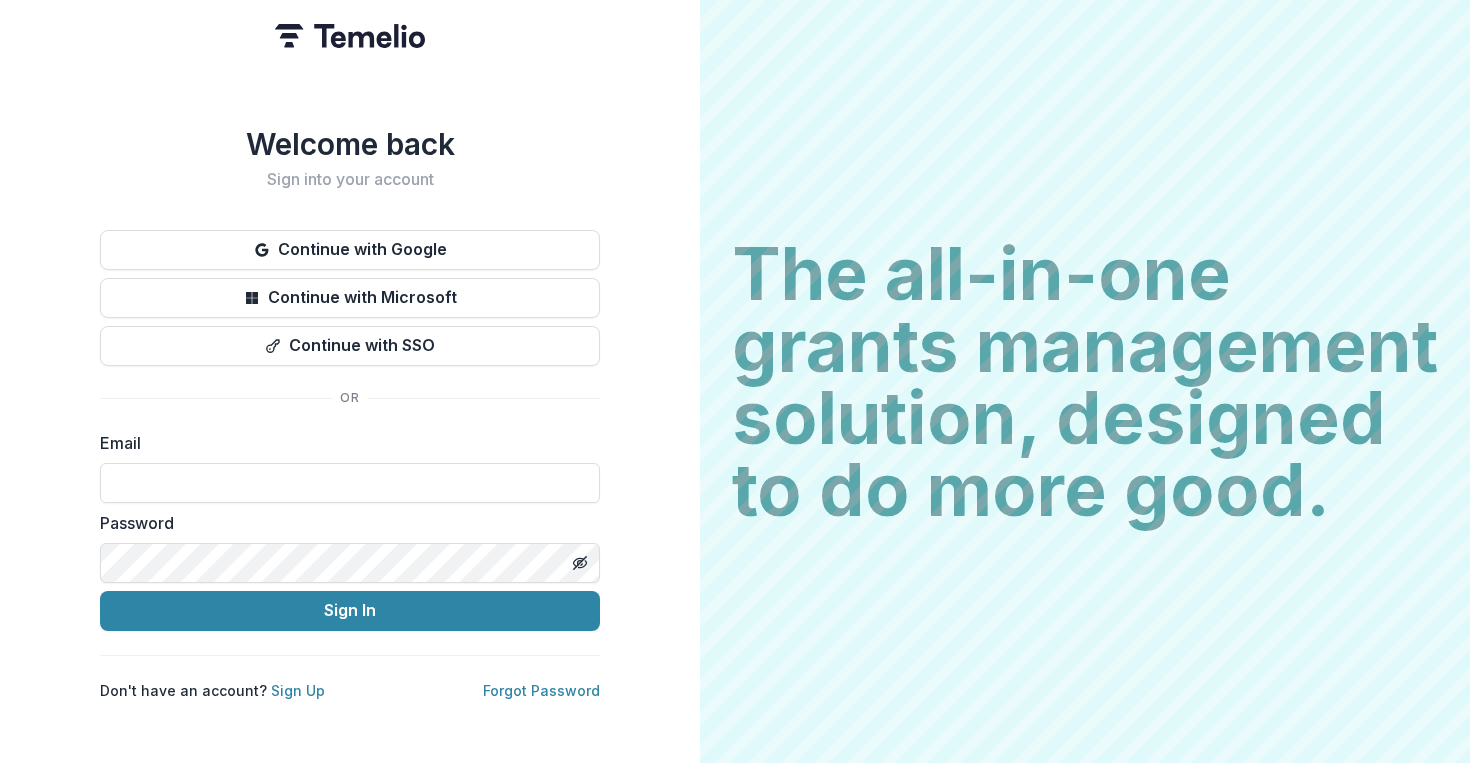 scroll, scrollTop: 0, scrollLeft: 0, axis: both 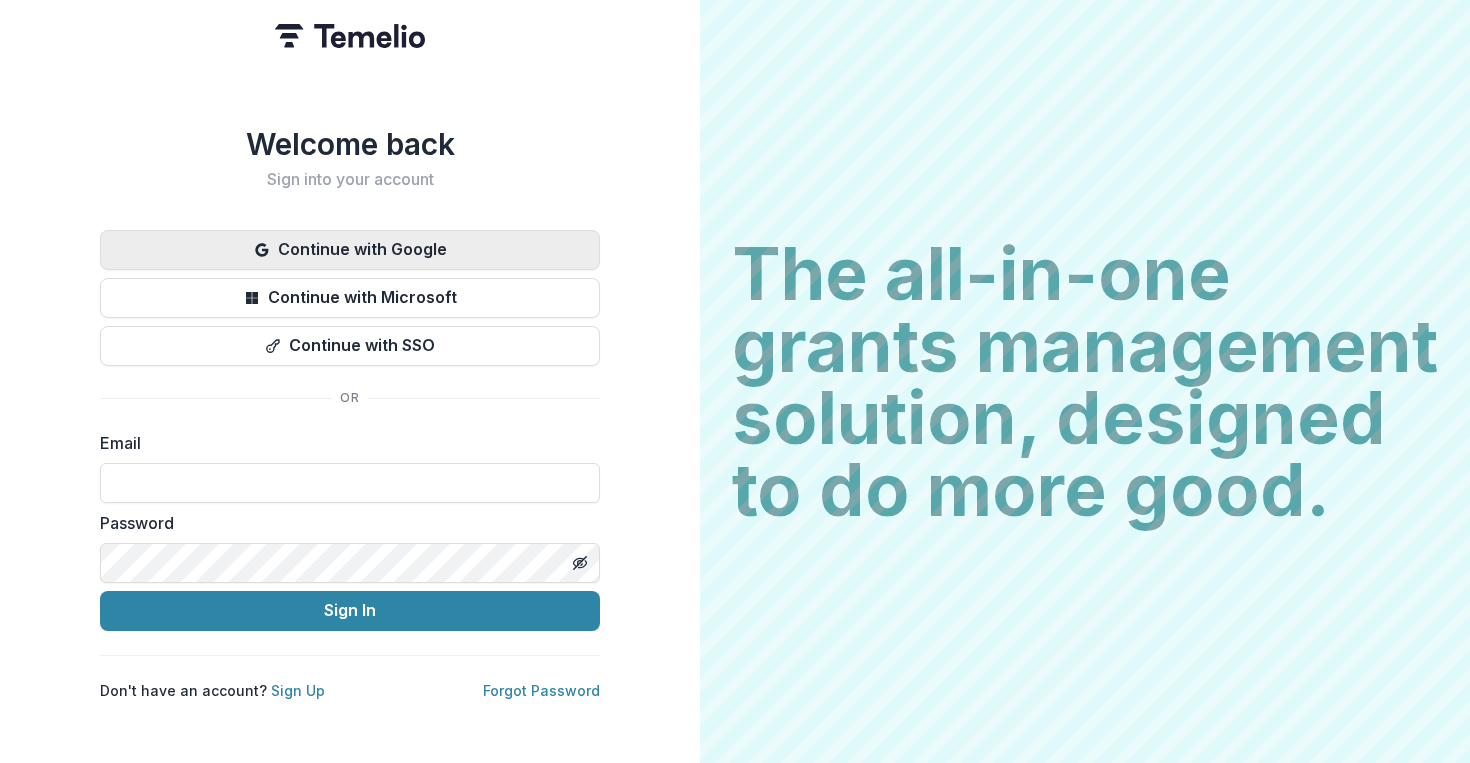 click on "Continue with Google" at bounding box center (350, 250) 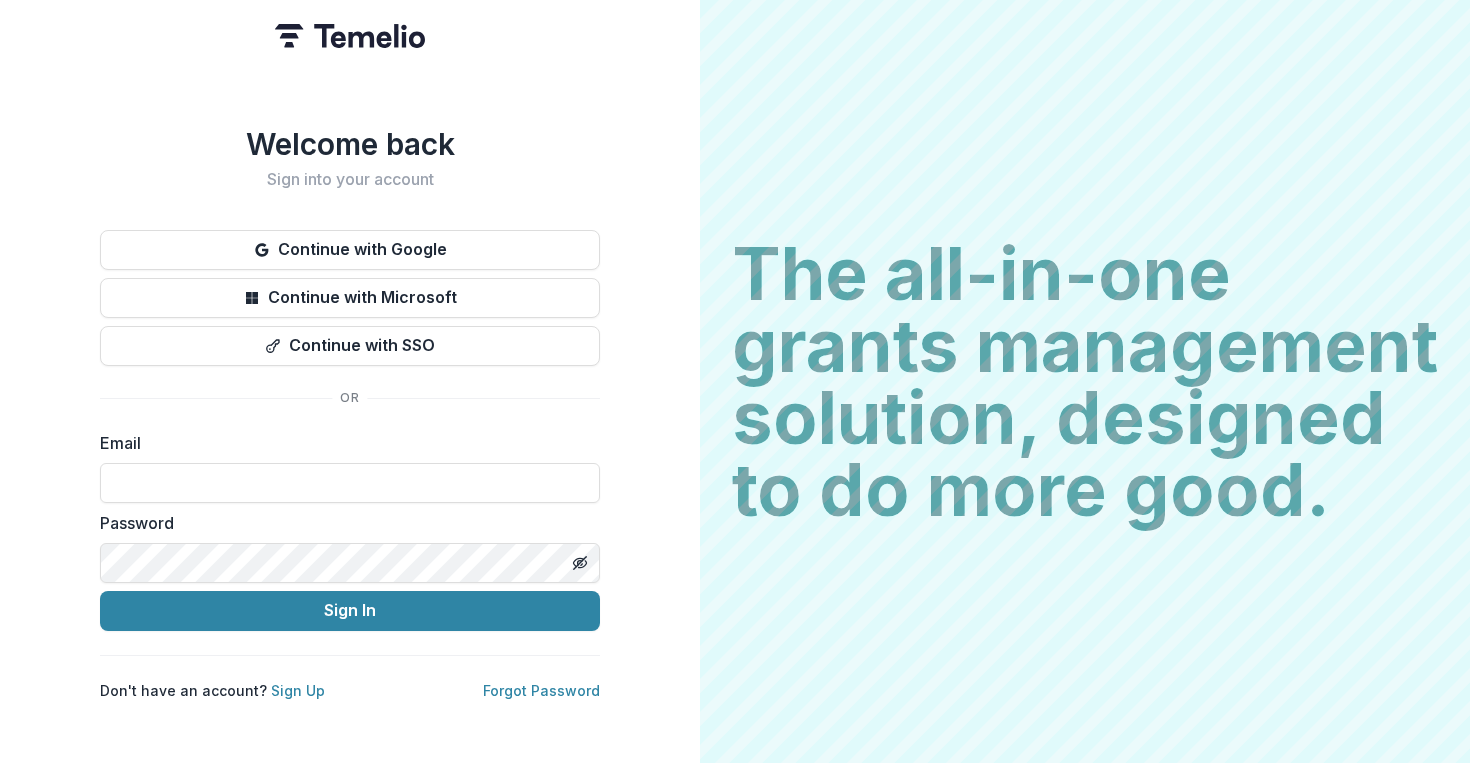 type 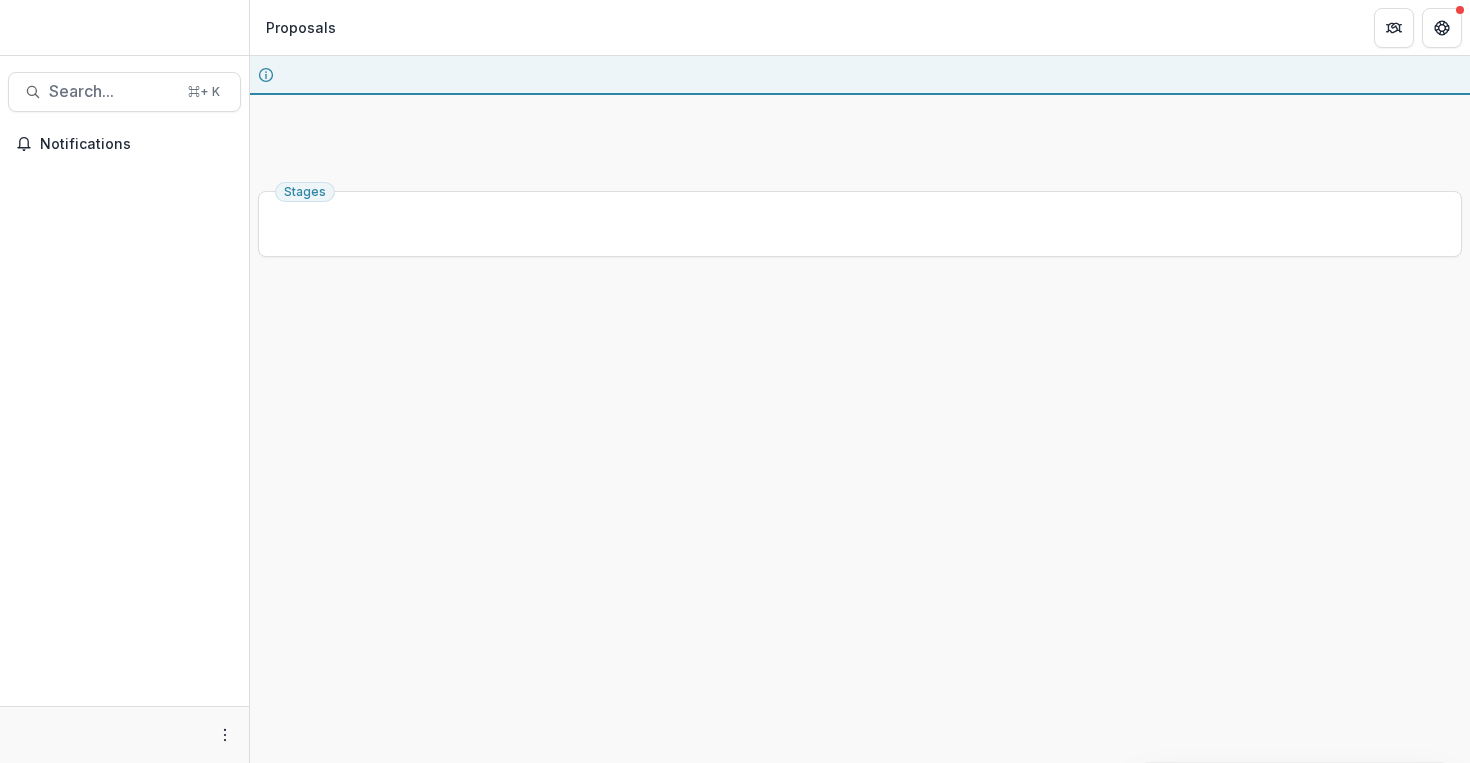 scroll, scrollTop: 0, scrollLeft: 0, axis: both 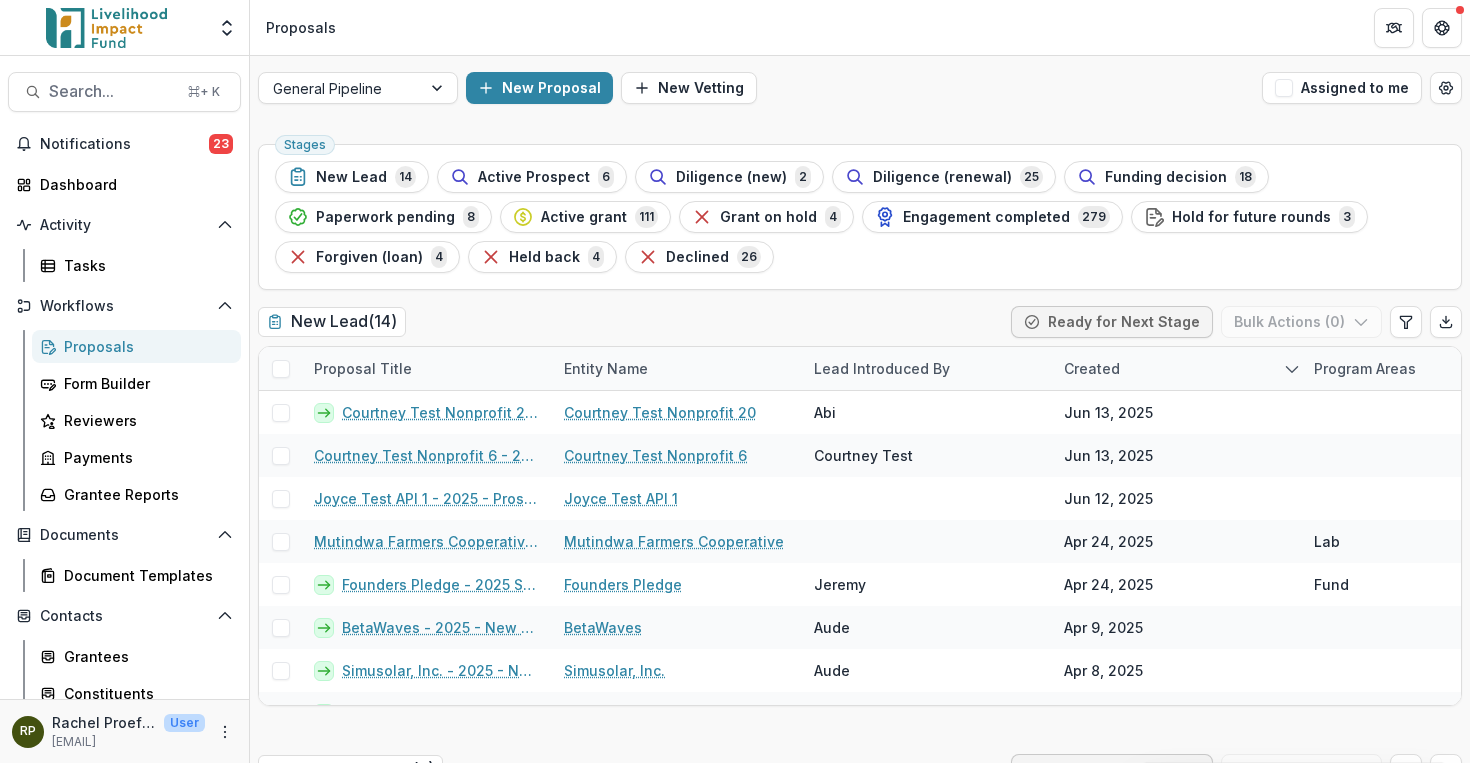 click on "Proposals" at bounding box center (860, 27) 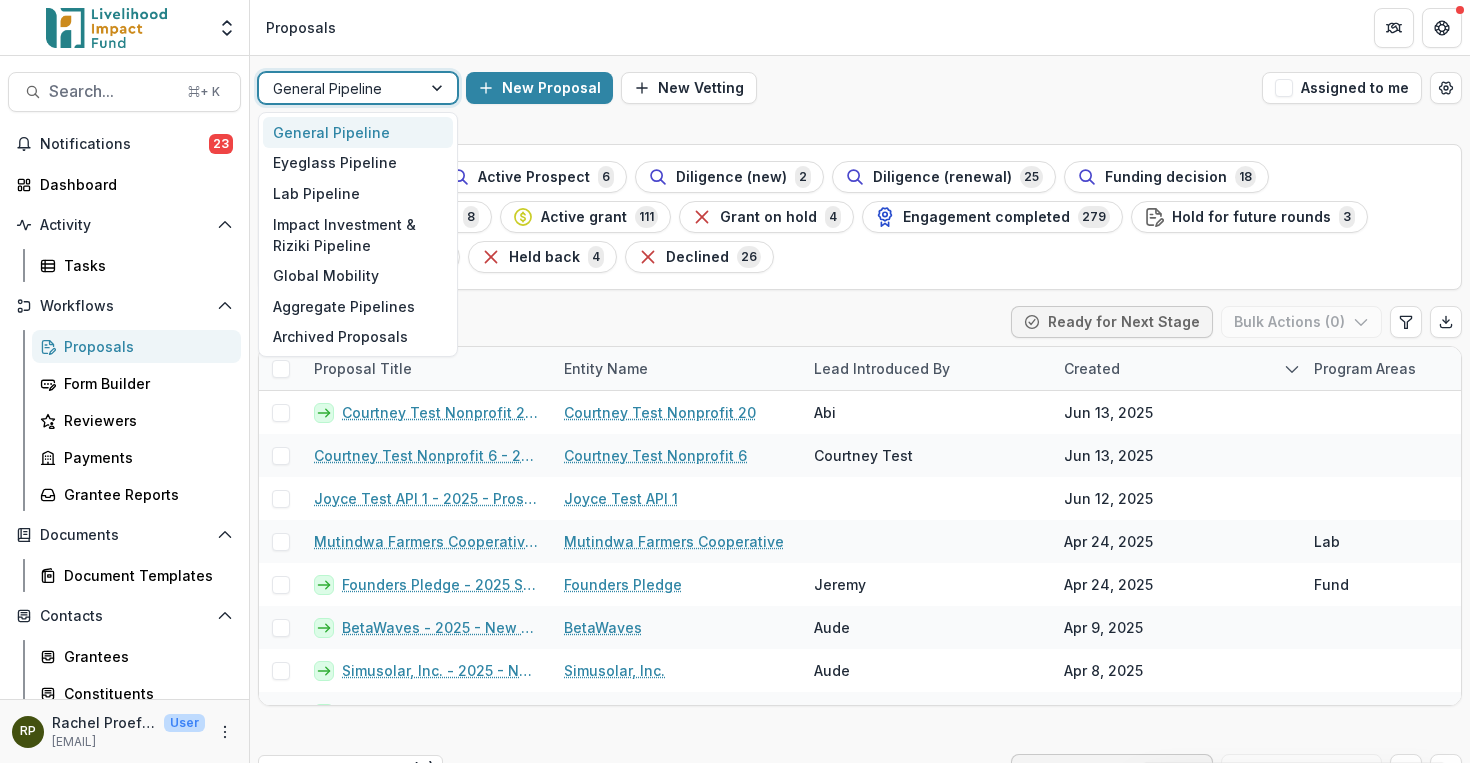 click at bounding box center [439, 88] 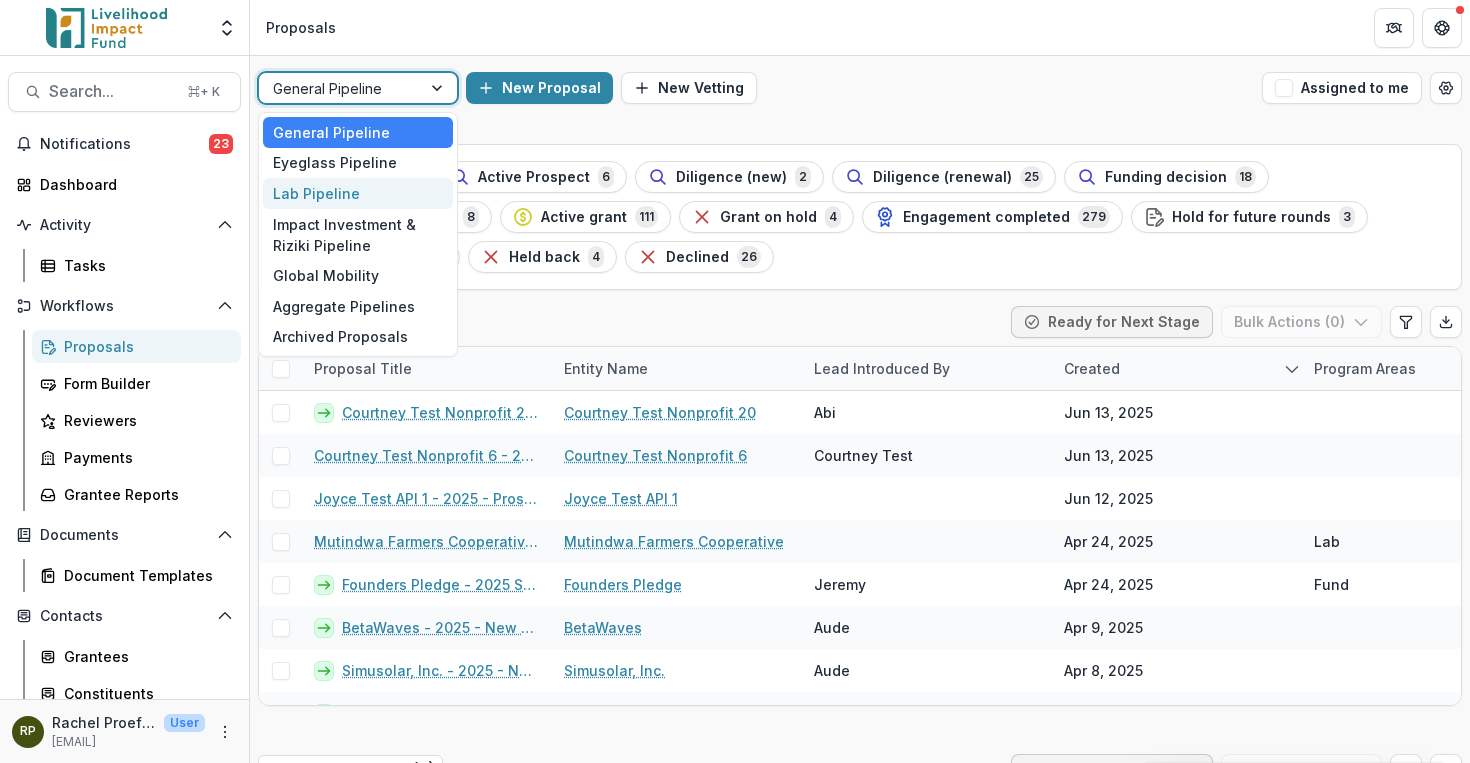 click on "Lab Pipeline" at bounding box center (358, 193) 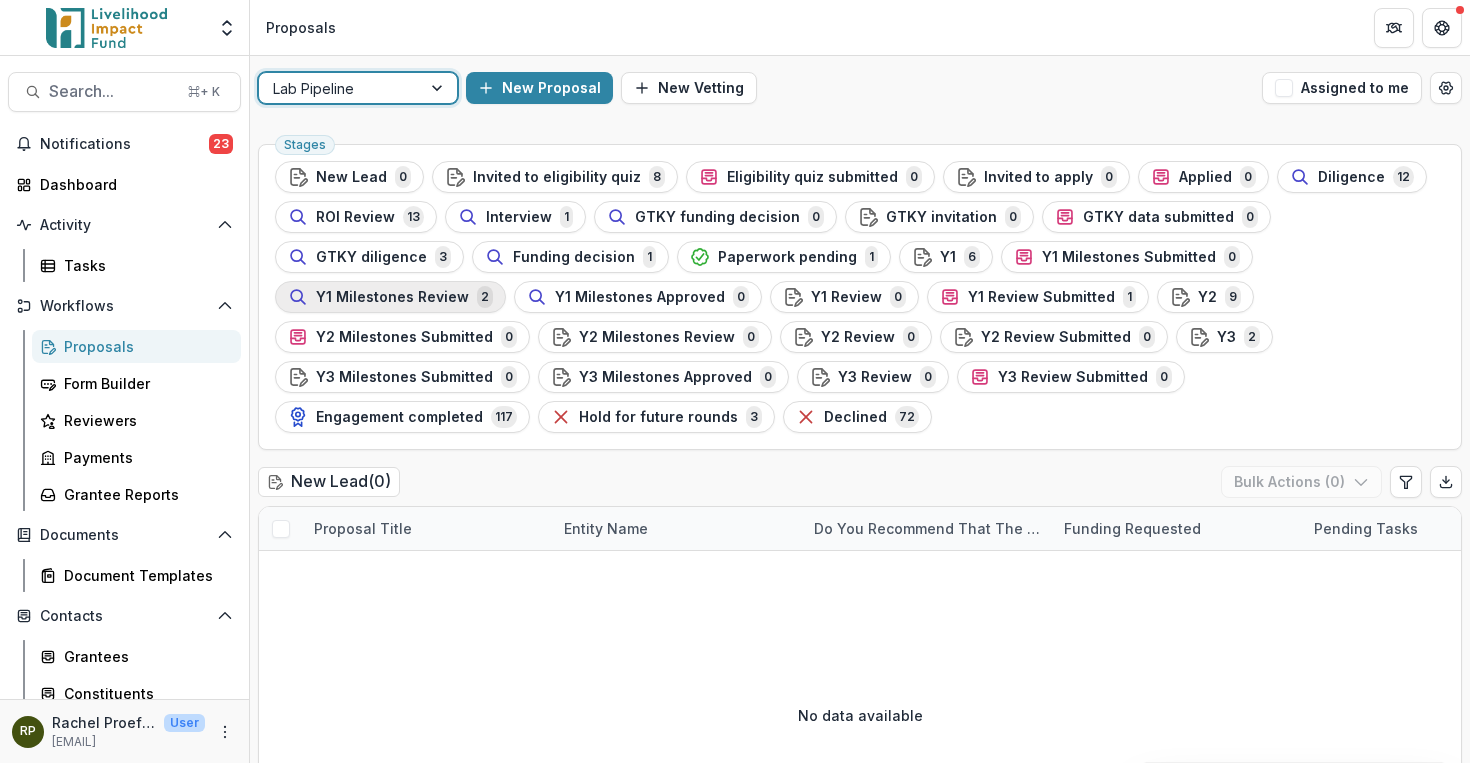 click on "Y1 Milestones Review" at bounding box center (392, 297) 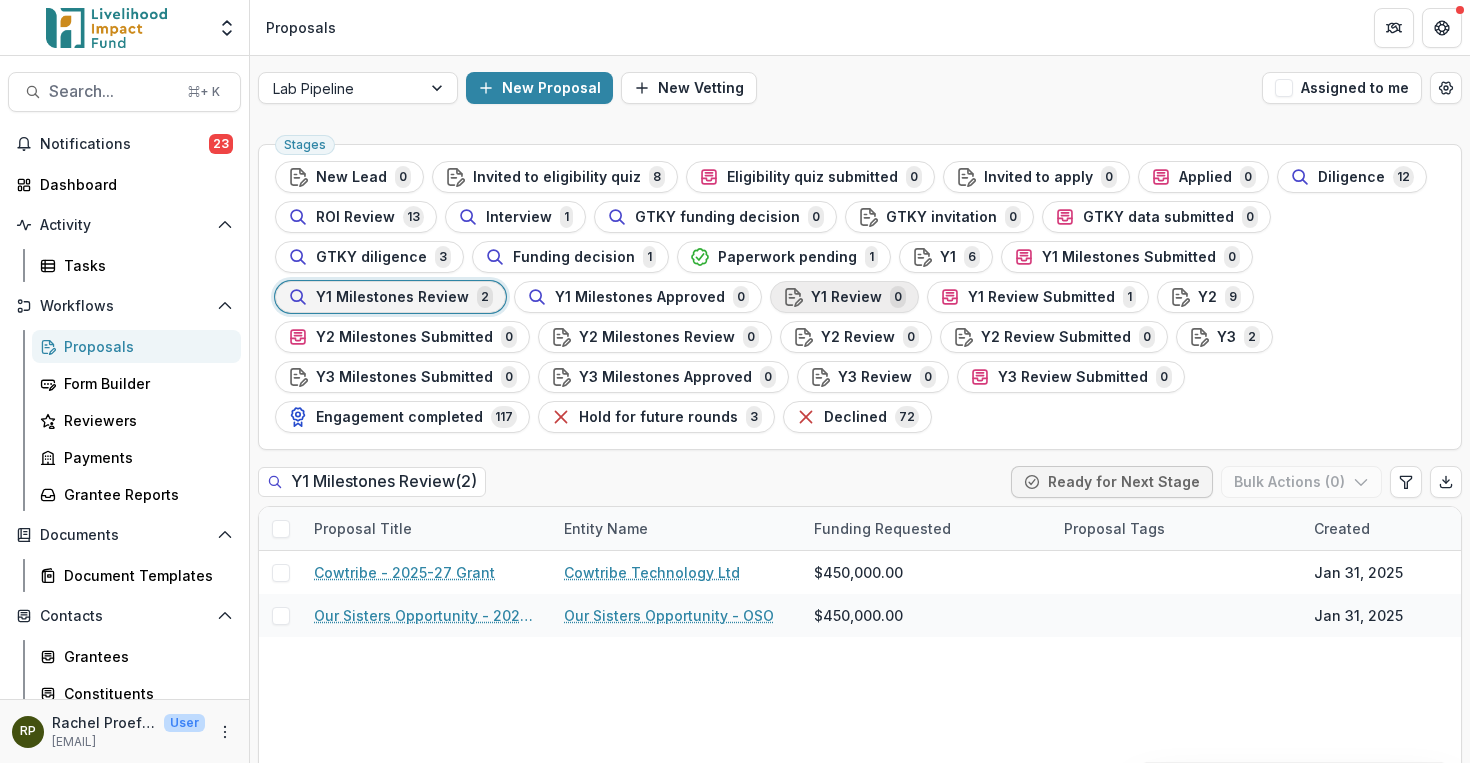 click on "Y1 Review" at bounding box center [846, 297] 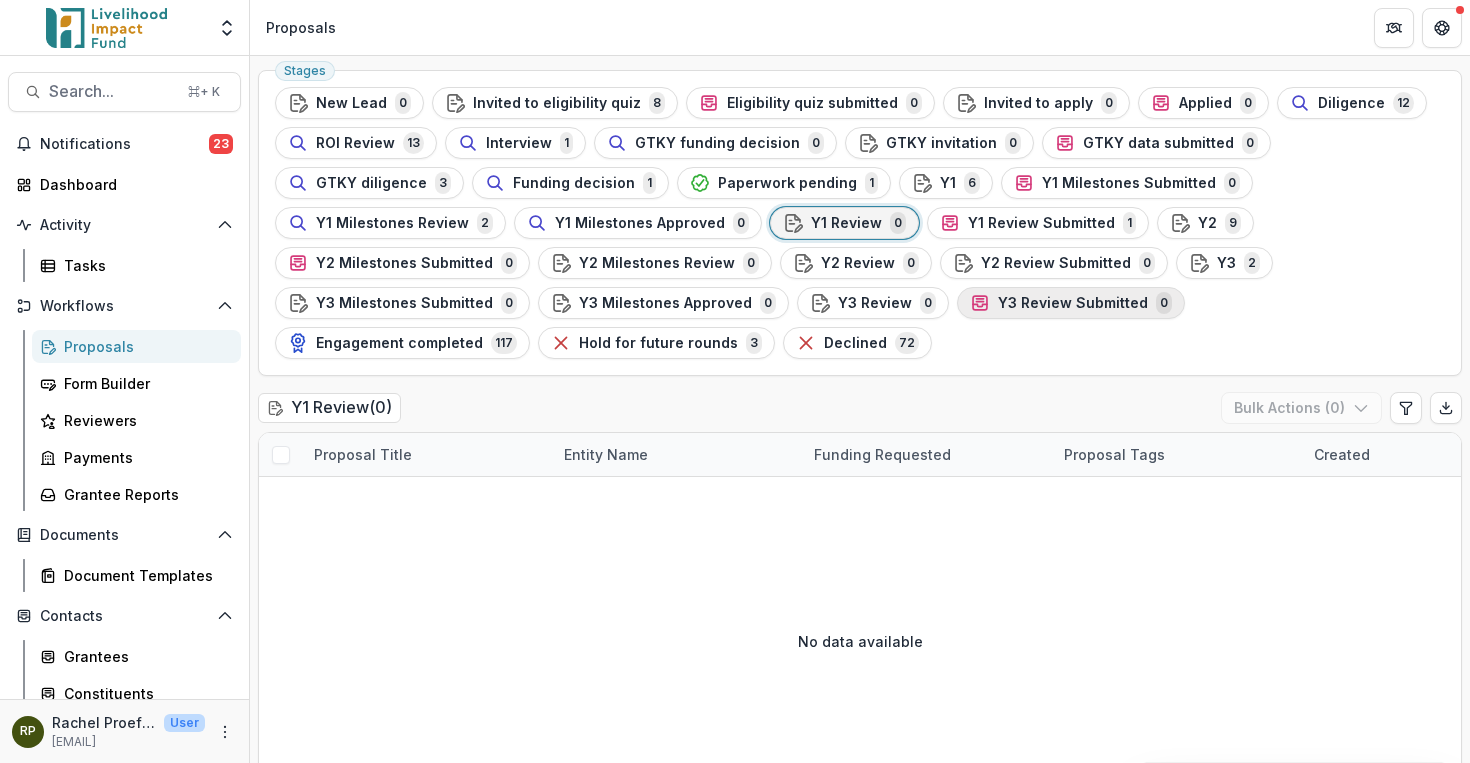 scroll, scrollTop: 99, scrollLeft: 0, axis: vertical 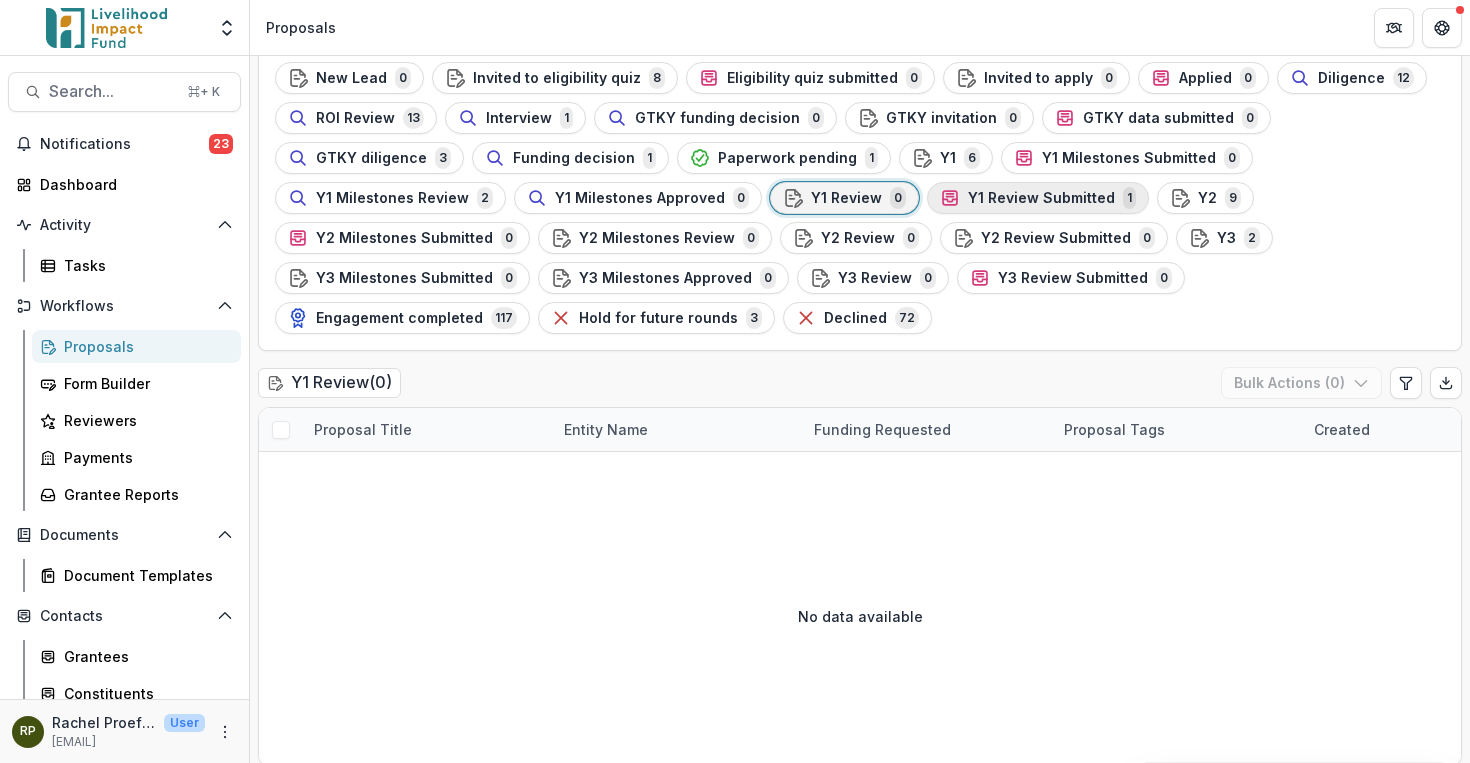click on "Y1 Review Submitted" at bounding box center [1041, 198] 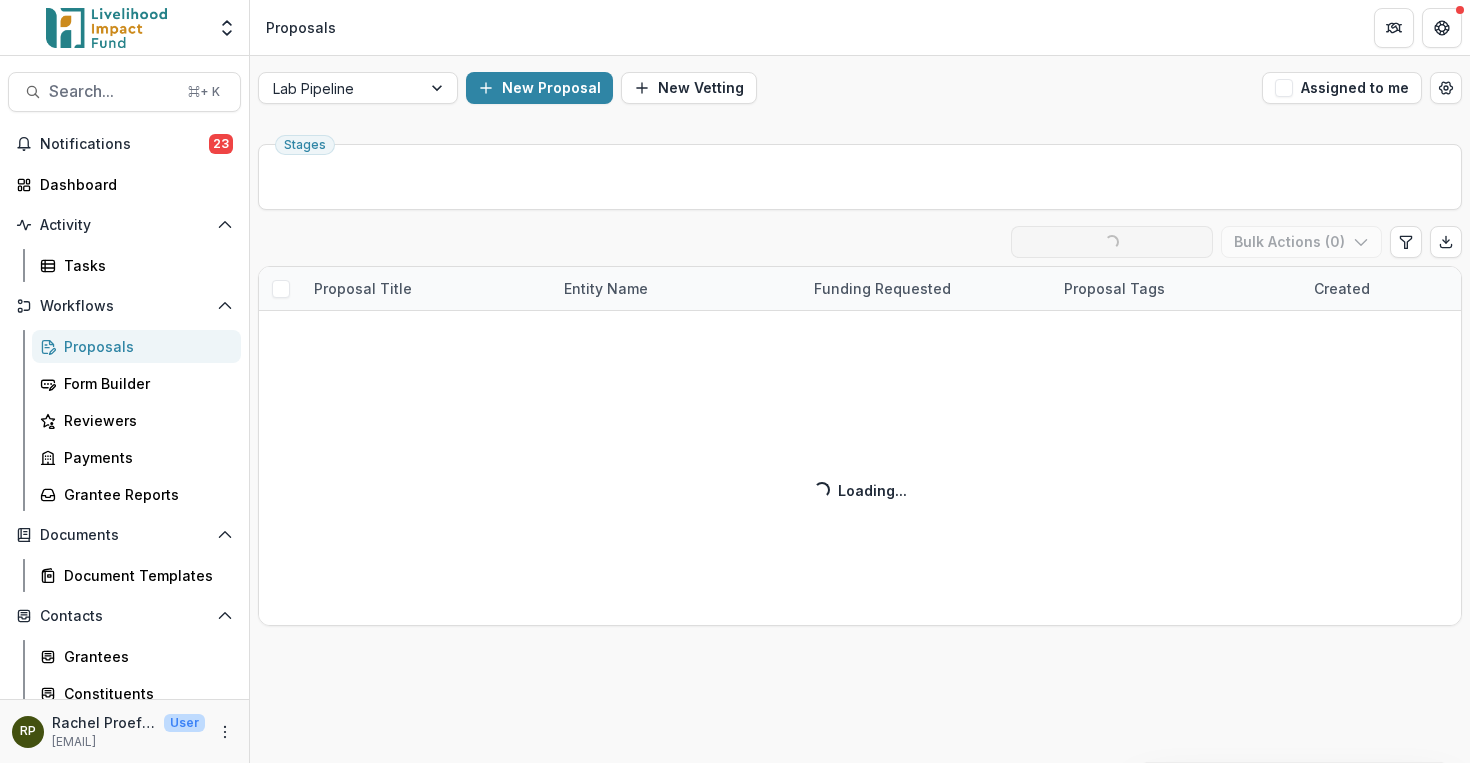scroll, scrollTop: 0, scrollLeft: 0, axis: both 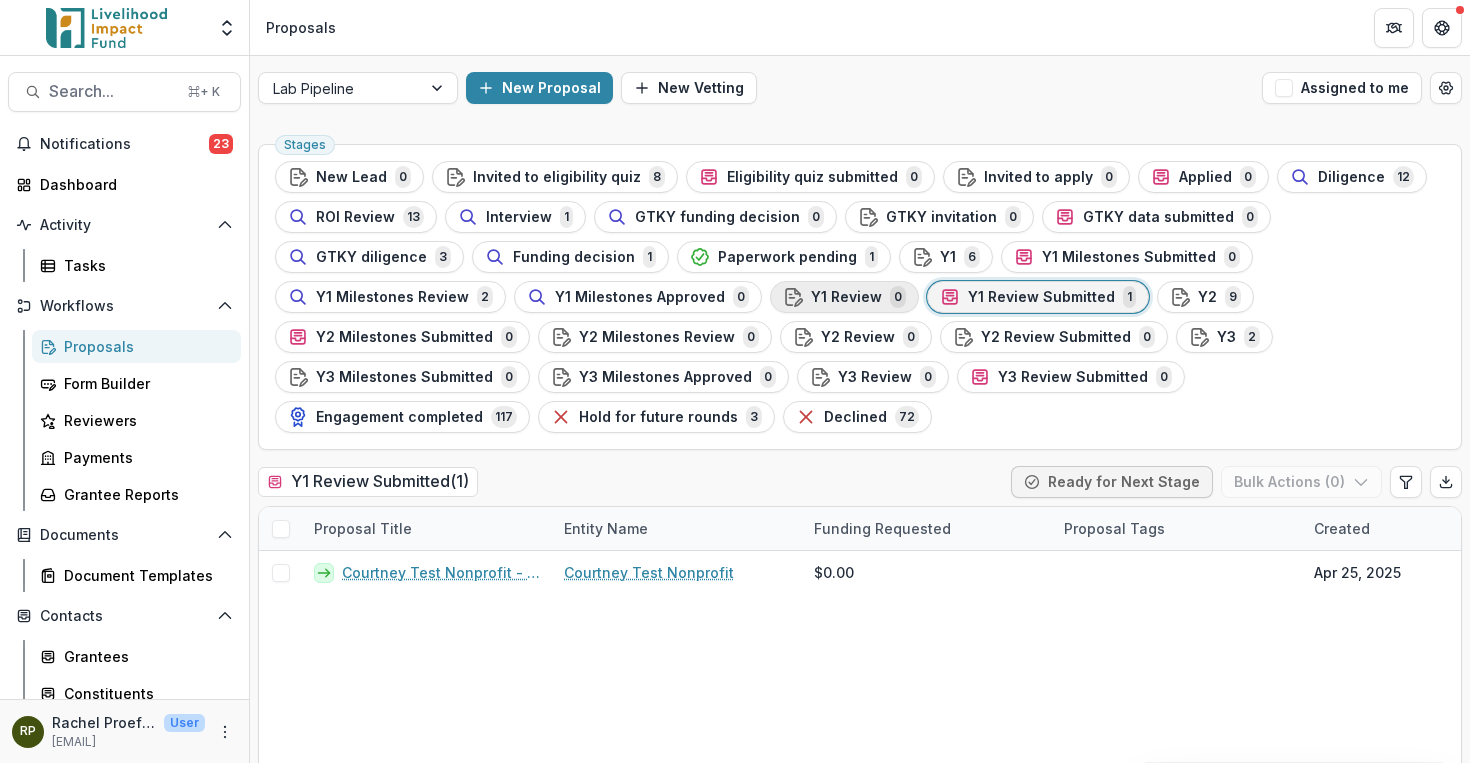 click on "Y1 Review" at bounding box center (846, 297) 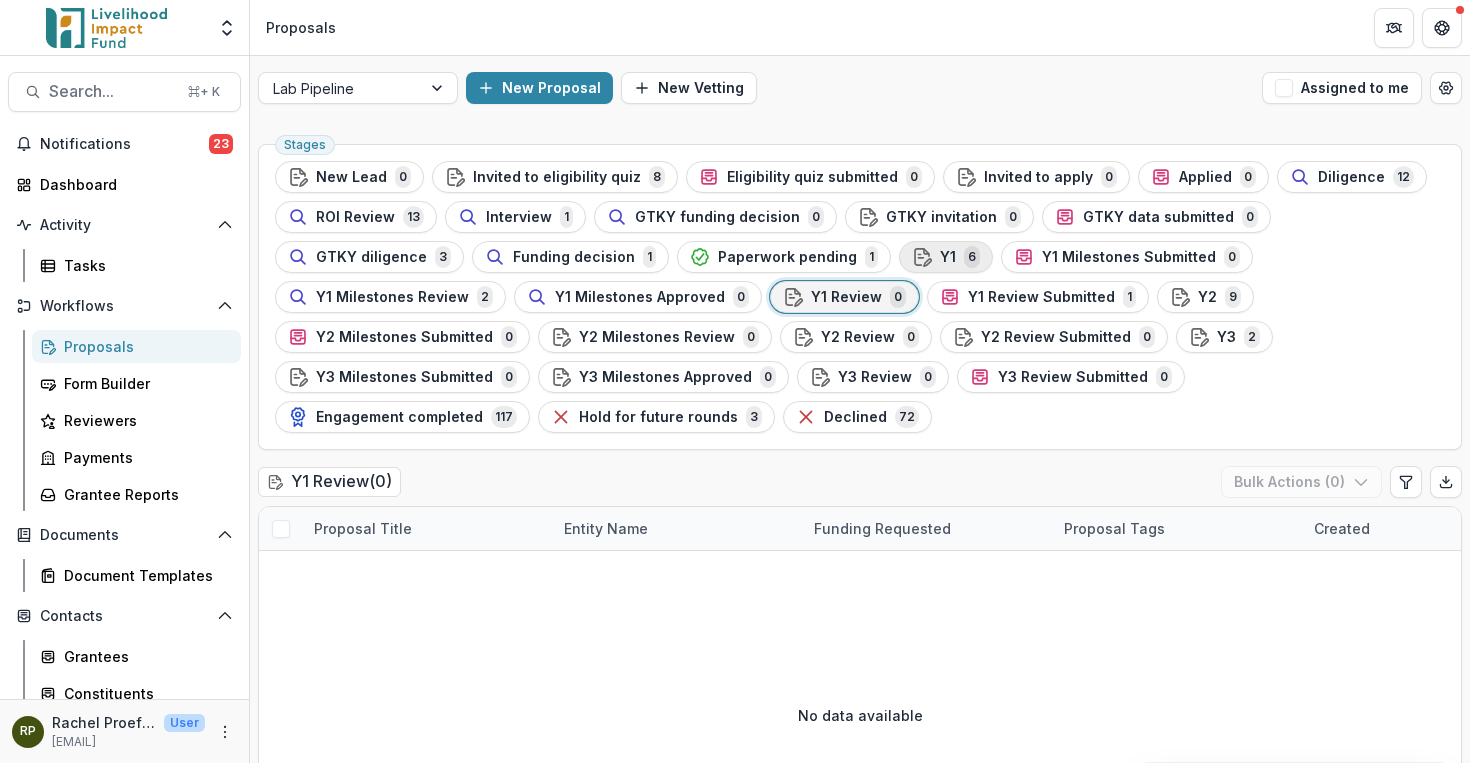 click 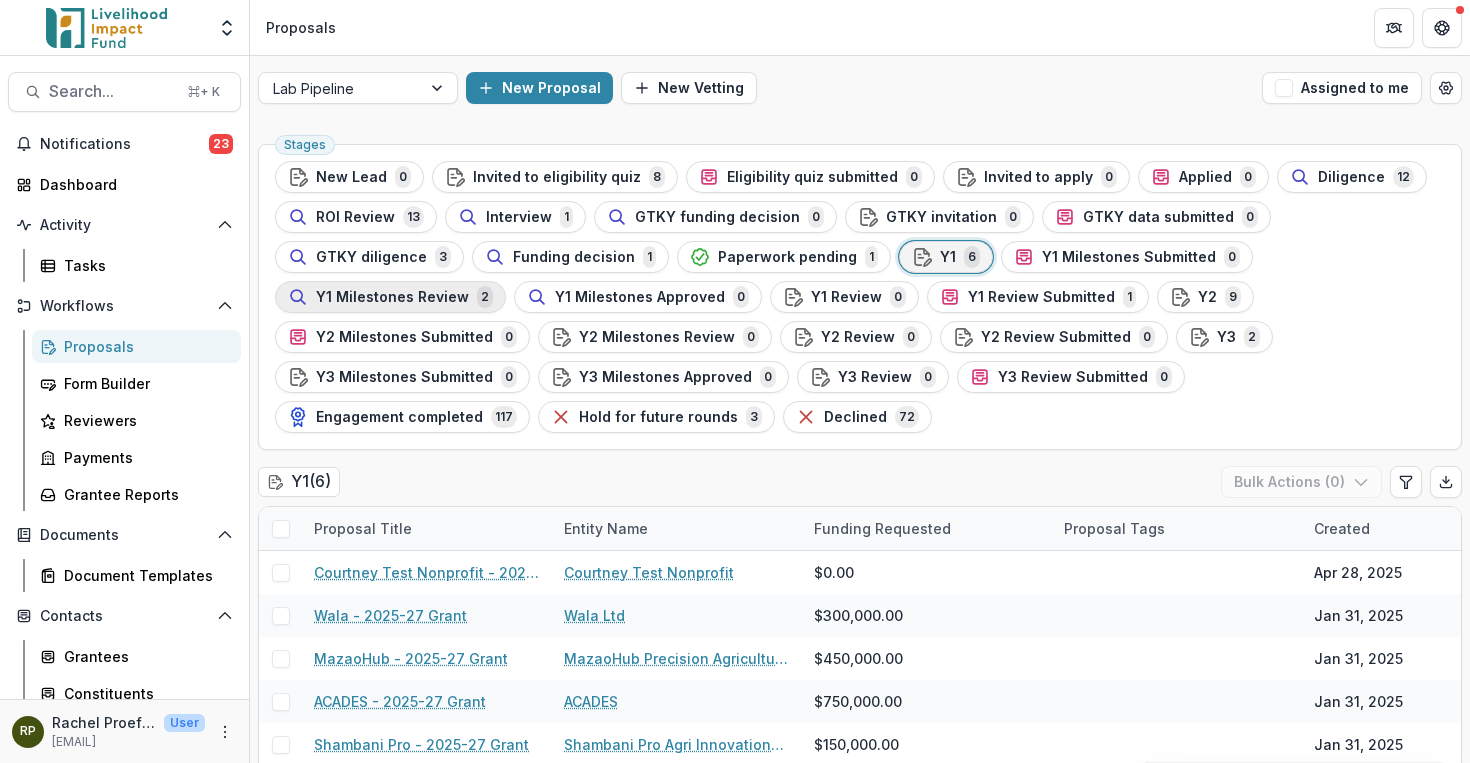 click on "Y1 Milestones Review" at bounding box center (392, 297) 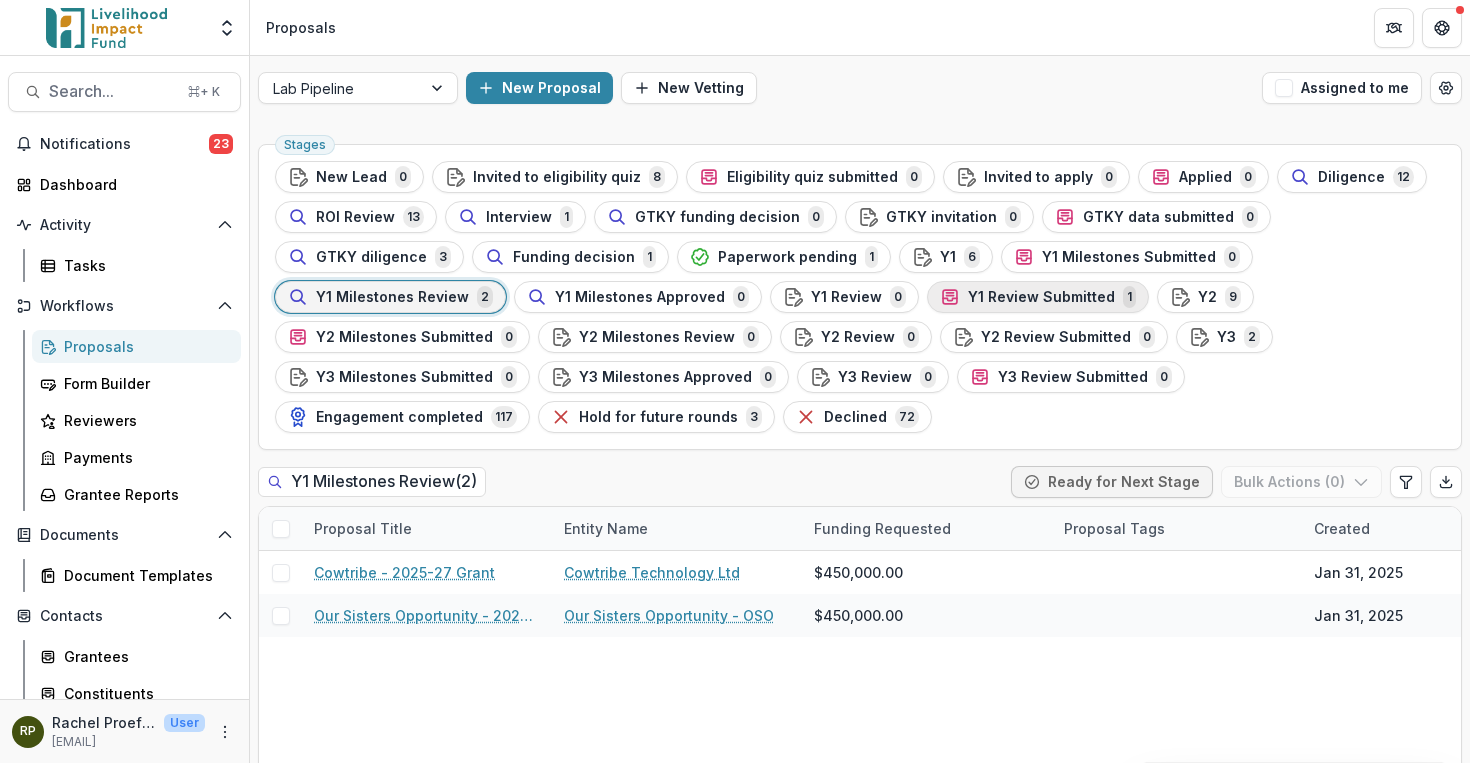 click on "Y1 Review Submitted" at bounding box center [1041, 297] 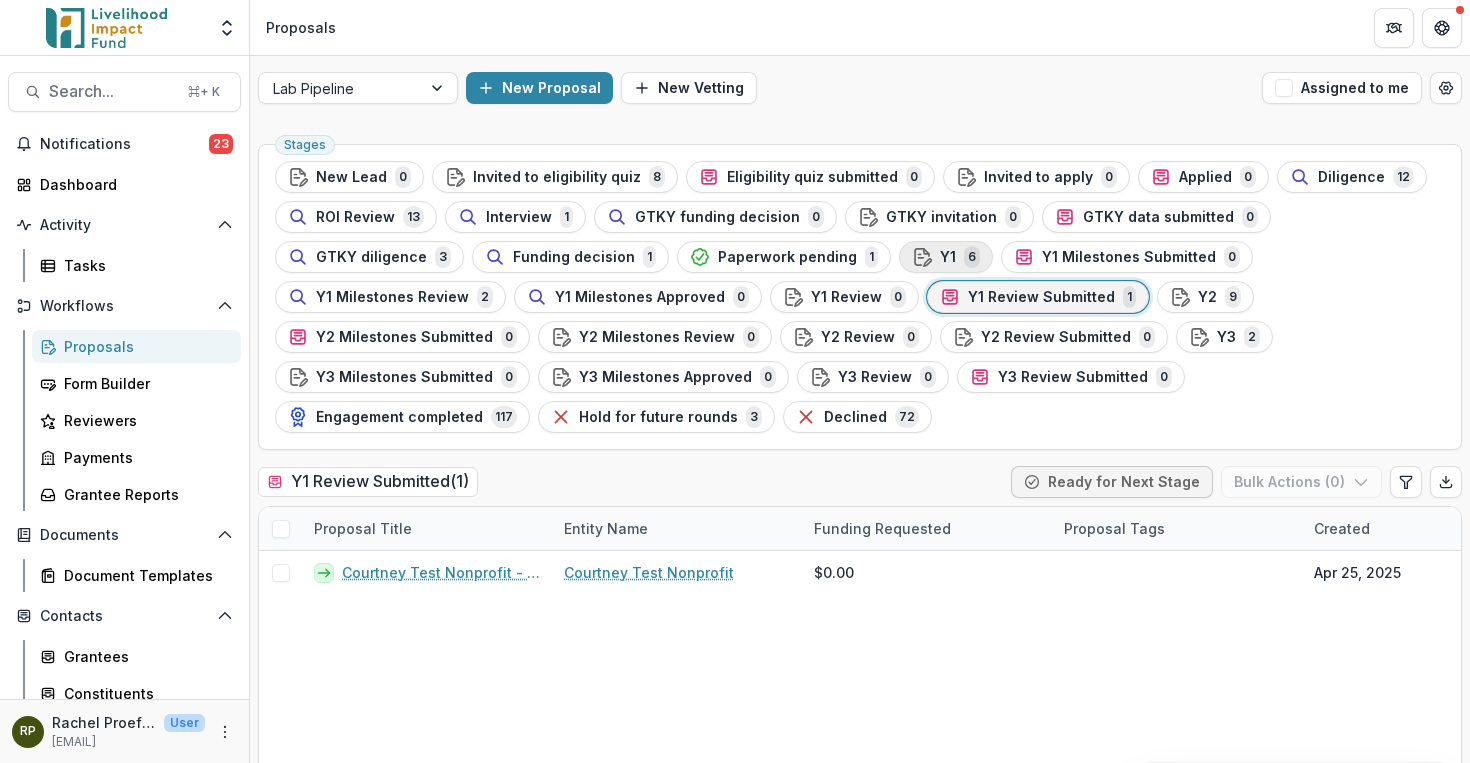click on "Y1 6" at bounding box center [946, 257] 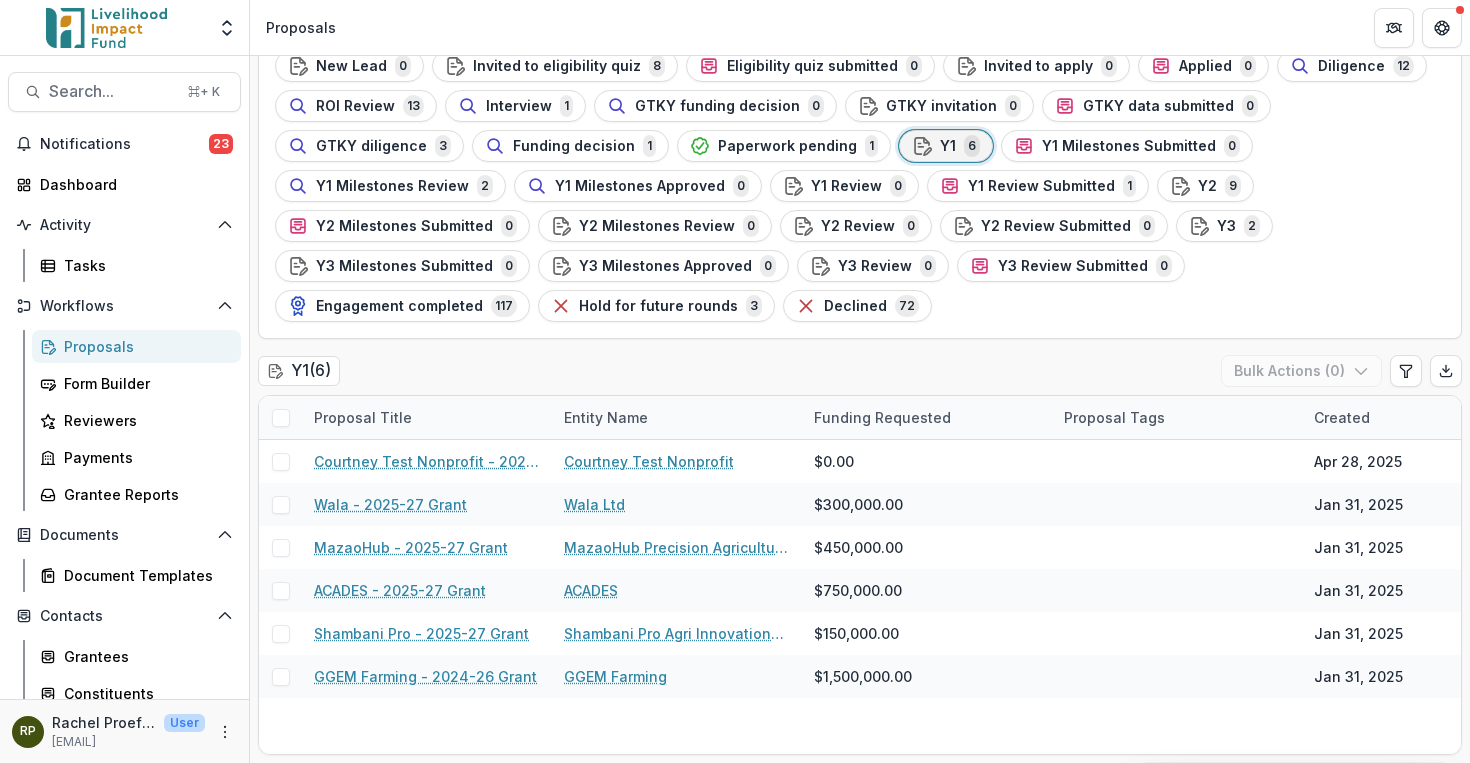 scroll, scrollTop: 40, scrollLeft: 0, axis: vertical 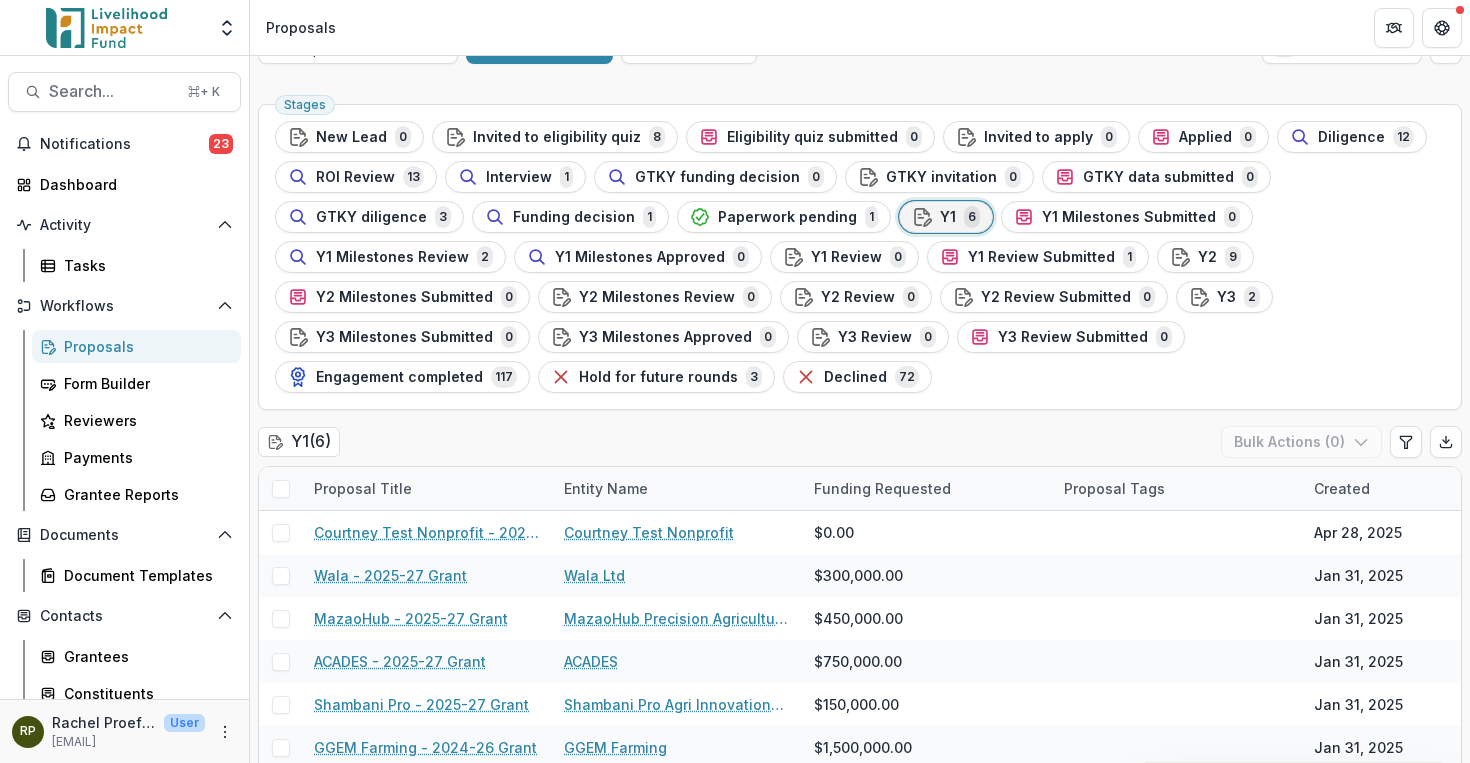drag, startPoint x: 746, startPoint y: 216, endPoint x: 755, endPoint y: 370, distance: 154.26276 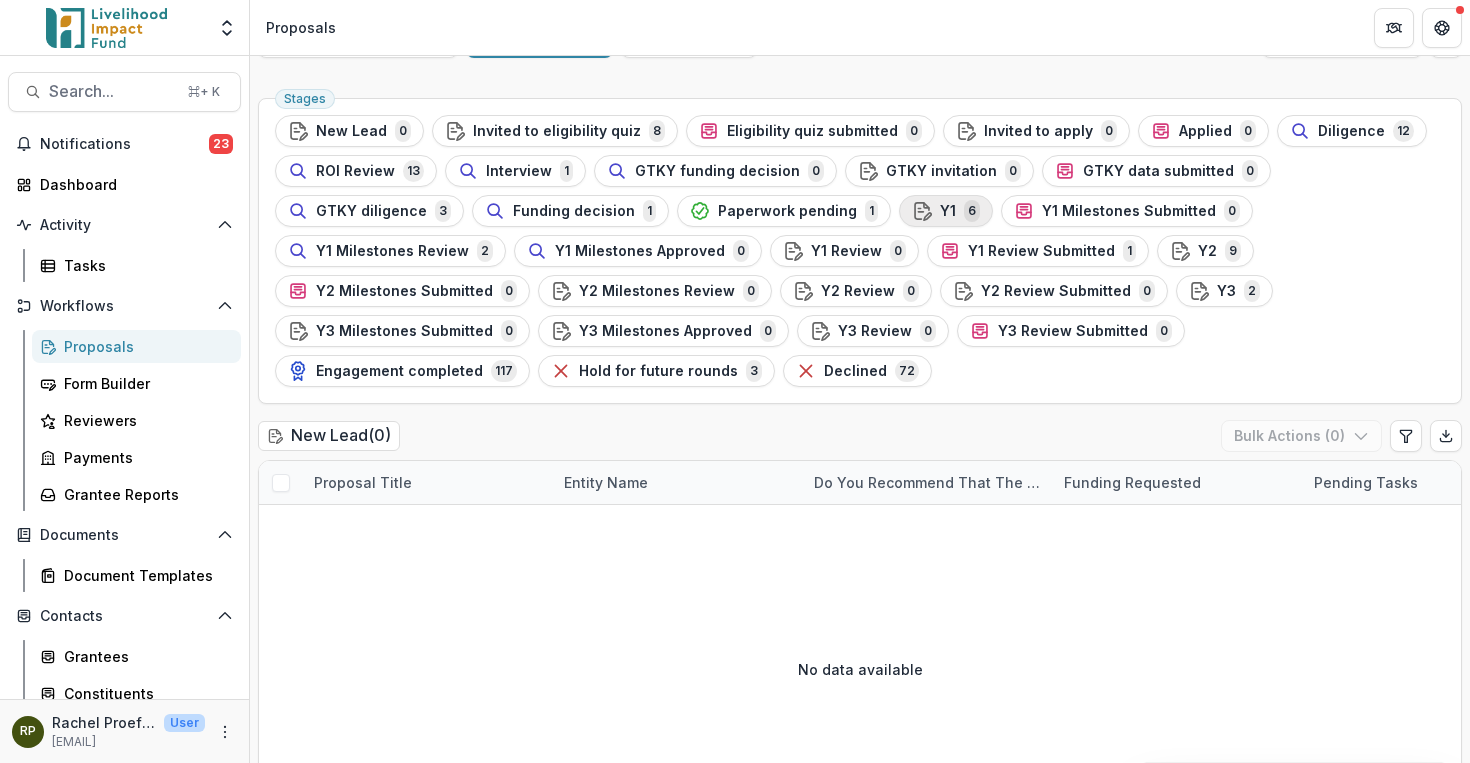 scroll, scrollTop: 42, scrollLeft: 0, axis: vertical 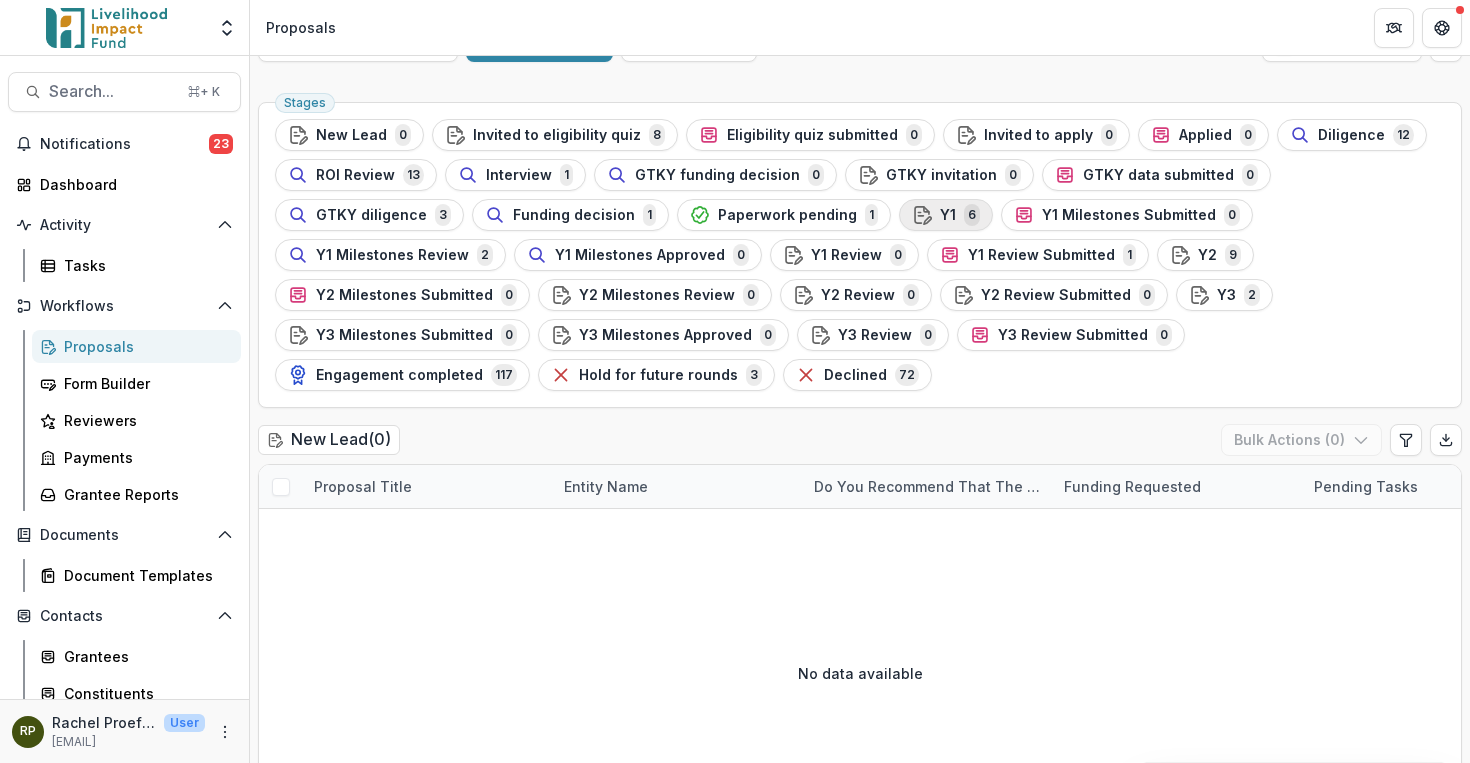 click 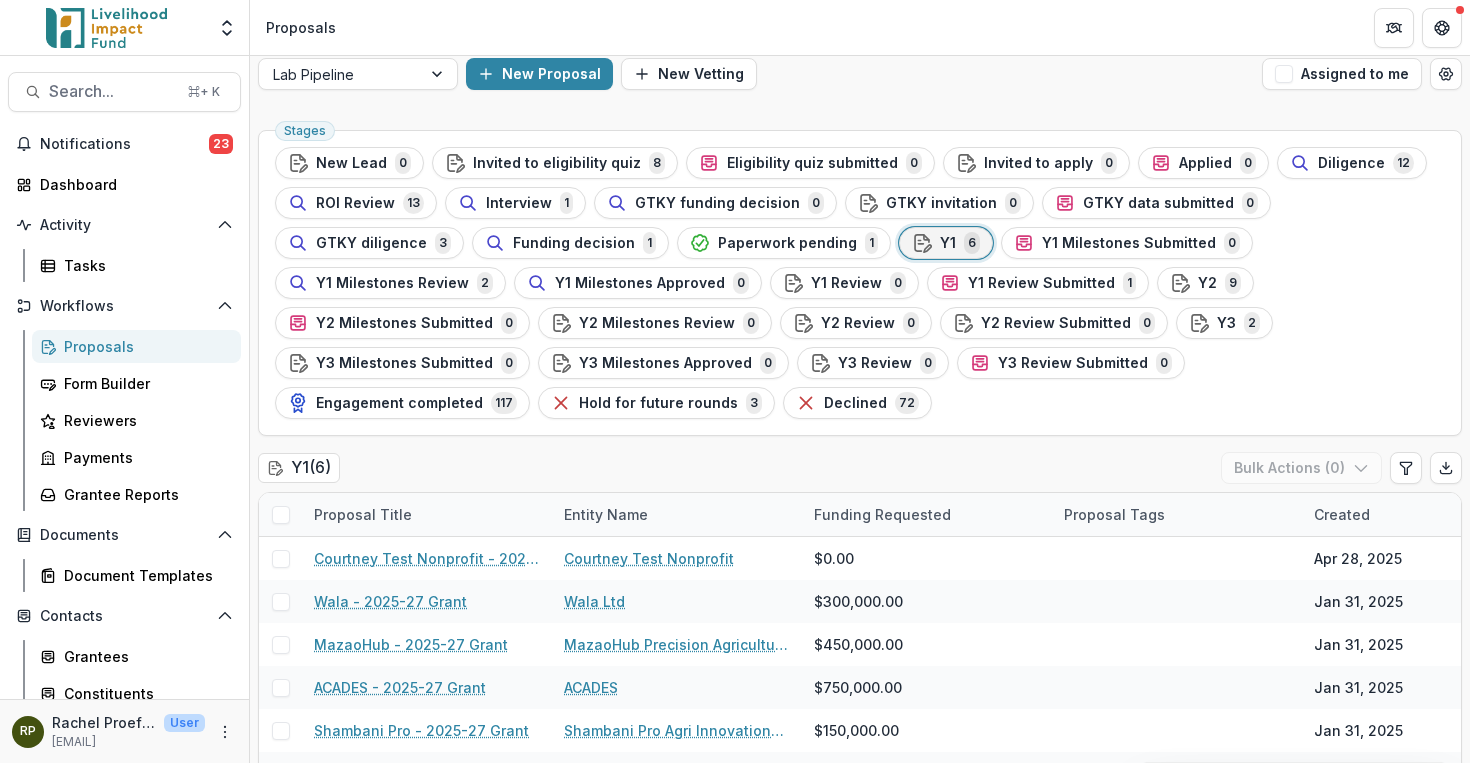 scroll, scrollTop: 15, scrollLeft: 0, axis: vertical 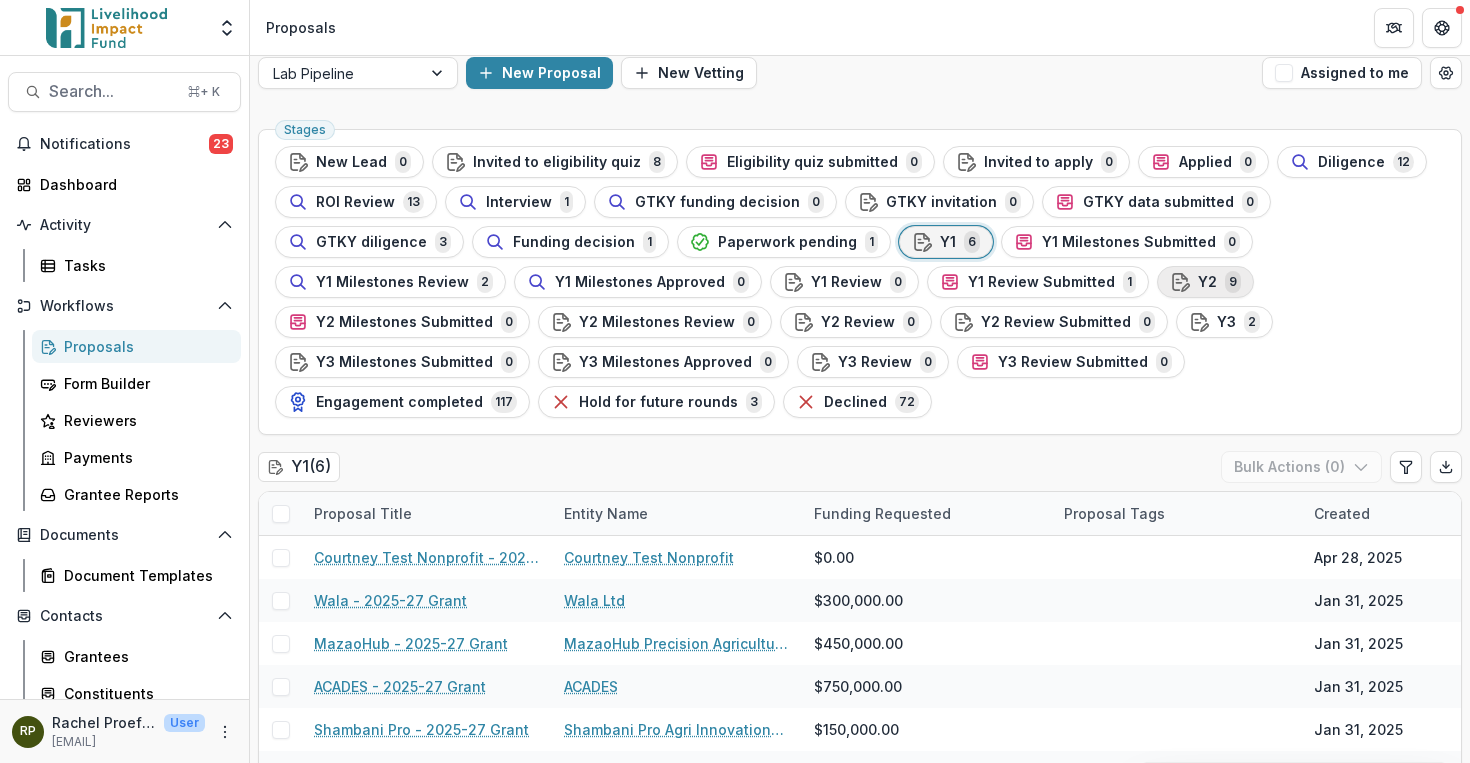click on "Y2" at bounding box center [1207, 282] 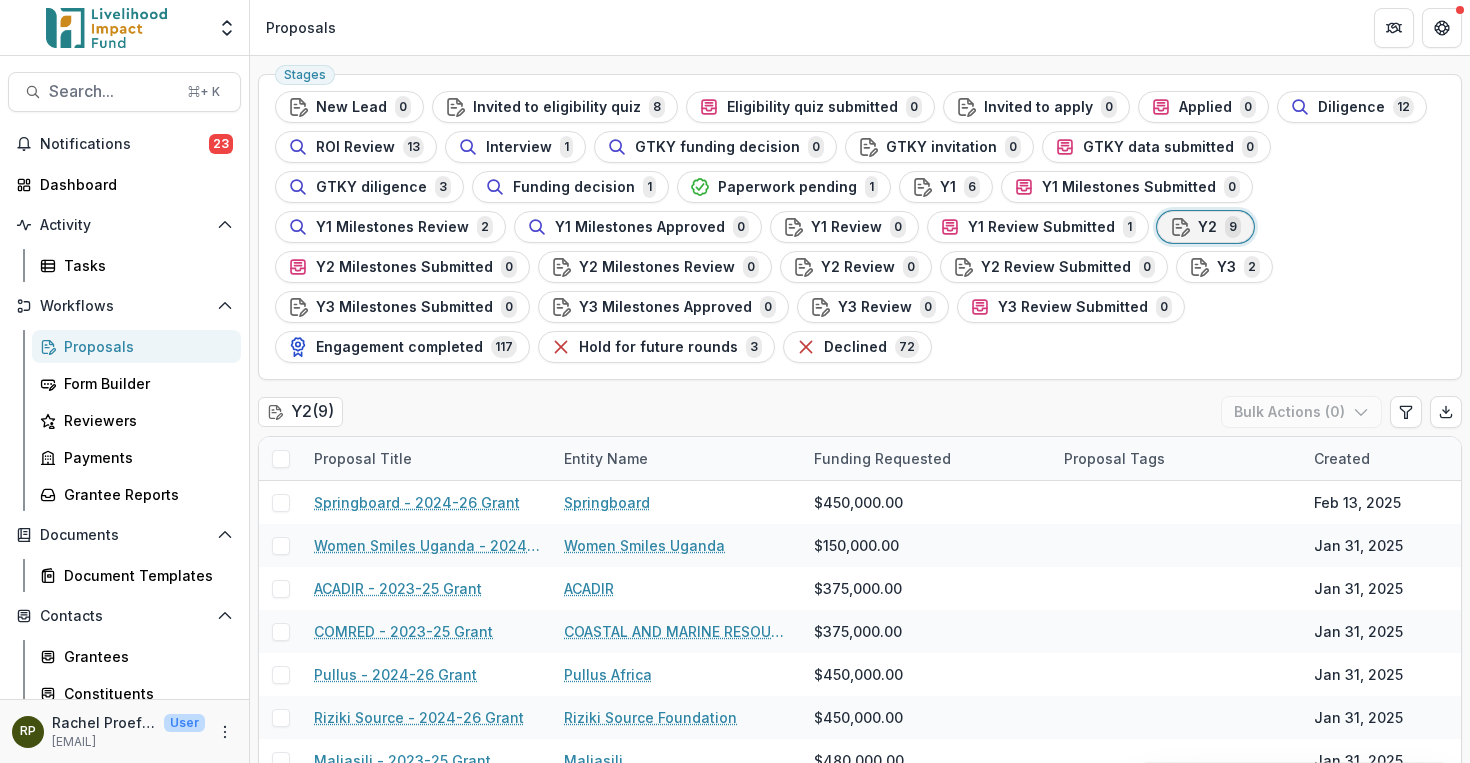 scroll, scrollTop: 111, scrollLeft: 0, axis: vertical 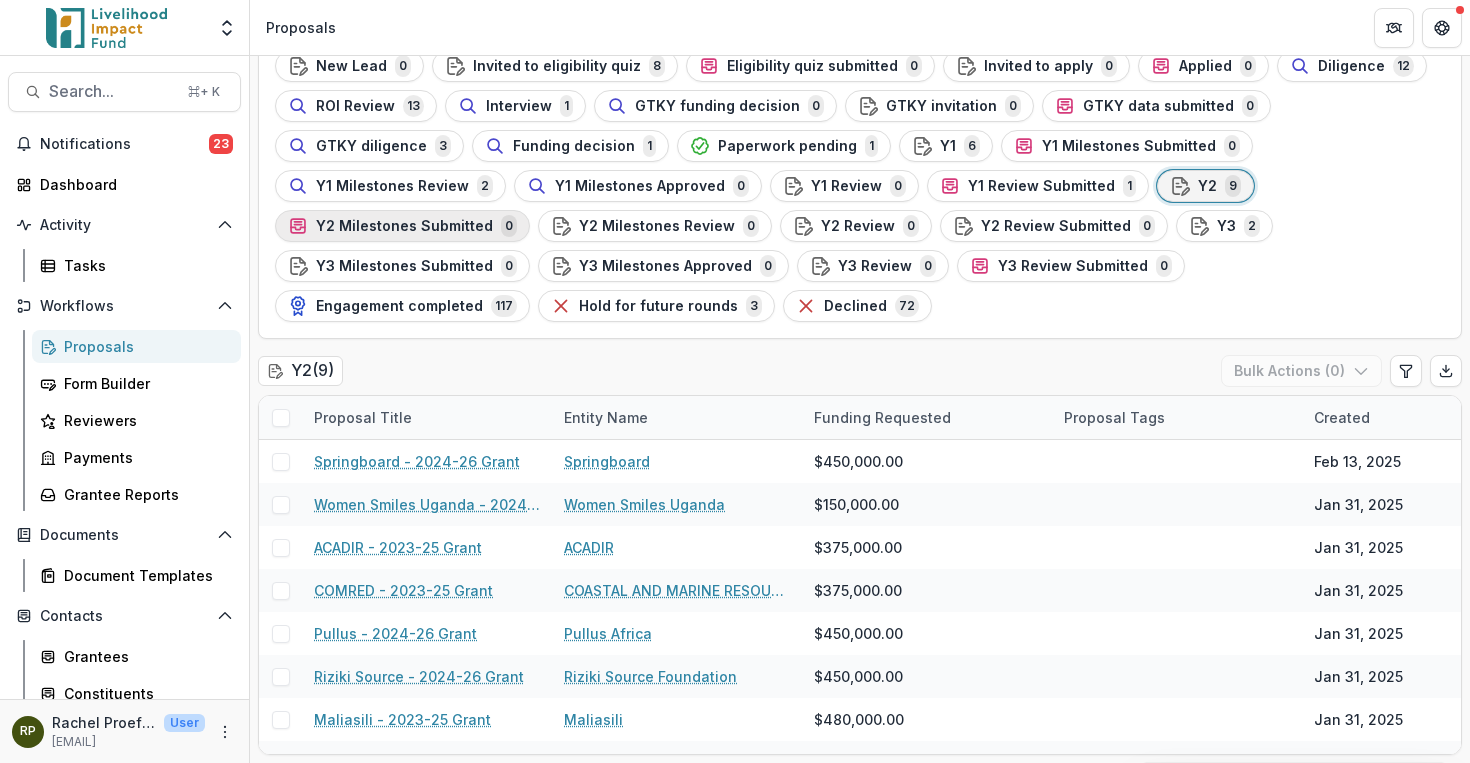 click on "Y2 Milestones Submitted 0" at bounding box center (402, 226) 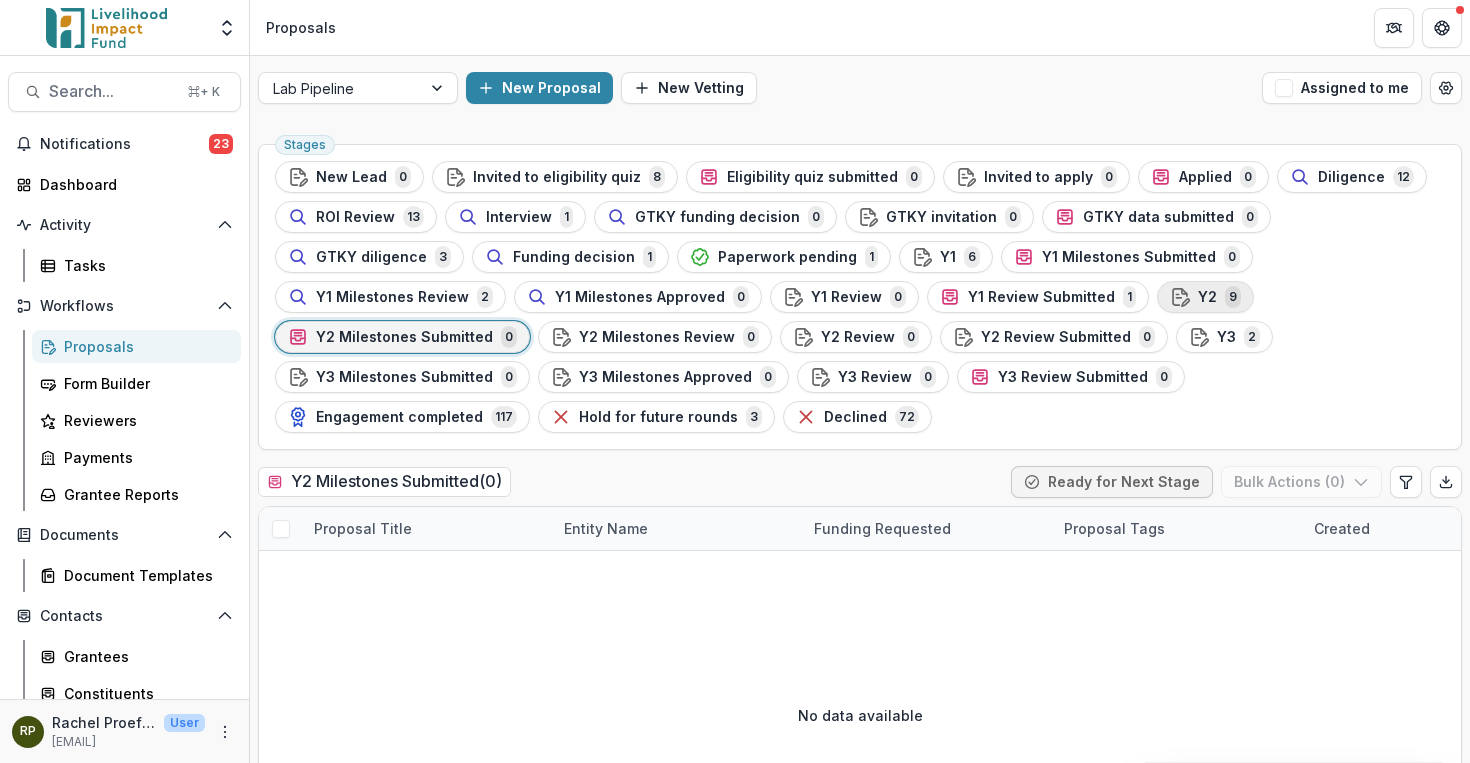 click on "Y2" at bounding box center [1207, 297] 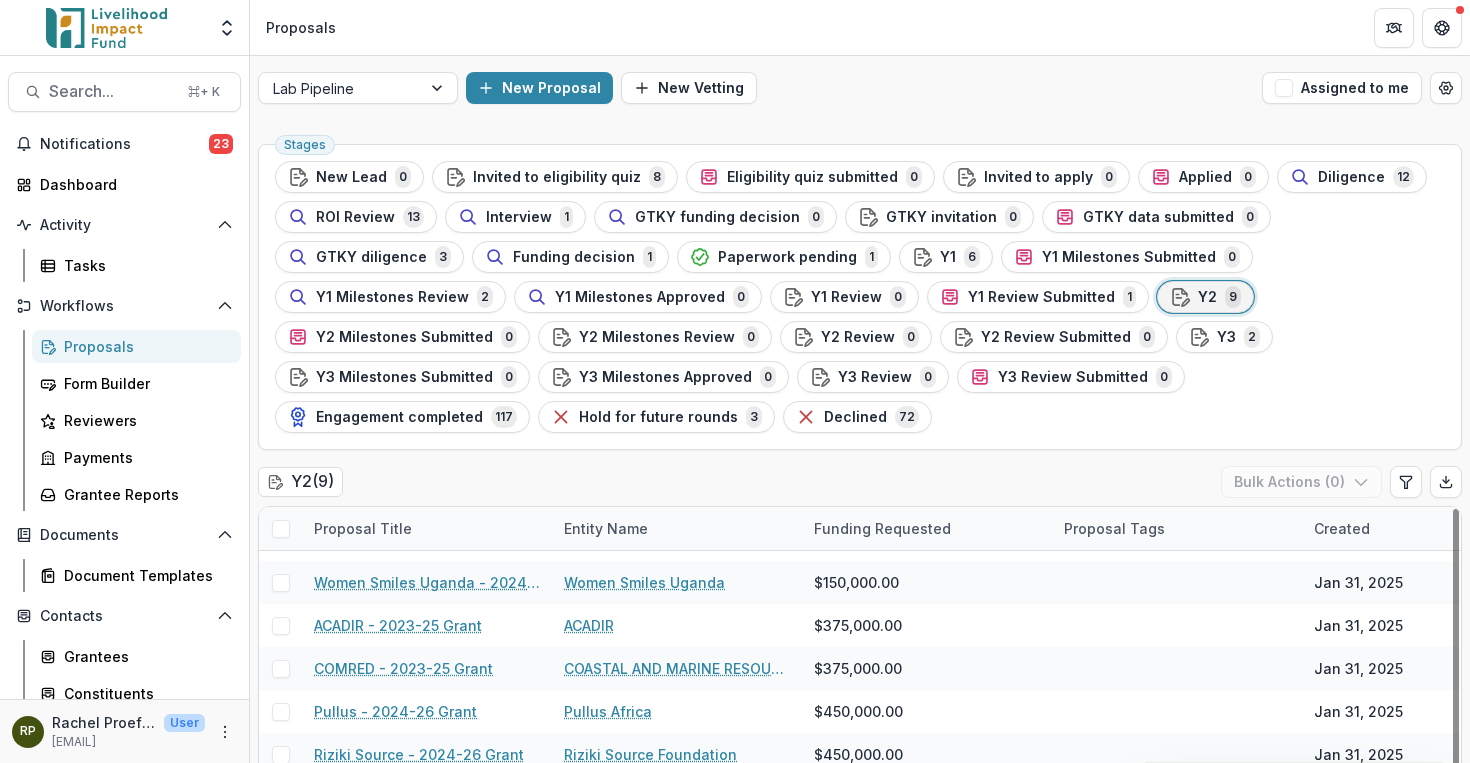 scroll, scrollTop: 0, scrollLeft: 0, axis: both 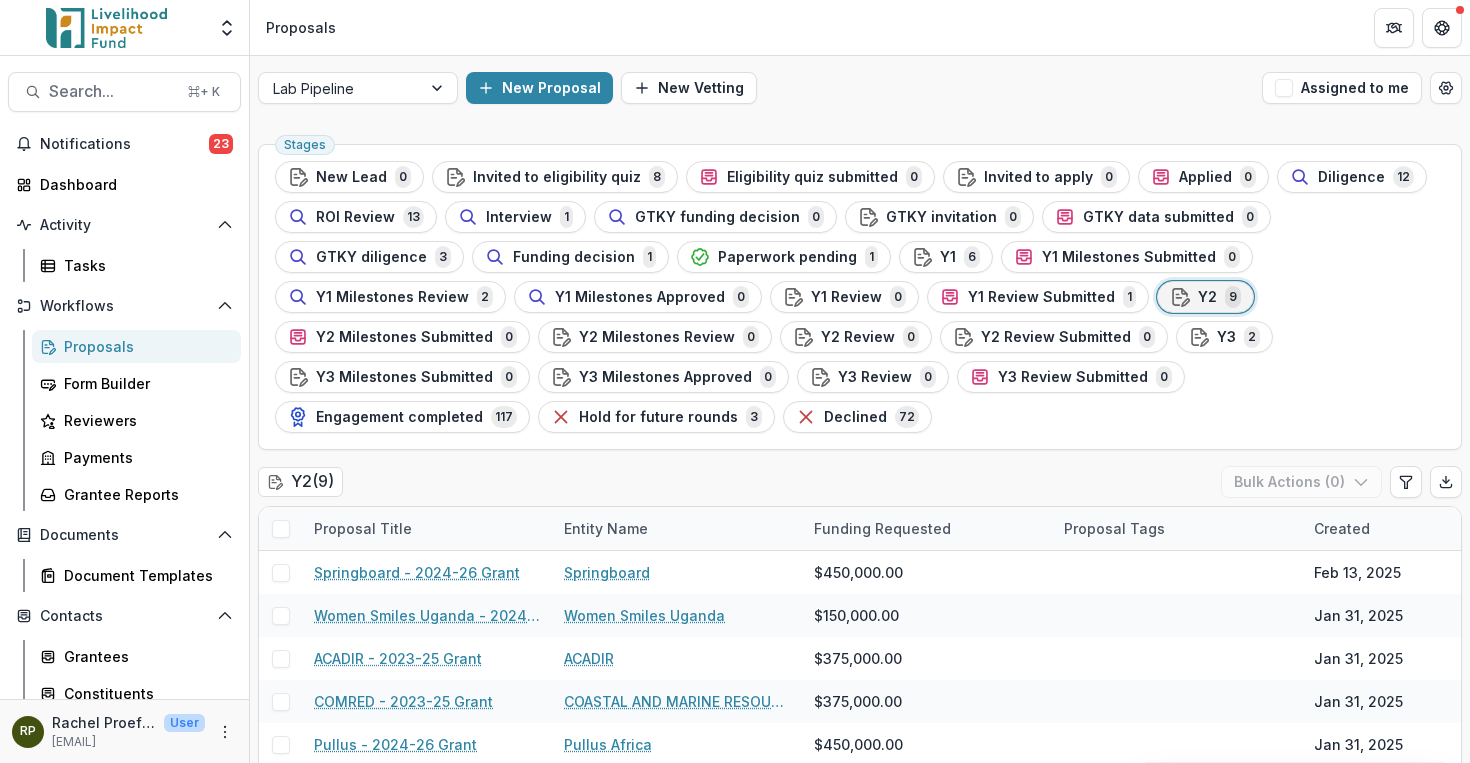 click on "Stages New Lead 0 Invited to eligibility quiz 8 Eligibility quiz submitted 0 Invited to apply 0 Applied 0 Diligence 12 ROI Review 13 Interview 1 GTKY funding decision 0 GTKY invitation 0 GTKY data submitted 0 GTKY diligence 3 Funding decision 1 Paperwork pending 1 Y1 6 Y1 Milestones Submitted 0 Y1 Milestones Review 2 Y1 Milestones Approved 0 Y1 Review 0 Y1 Review Submitted 1 Y2 9 Y2 Milestones Submitted 0 Y2 Milestones Review 0 Y2 Review 0 Y2 Review Submitted 0 Y3 2 Y3 Milestones Submitted 0 Y3 Milestones Approved 0 Y3 Review 0 Y3 Review Submitted 0 Engagement completed 117 Hold for future rounds 3 Declined 72 Y2 Bulk Actions ( 0 ) Proposal Title Entity Name Funding Requested Proposal Tags Created Submitted Date Form Current Stage Task Assignees Pending Tasks Springboard - 2024-26 Grant Springboard $450,000.00 [MONTH] 13, [YEAR] [MONTH] 13, [YEAR] Historical Grants 0 Women Smiles Uganda - 2024-26 Grant Women Smiles Uganda $150,000.00 [MONTH] 31, [YEAR] [MONTH] 31, [YEAR] Historical Grants 0 ACADIR - 2023-25 Grant ACADIR 0 0 0" at bounding box center (860, 505) 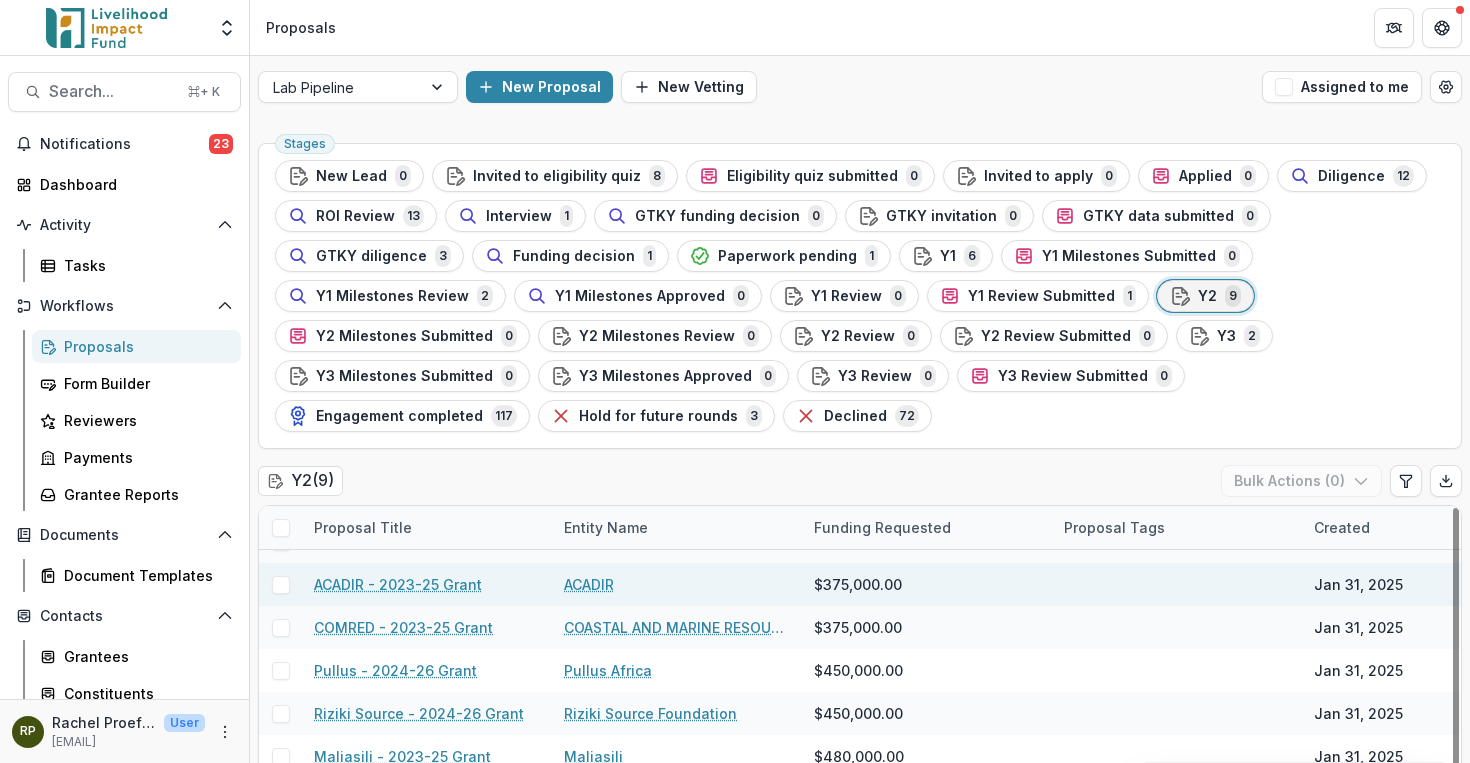 scroll, scrollTop: 0, scrollLeft: 0, axis: both 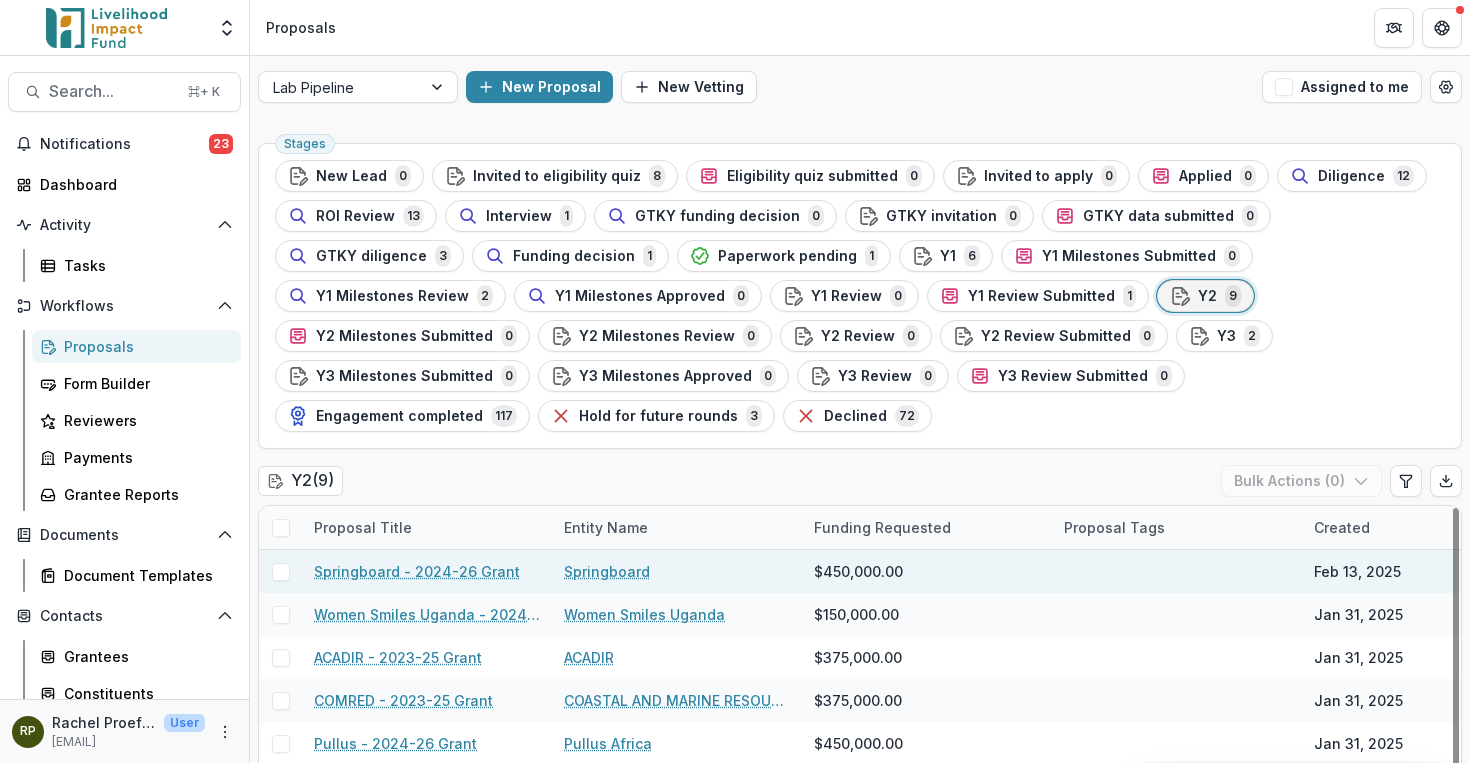 click on "Springboard - 2024-26 Grant" at bounding box center [417, 571] 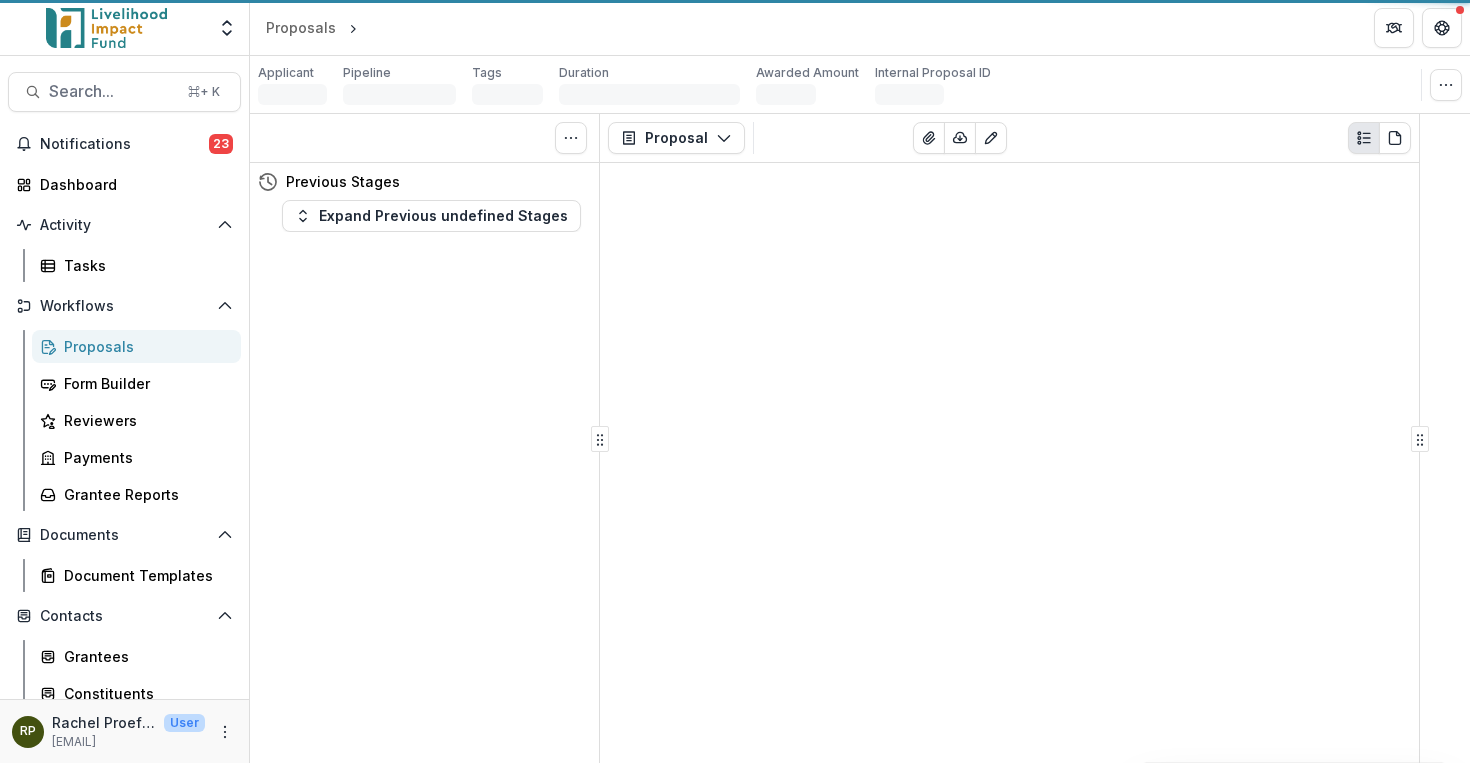 scroll, scrollTop: 0, scrollLeft: 0, axis: both 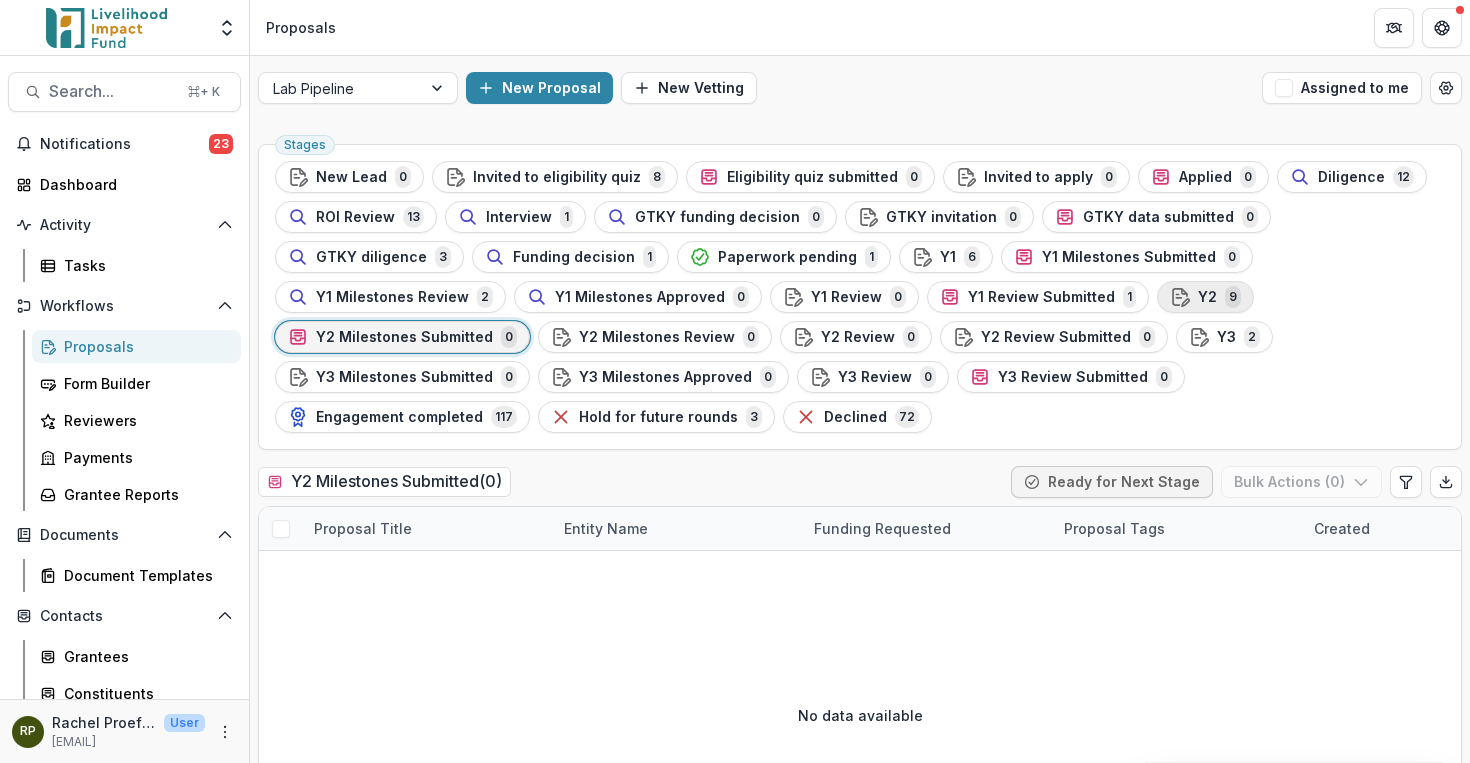 click on "Y2 9" at bounding box center (1205, 297) 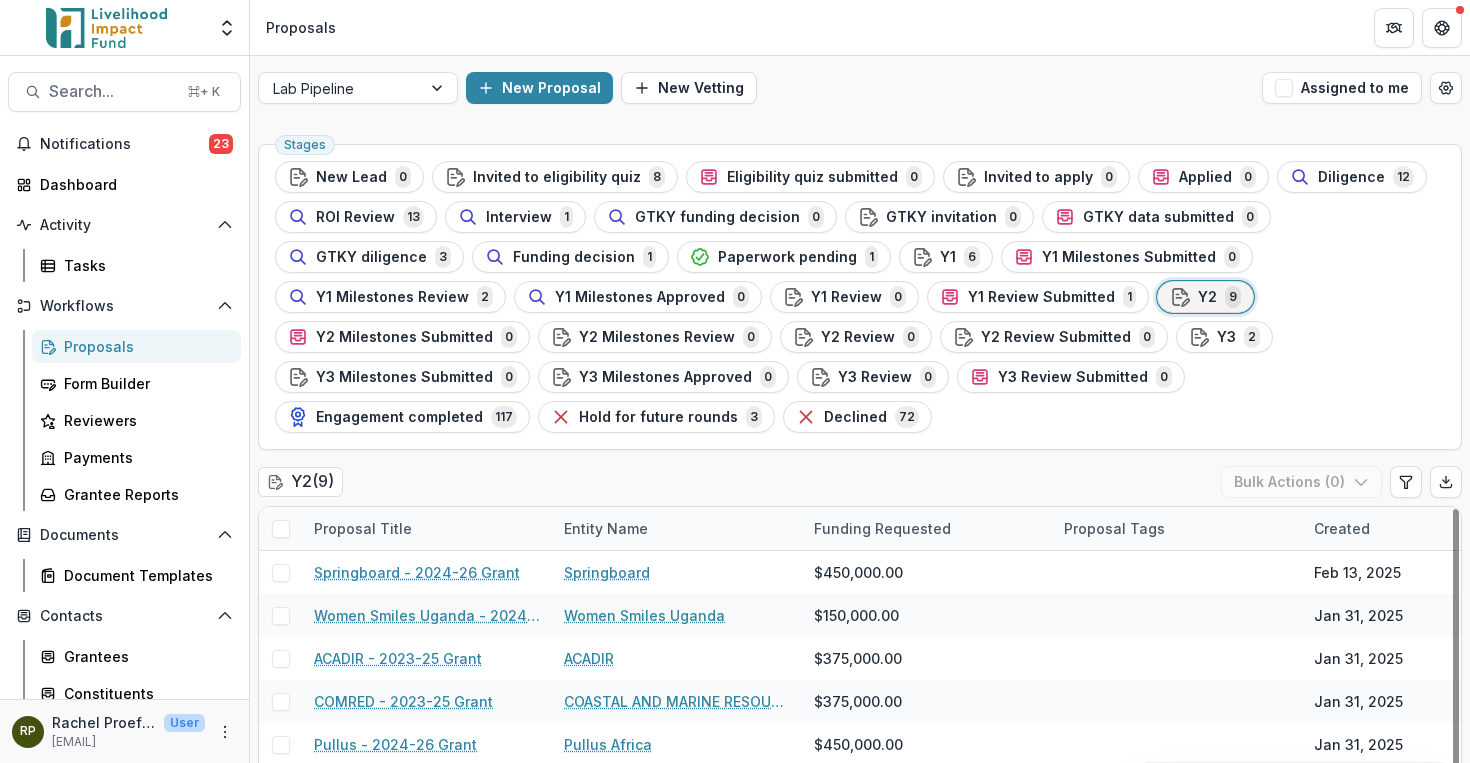 drag, startPoint x: 895, startPoint y: 508, endPoint x: 897, endPoint y: 468, distance: 40.04997 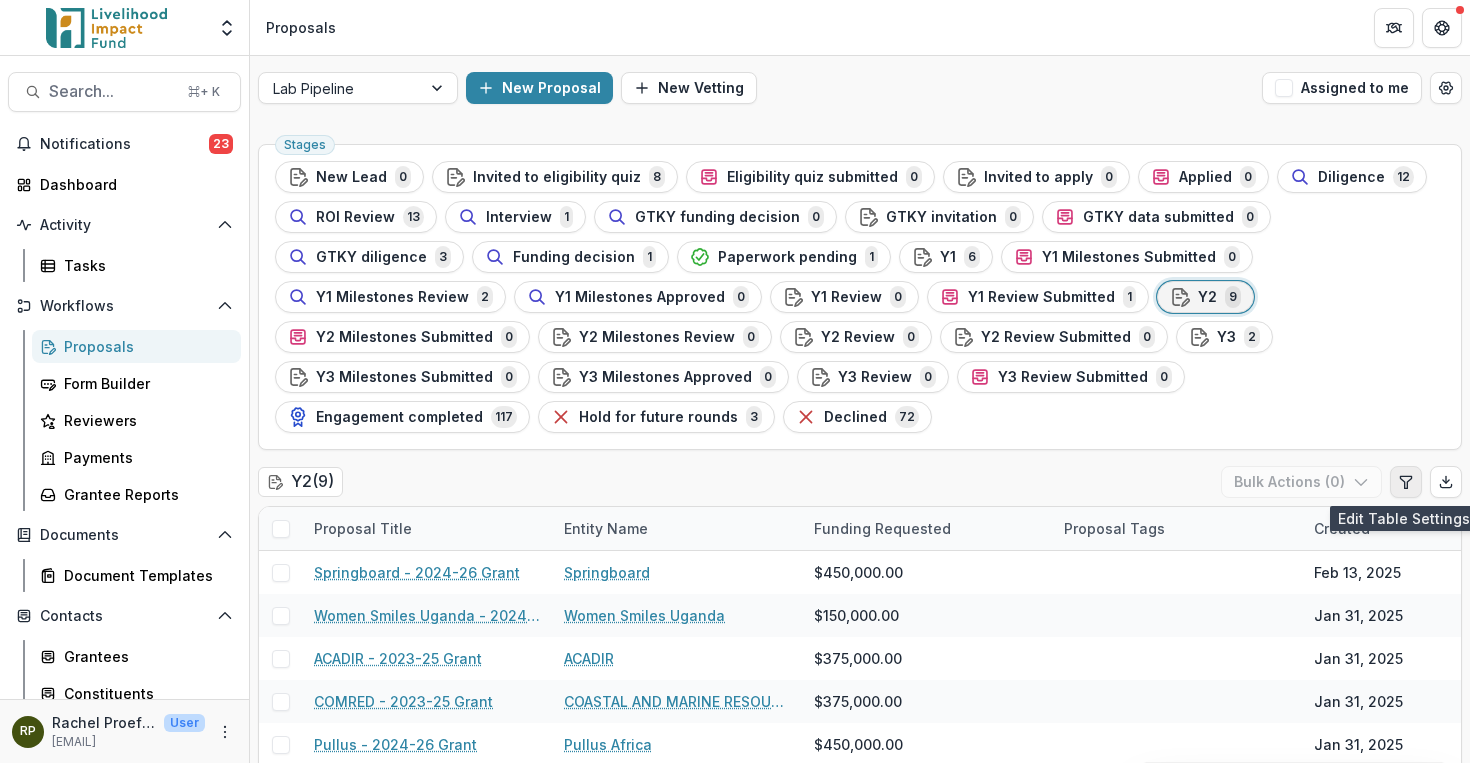 click 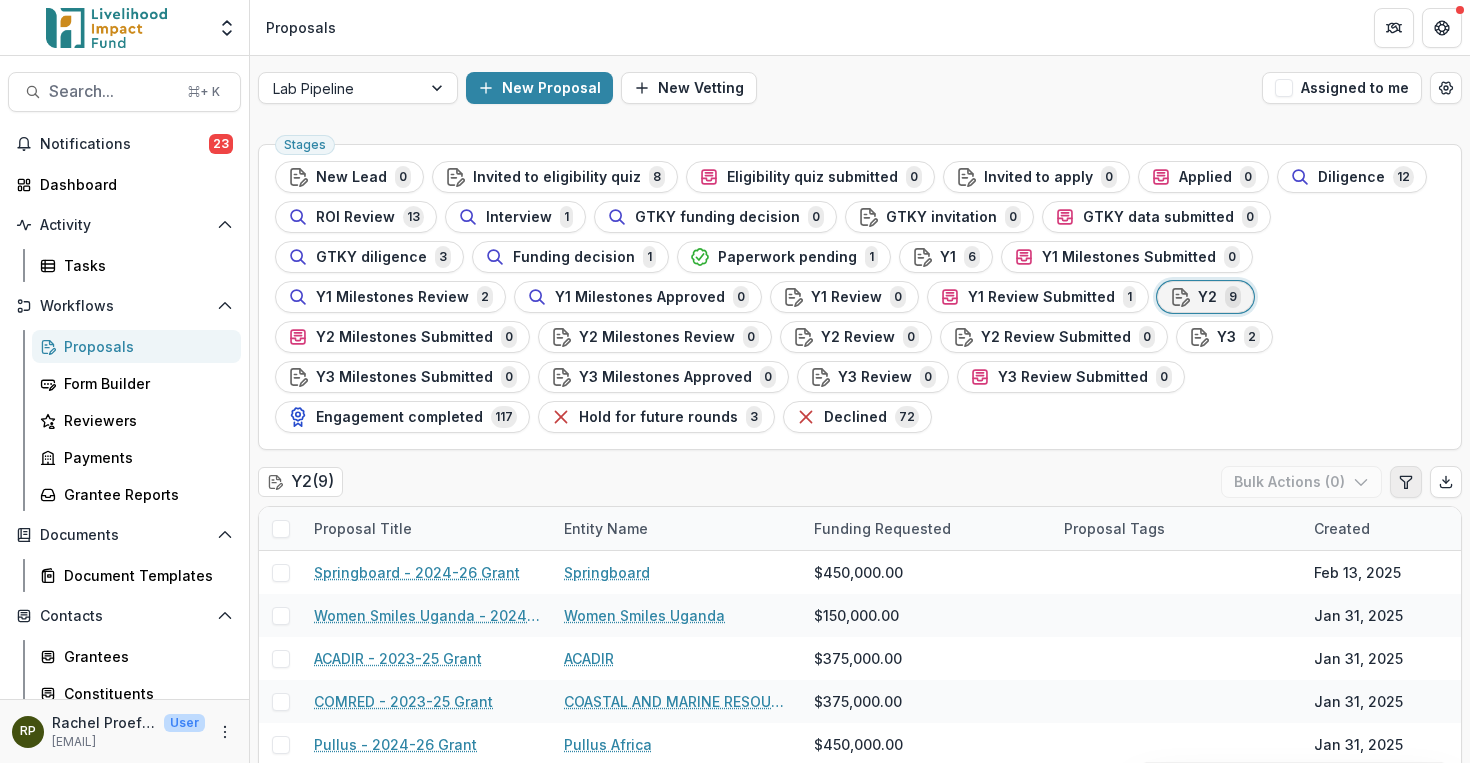 select on "******" 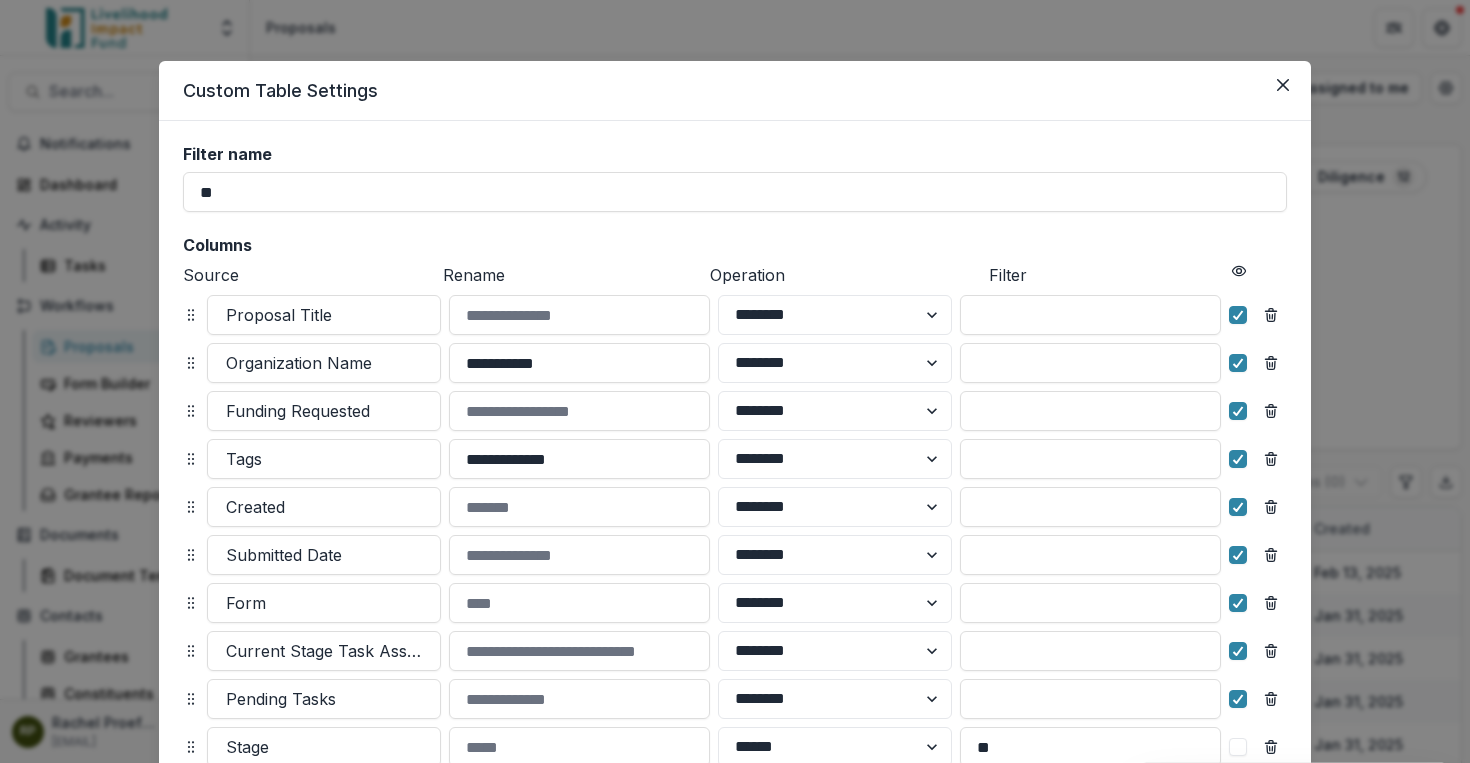 scroll, scrollTop: 0, scrollLeft: 0, axis: both 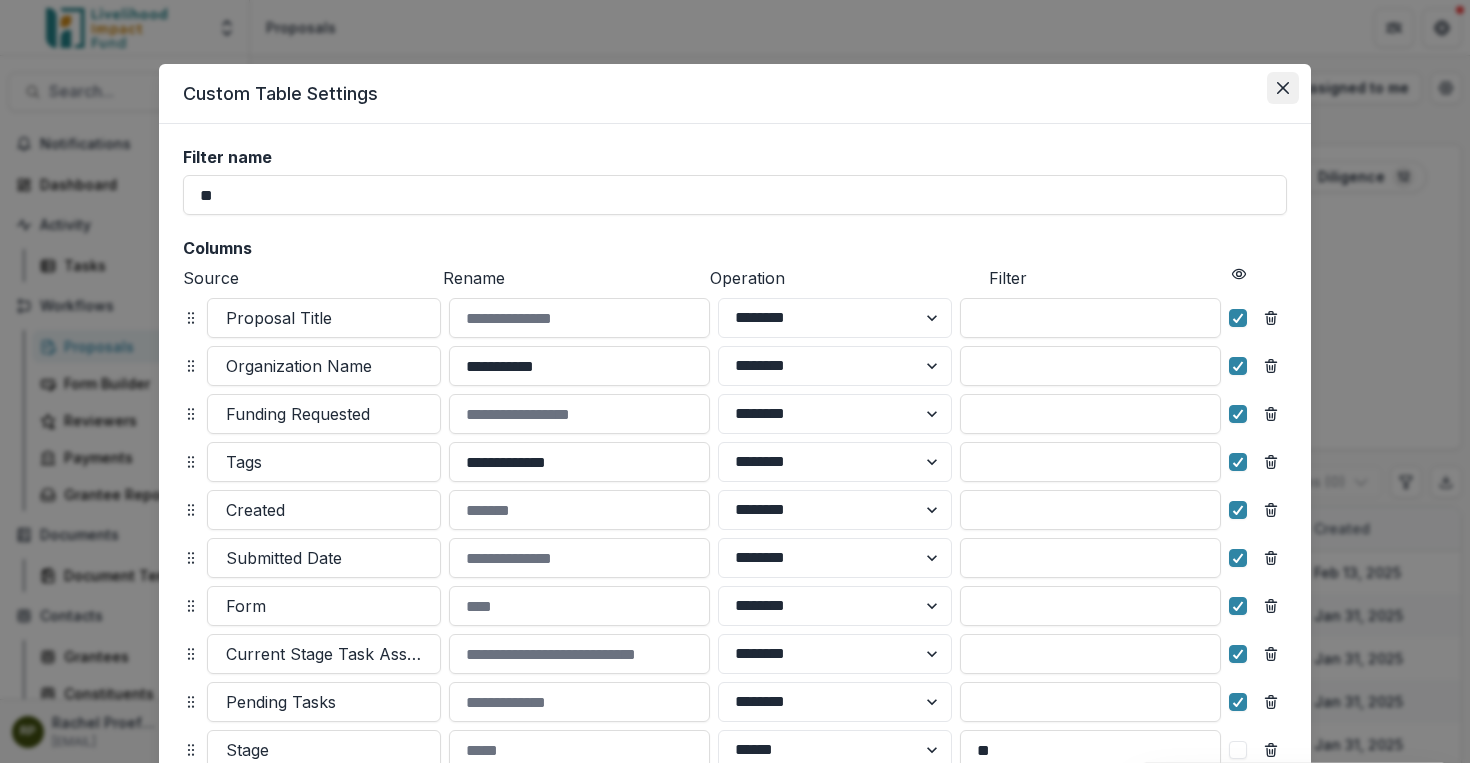 click at bounding box center [1283, 88] 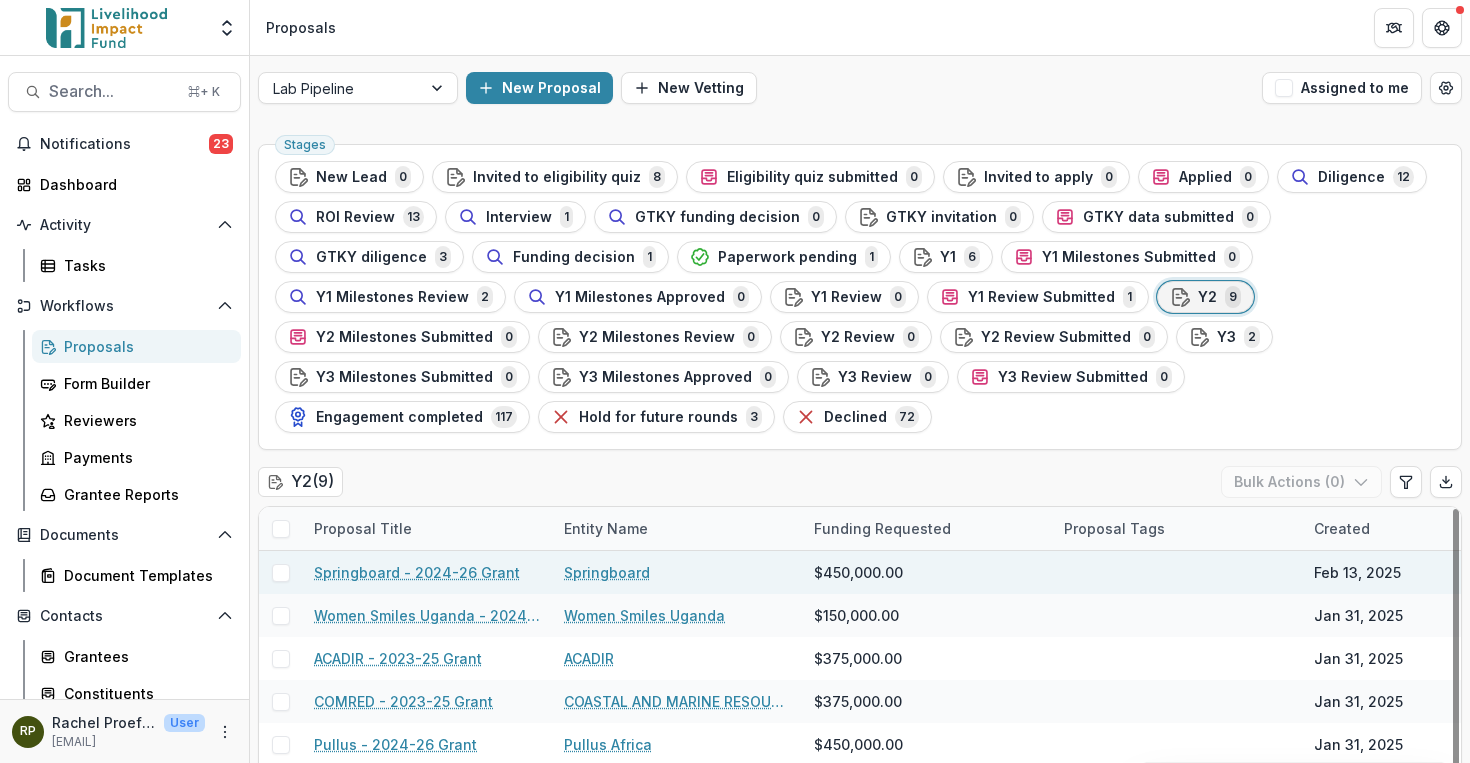 click on "Springboard - 2024-26 Grant" at bounding box center [417, 572] 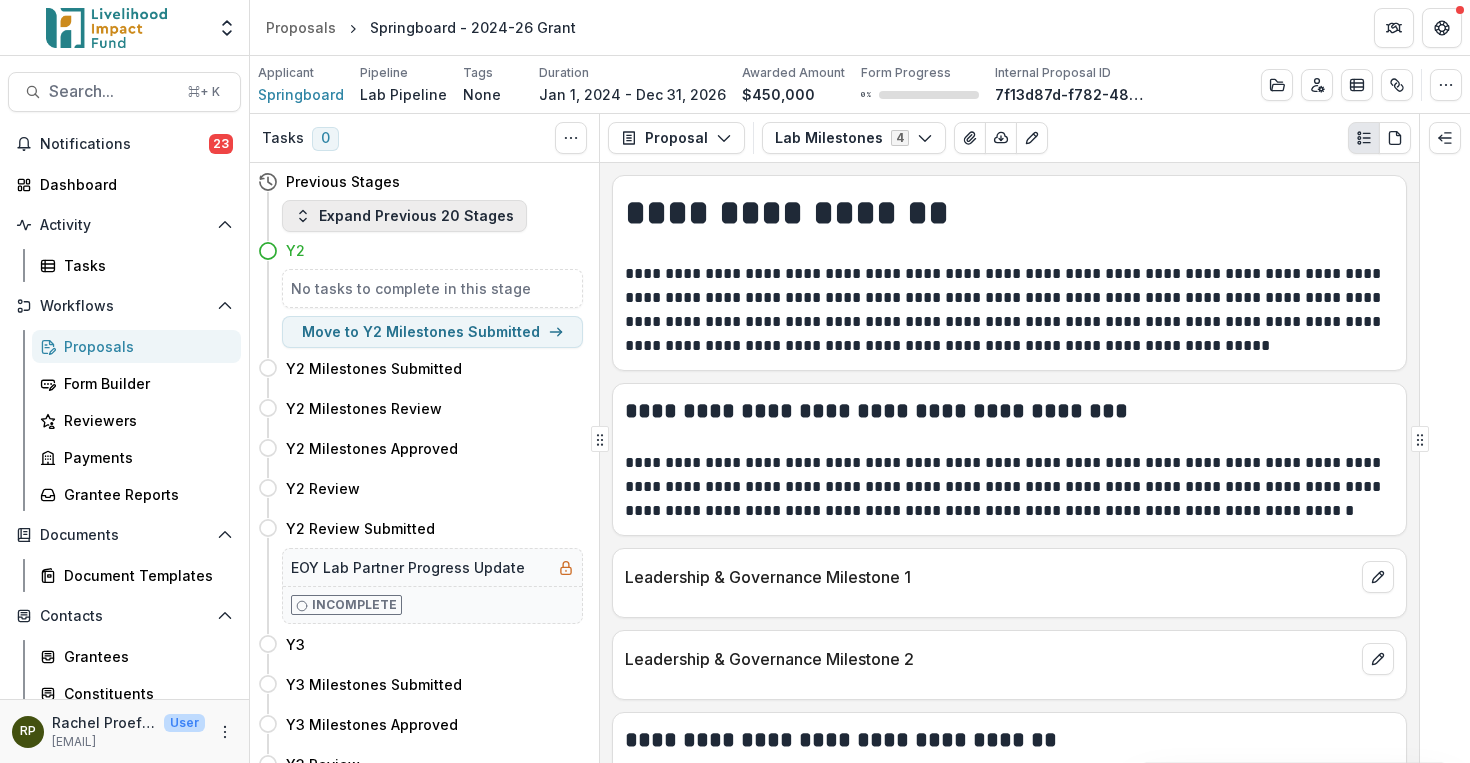 click on "Expand Previous 20 Stages" at bounding box center [404, 216] 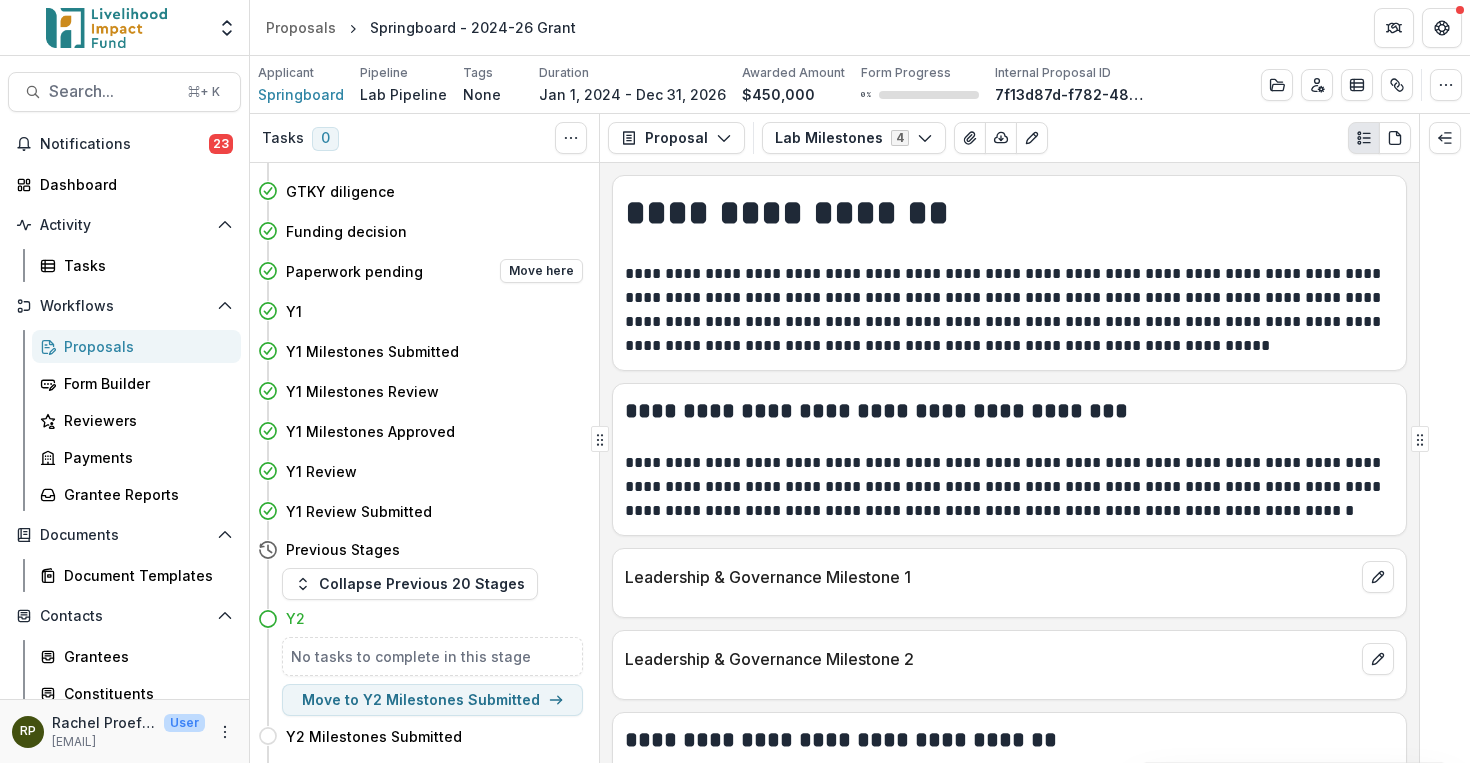 scroll, scrollTop: 436, scrollLeft: 0, axis: vertical 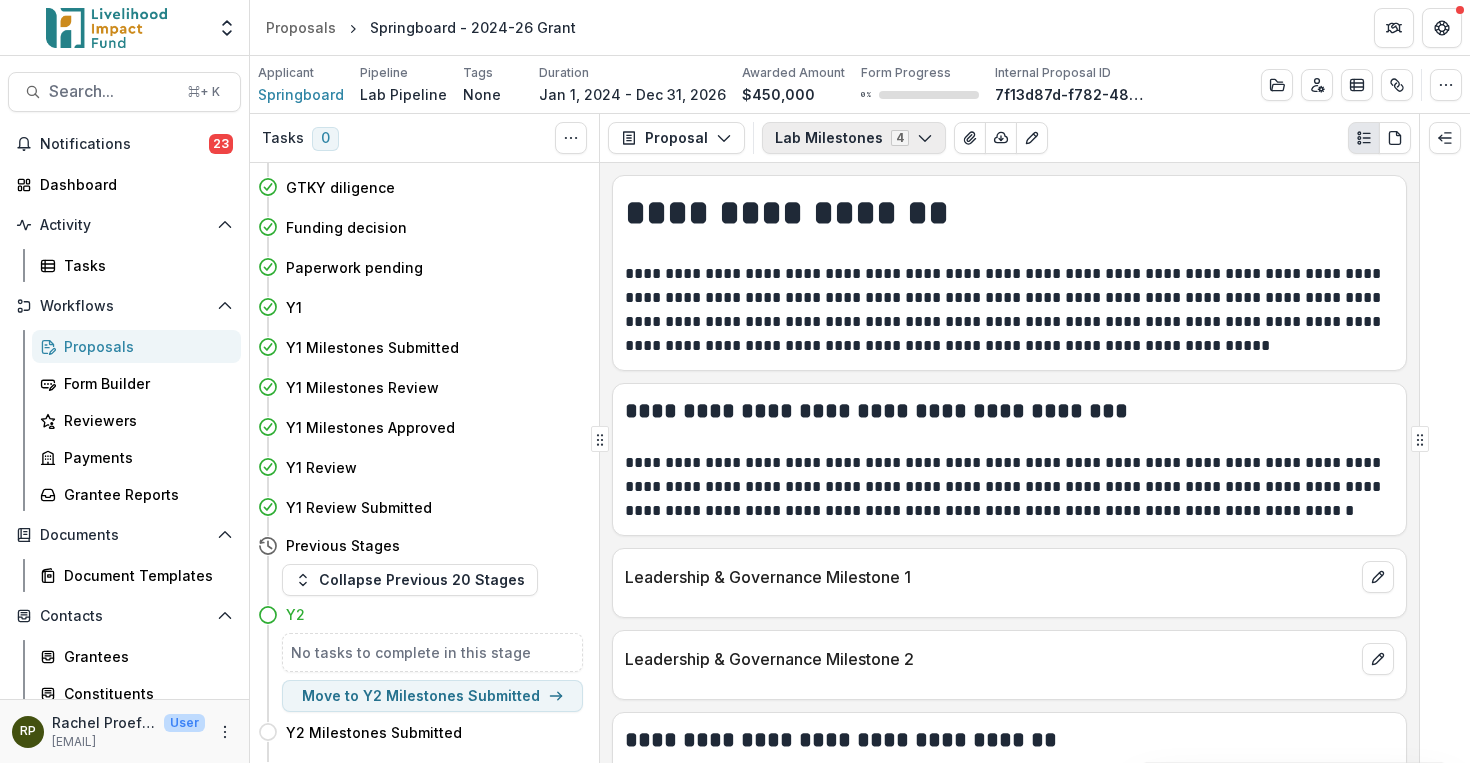 click on "Lab Milestones 4" at bounding box center (854, 138) 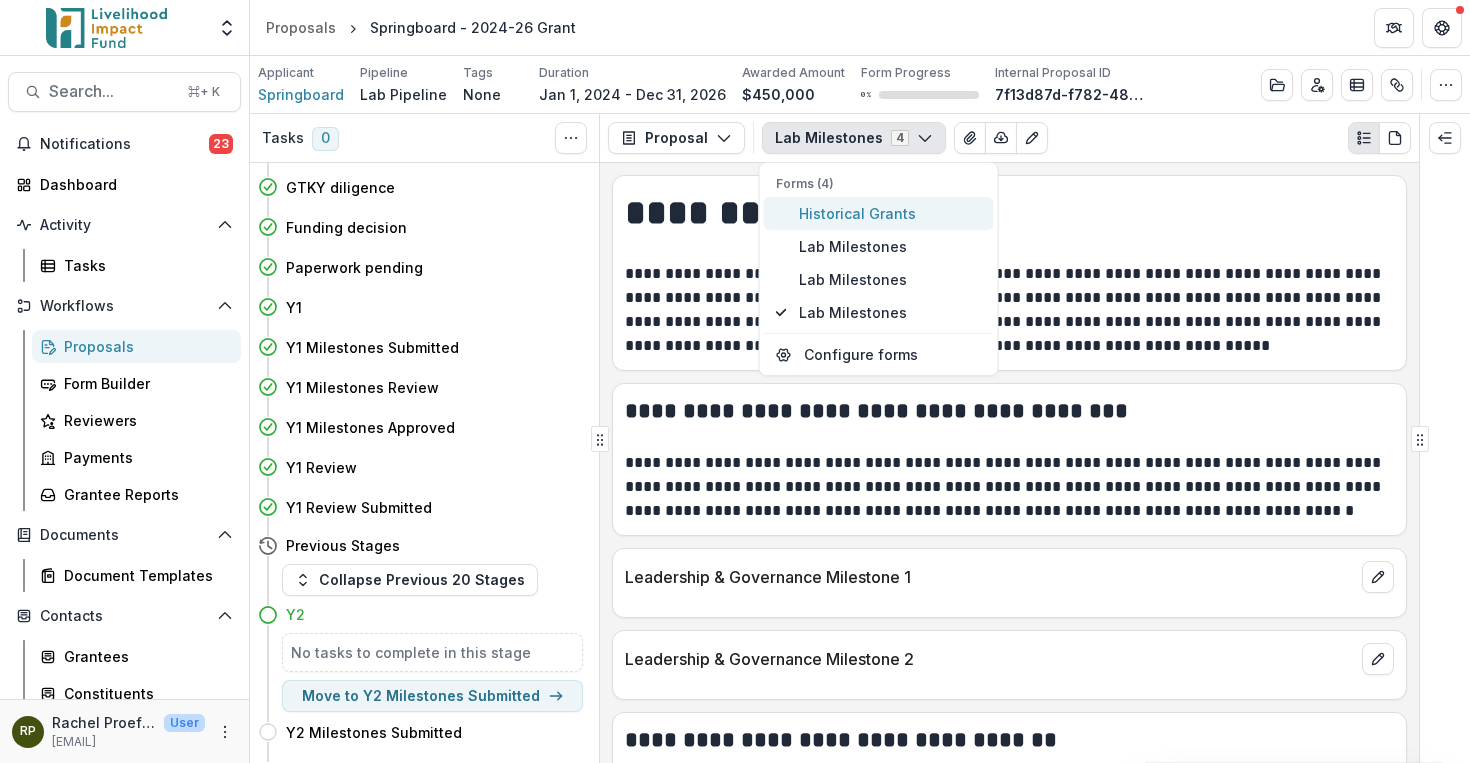 click on "Historical Grants" at bounding box center [890, 213] 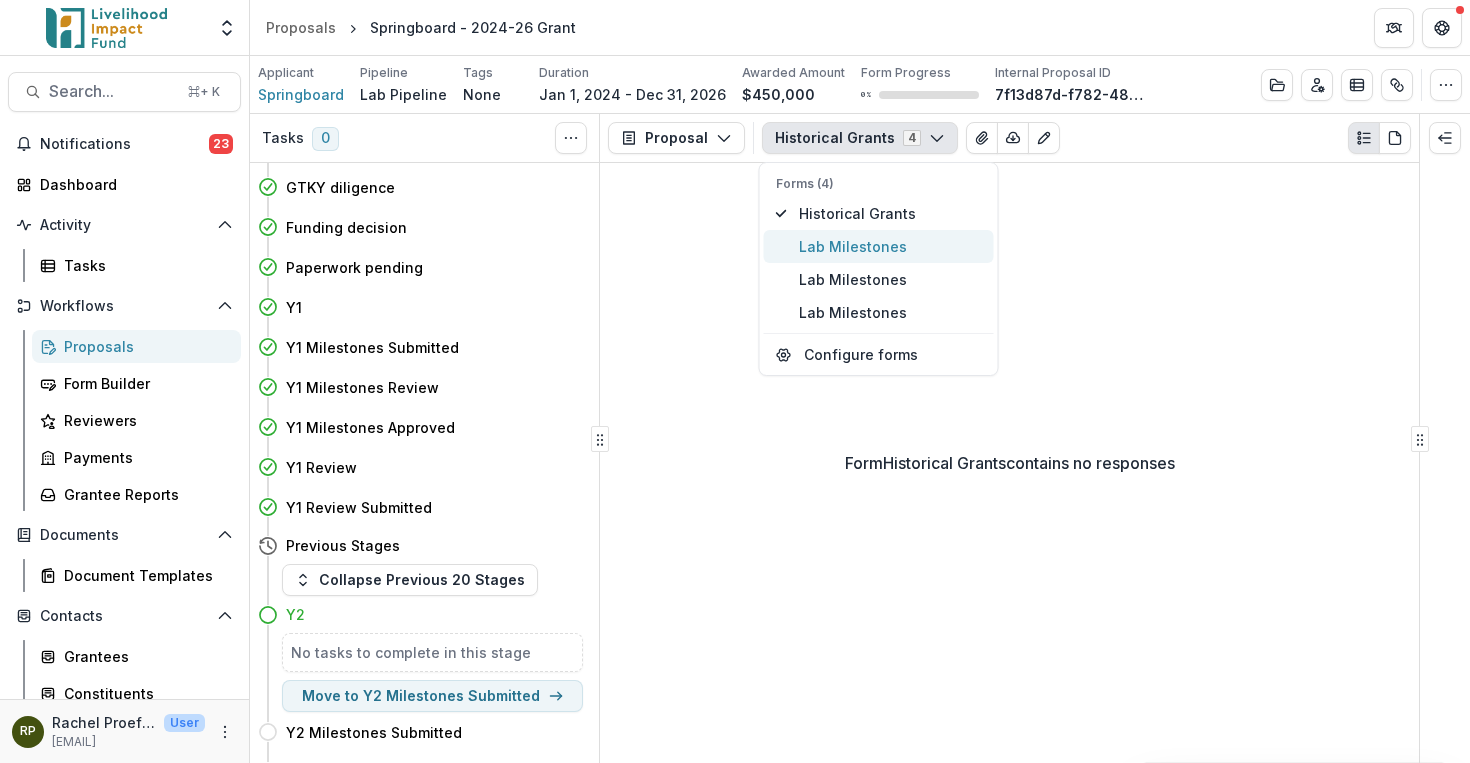 click on "Lab Milestones" at bounding box center [890, 246] 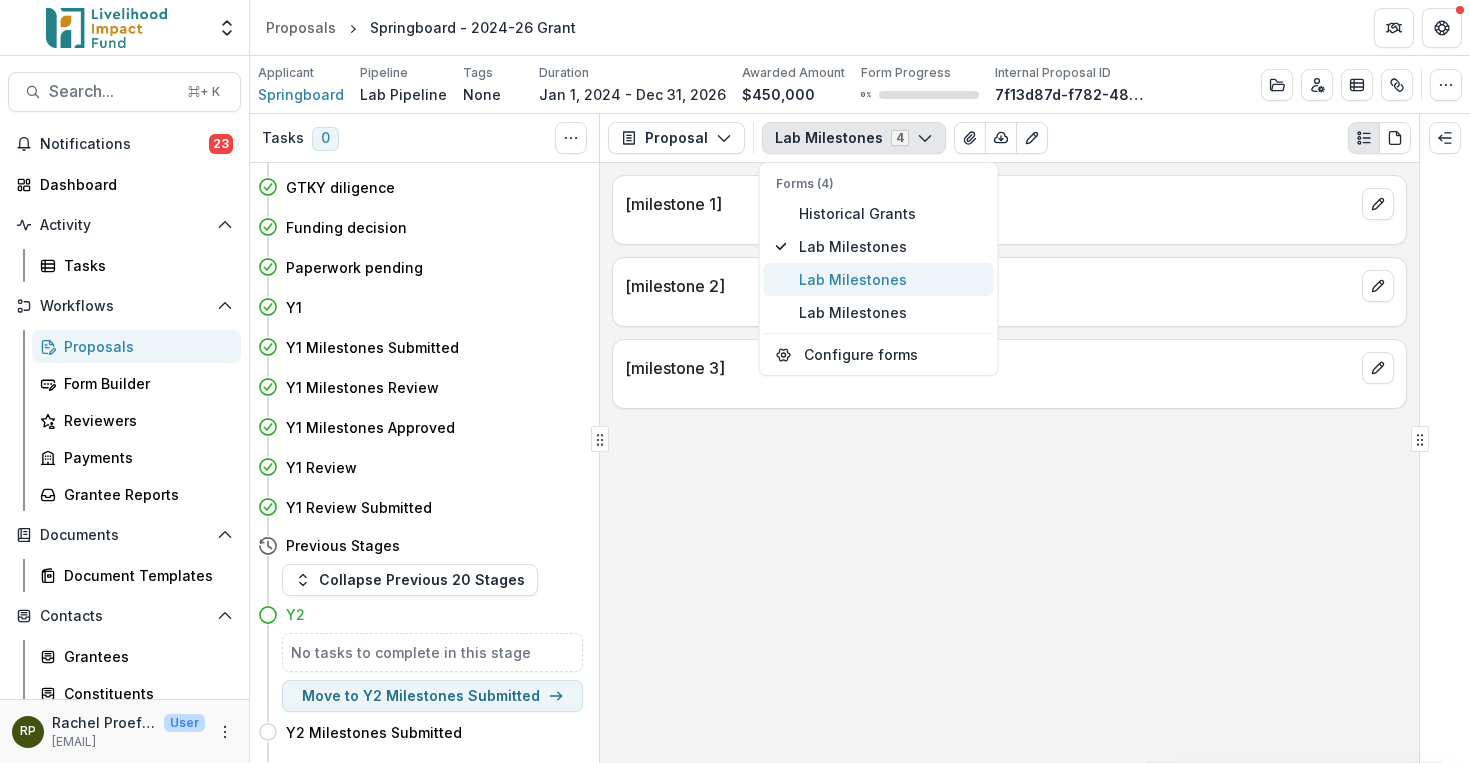 click on "Lab Milestones" at bounding box center [890, 279] 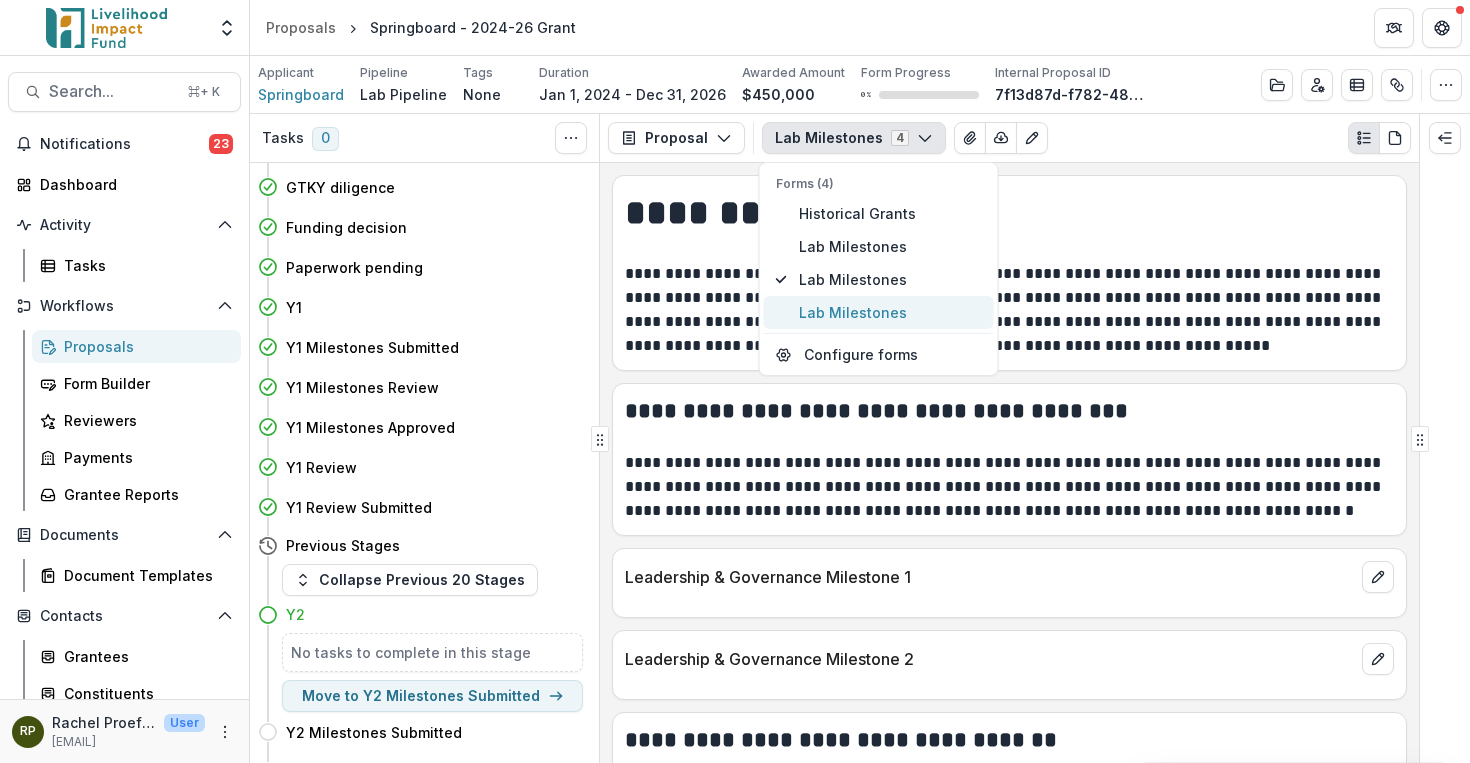 click on "Lab Milestones" at bounding box center (890, 312) 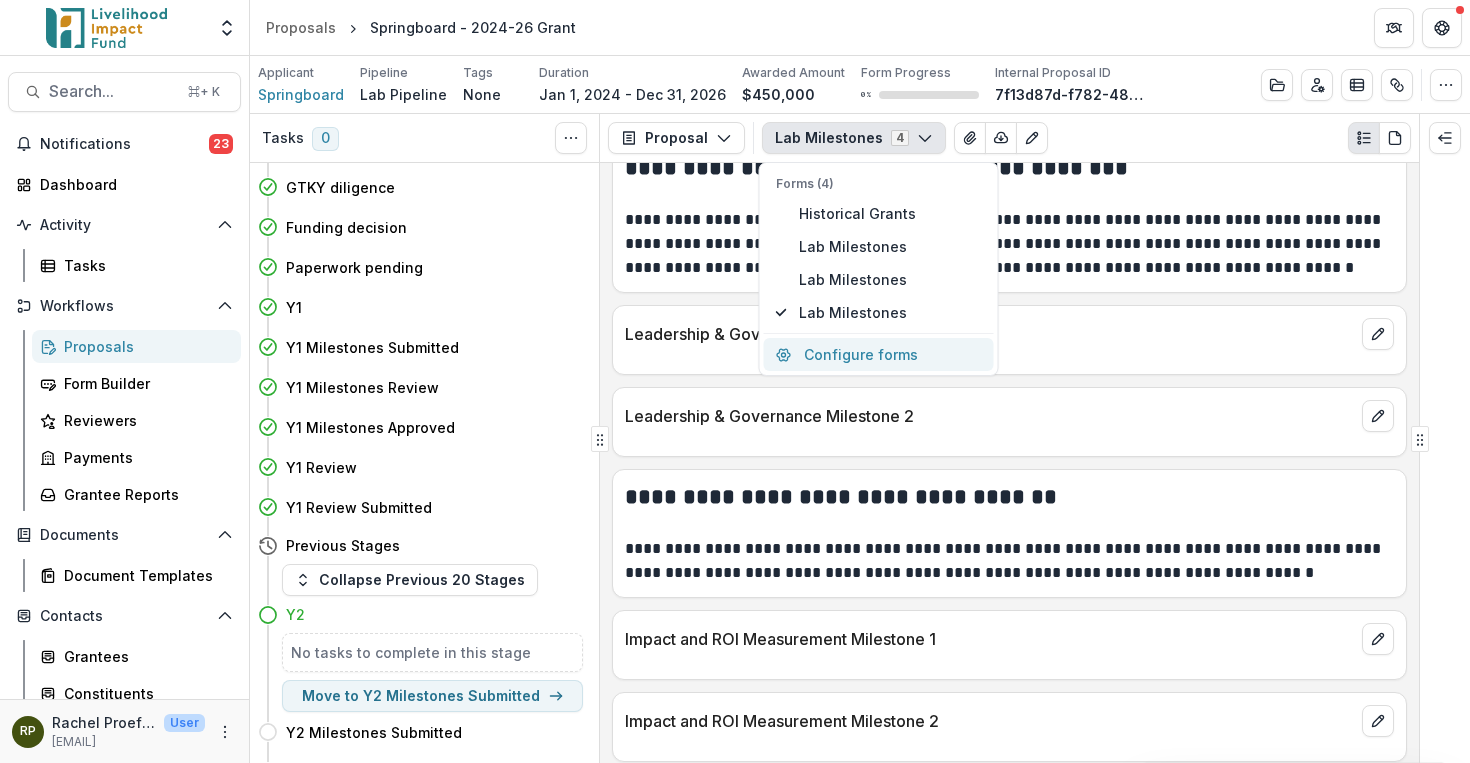 scroll, scrollTop: 199, scrollLeft: 0, axis: vertical 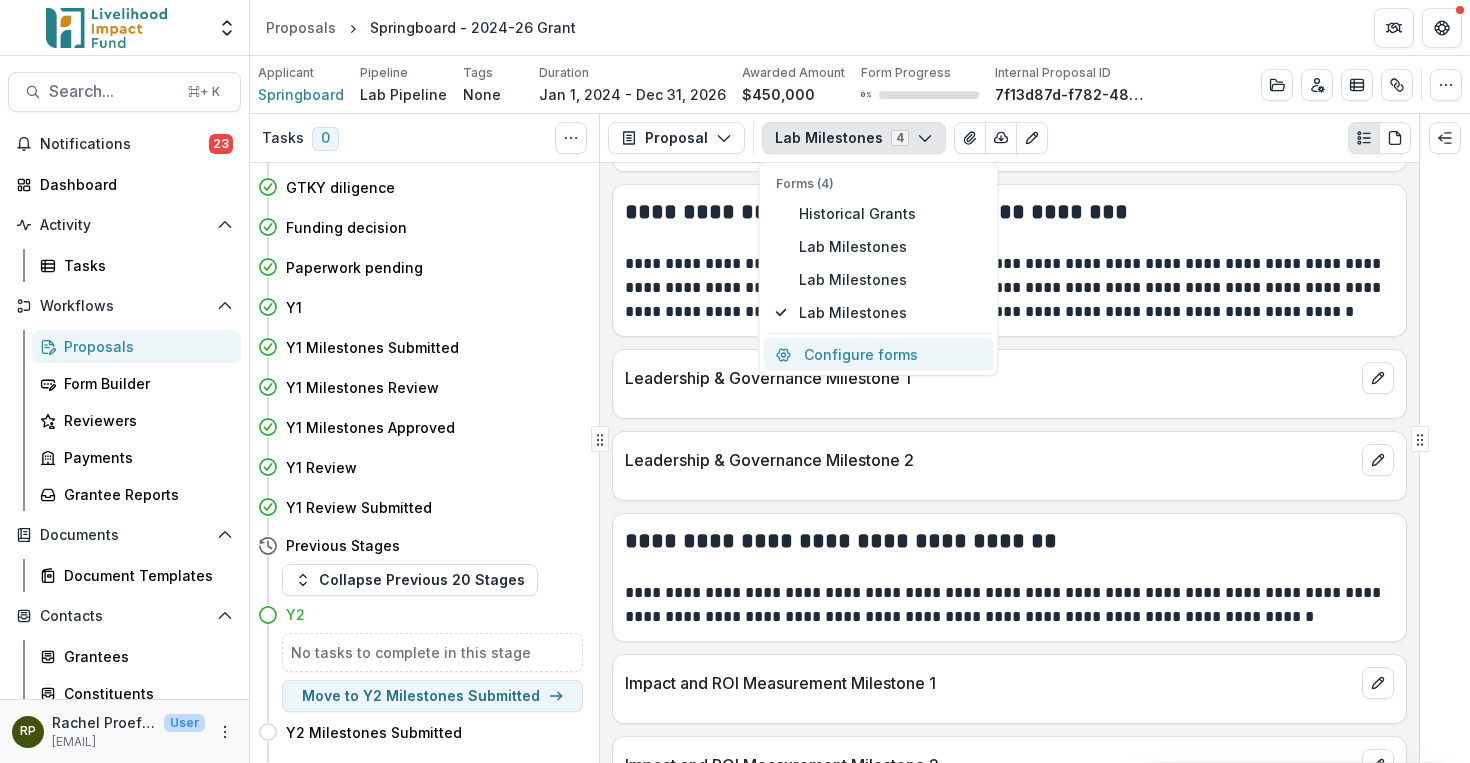 click on "Configure forms" at bounding box center (879, 354) 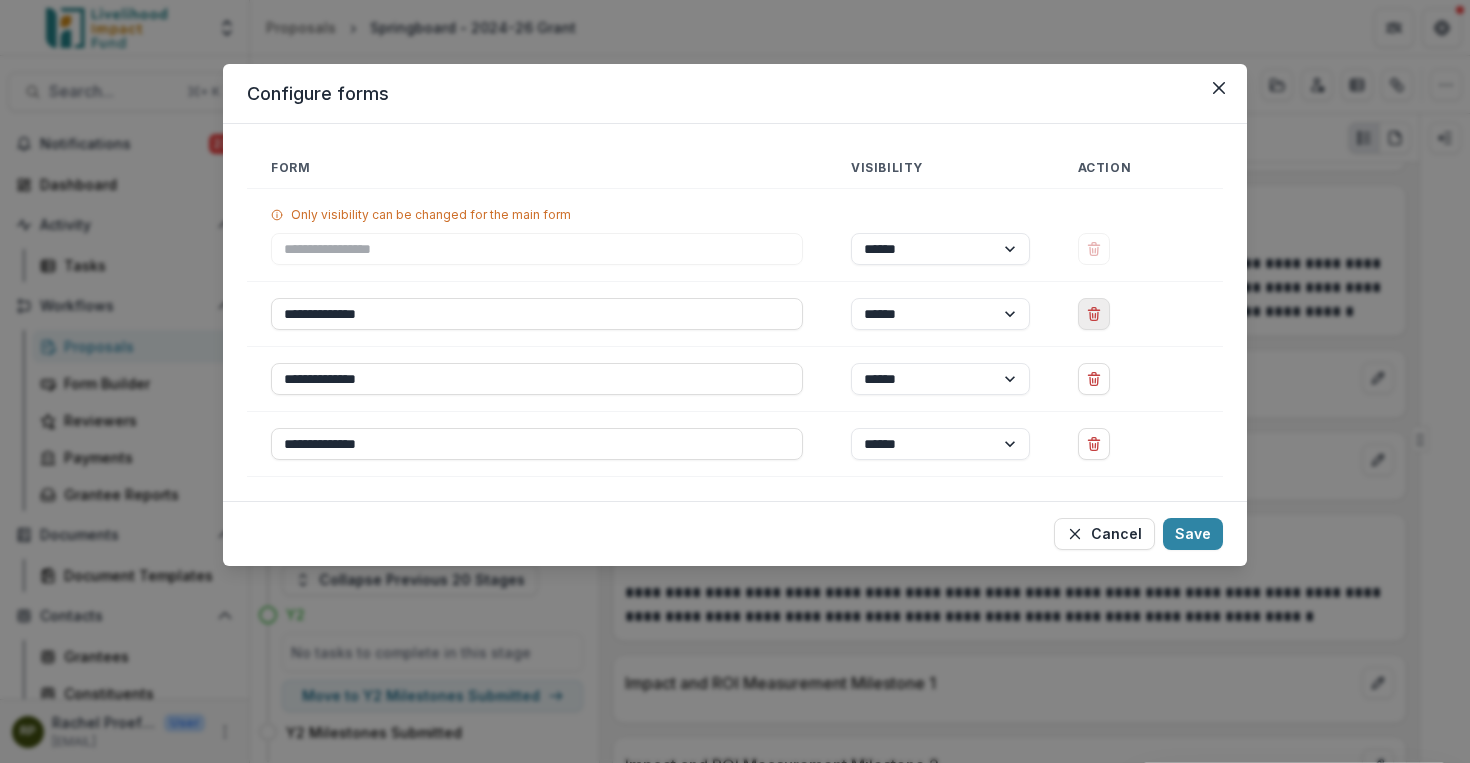 click 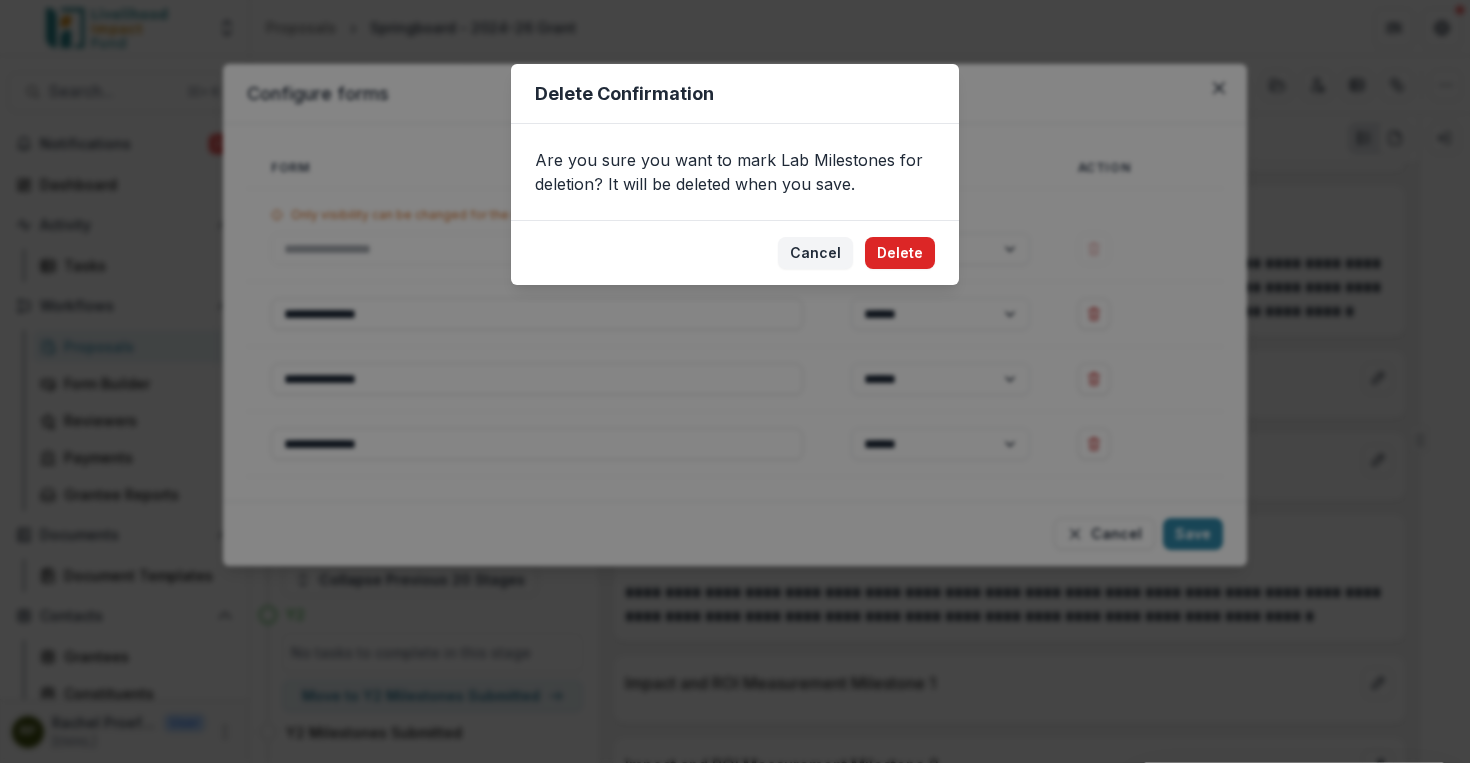 drag, startPoint x: 896, startPoint y: 246, endPoint x: 910, endPoint y: 247, distance: 14.035668 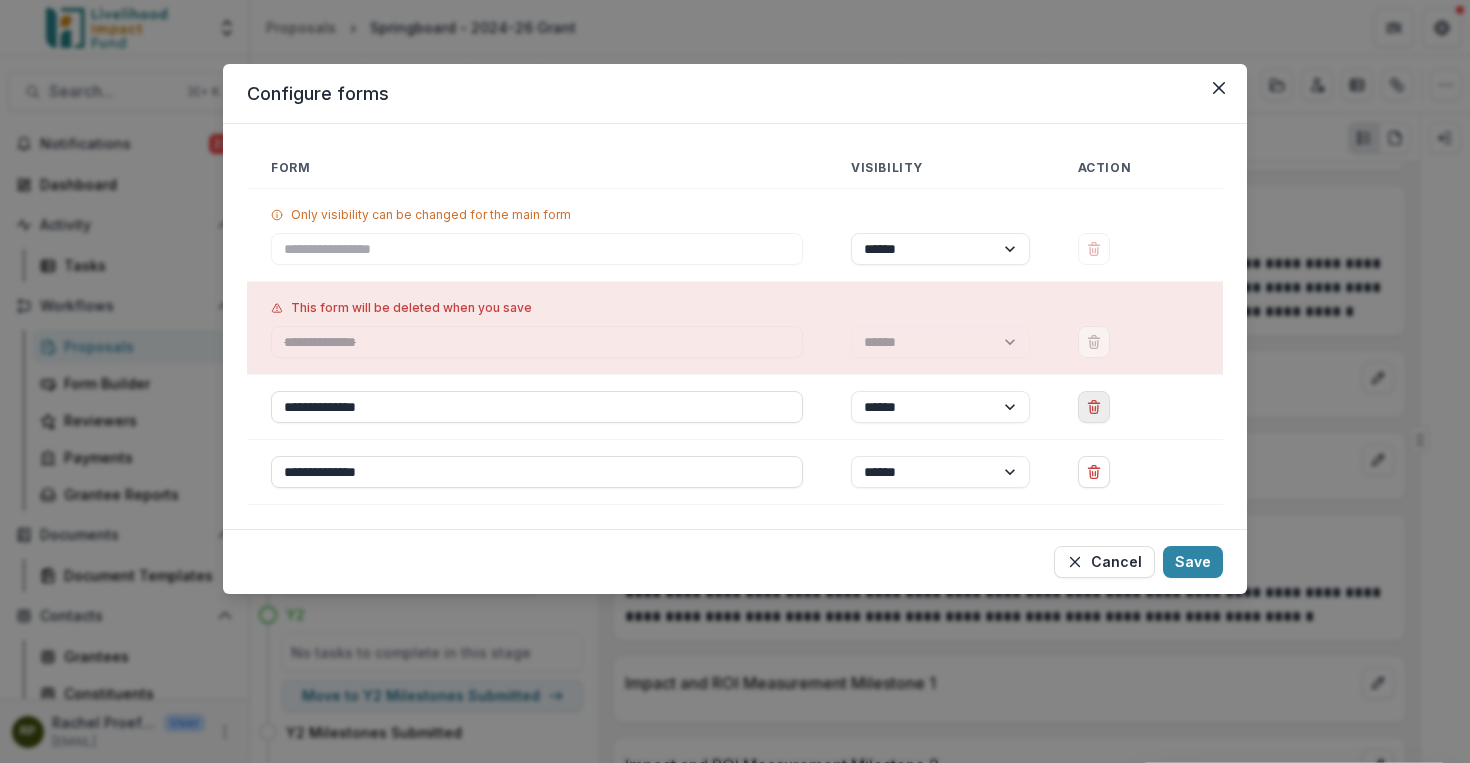 click 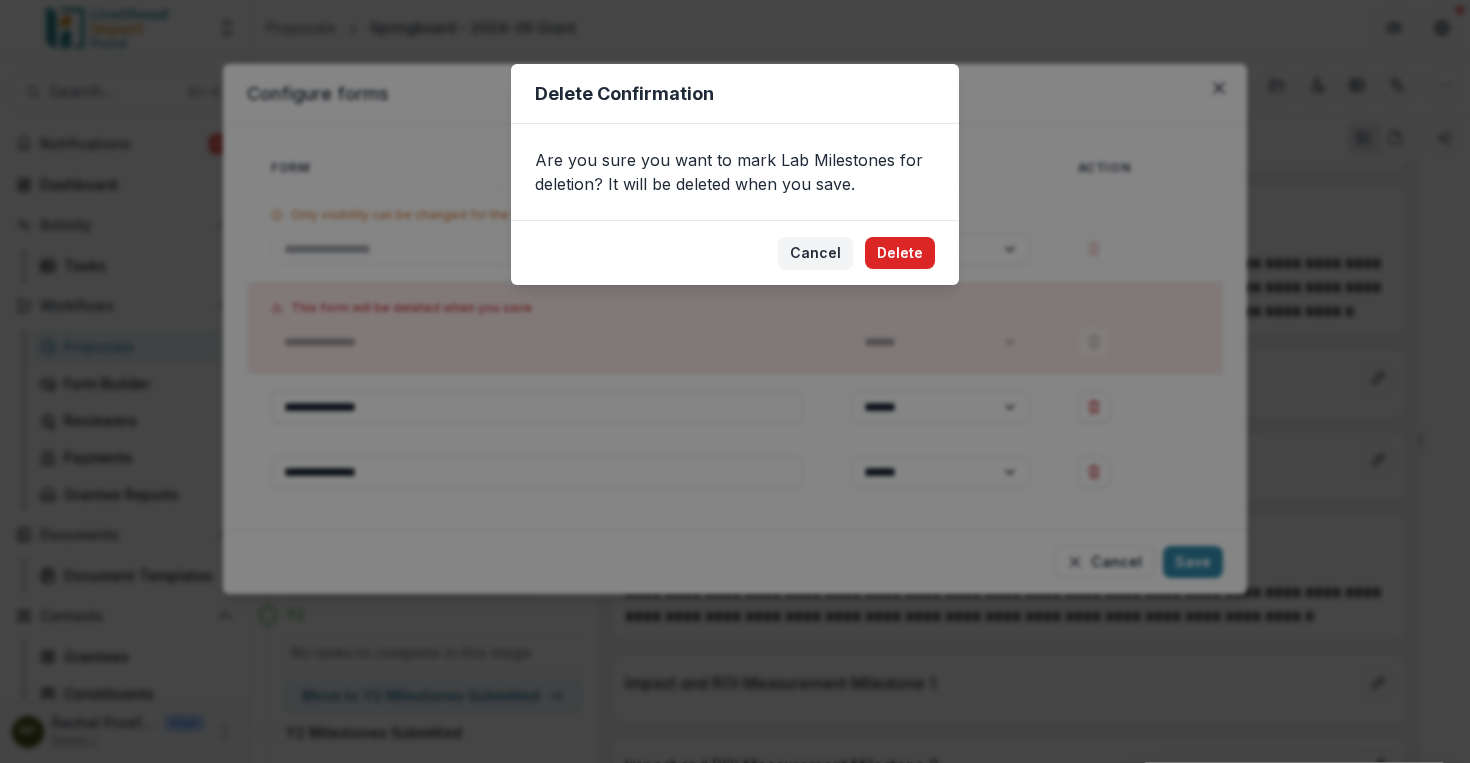click on "Delete" at bounding box center [900, 253] 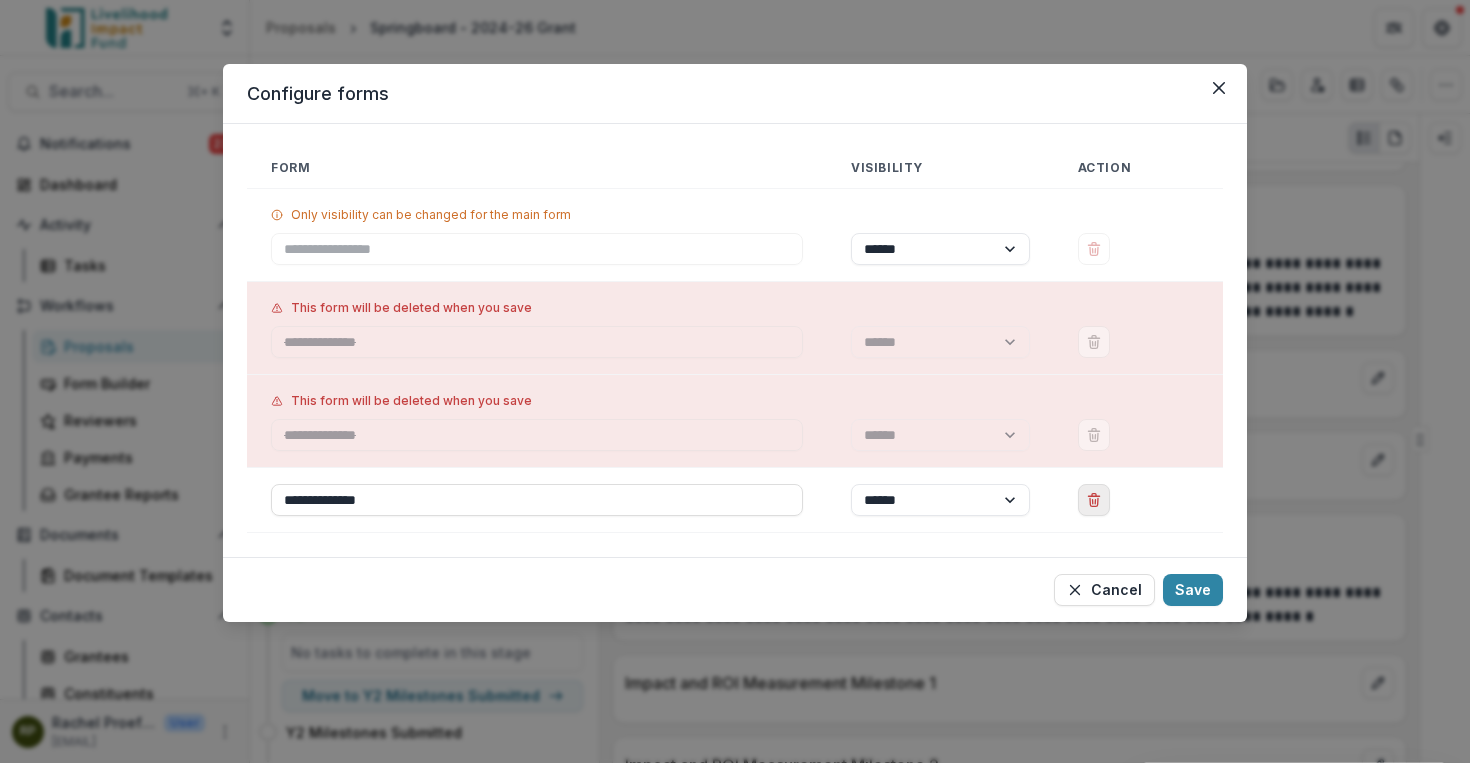 click 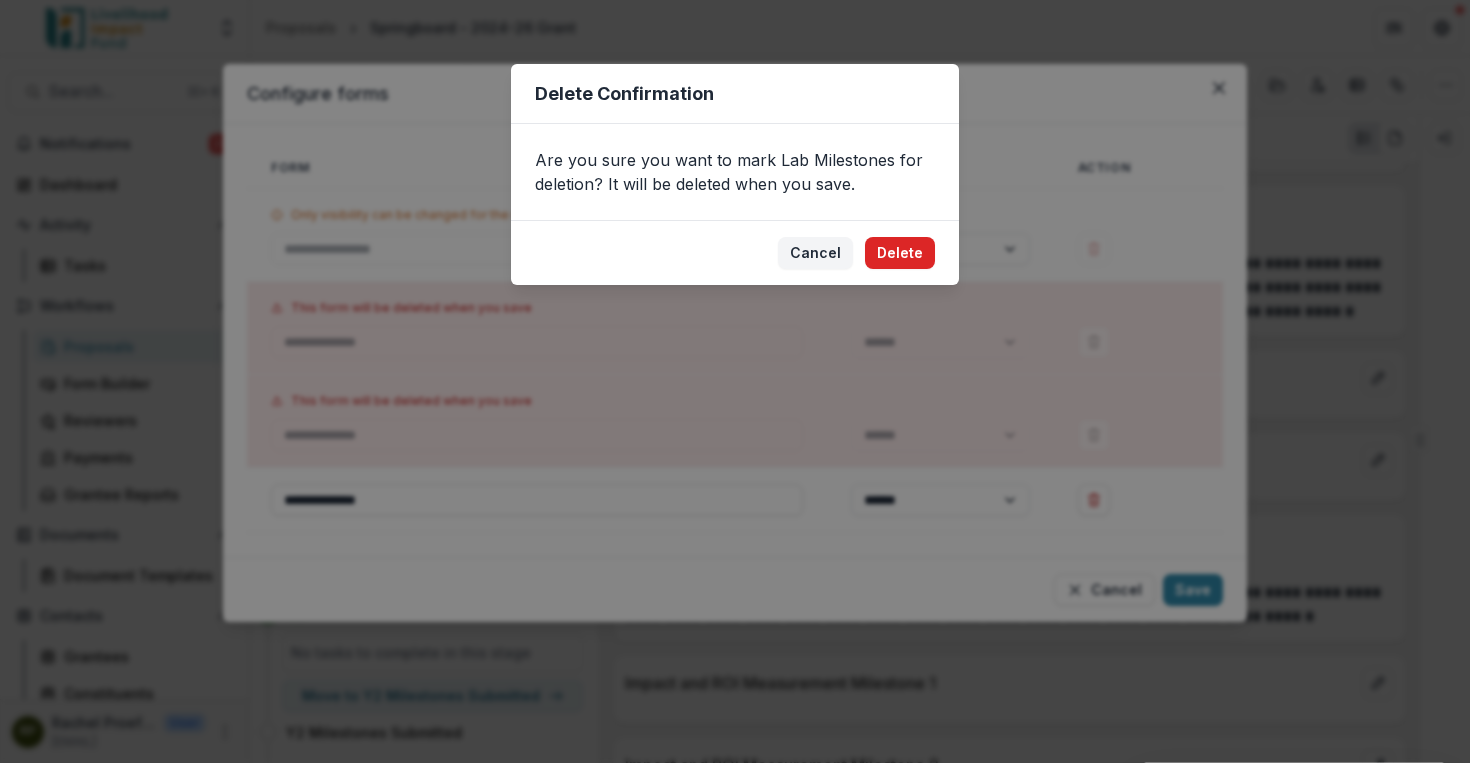 click on "Delete" at bounding box center (900, 253) 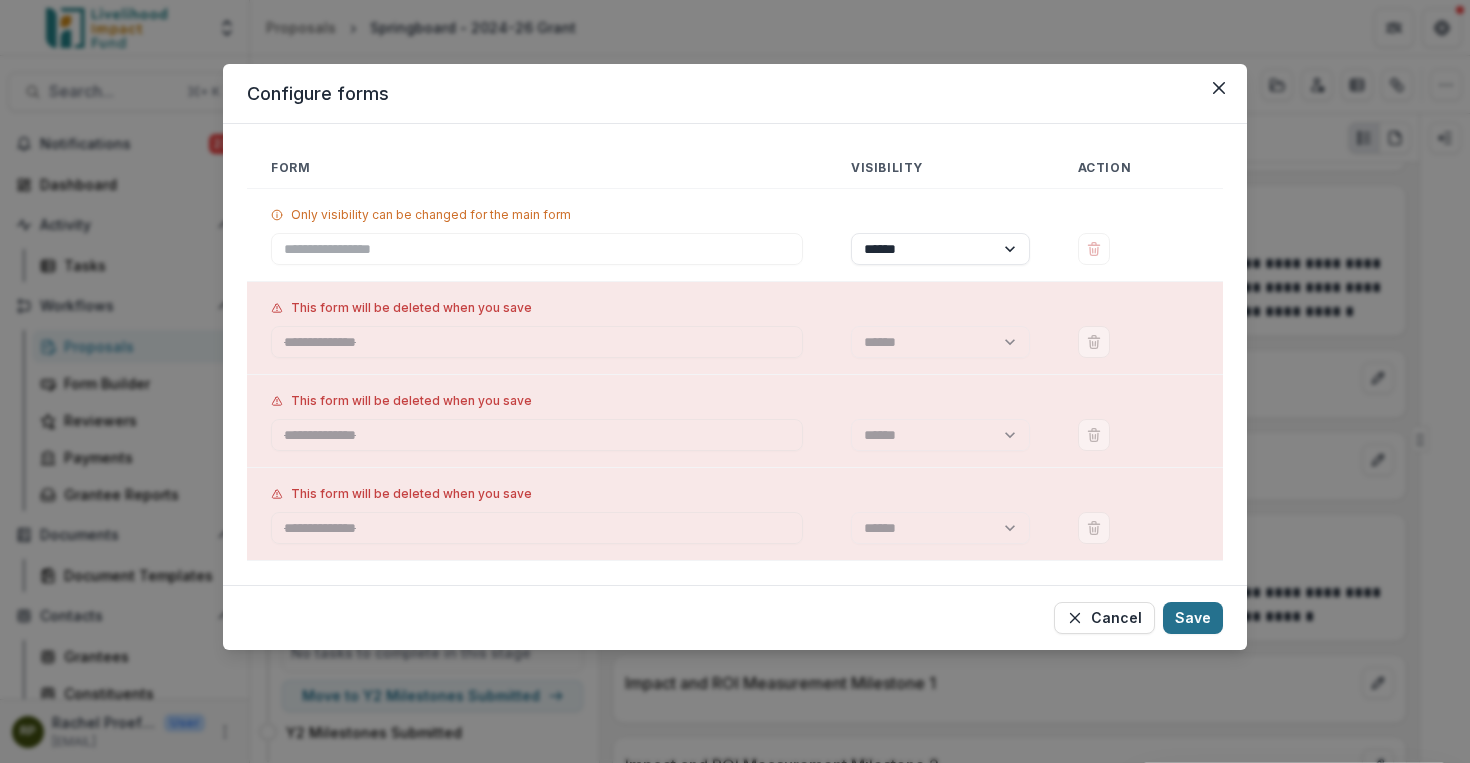 click on "Save" at bounding box center (1193, 618) 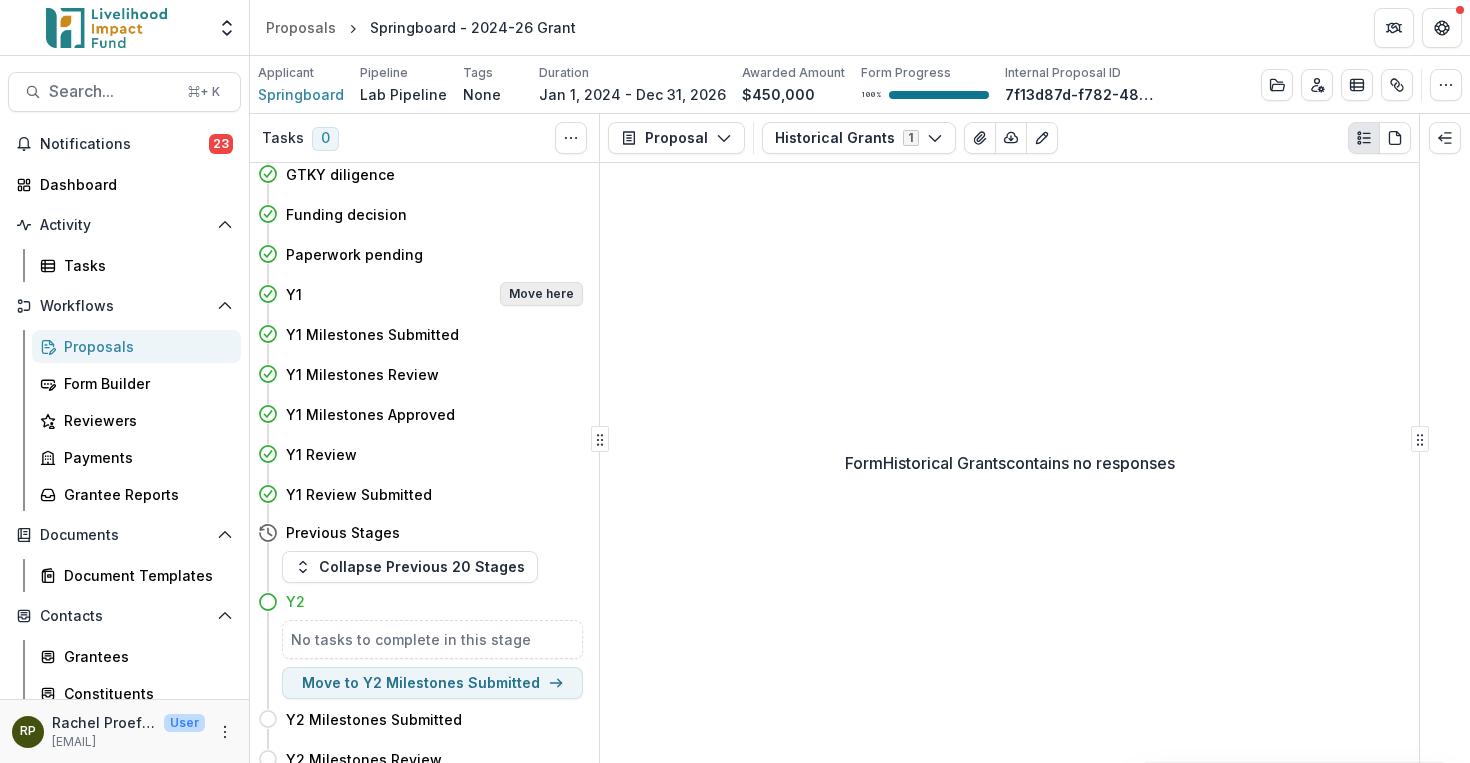 scroll, scrollTop: 459, scrollLeft: 0, axis: vertical 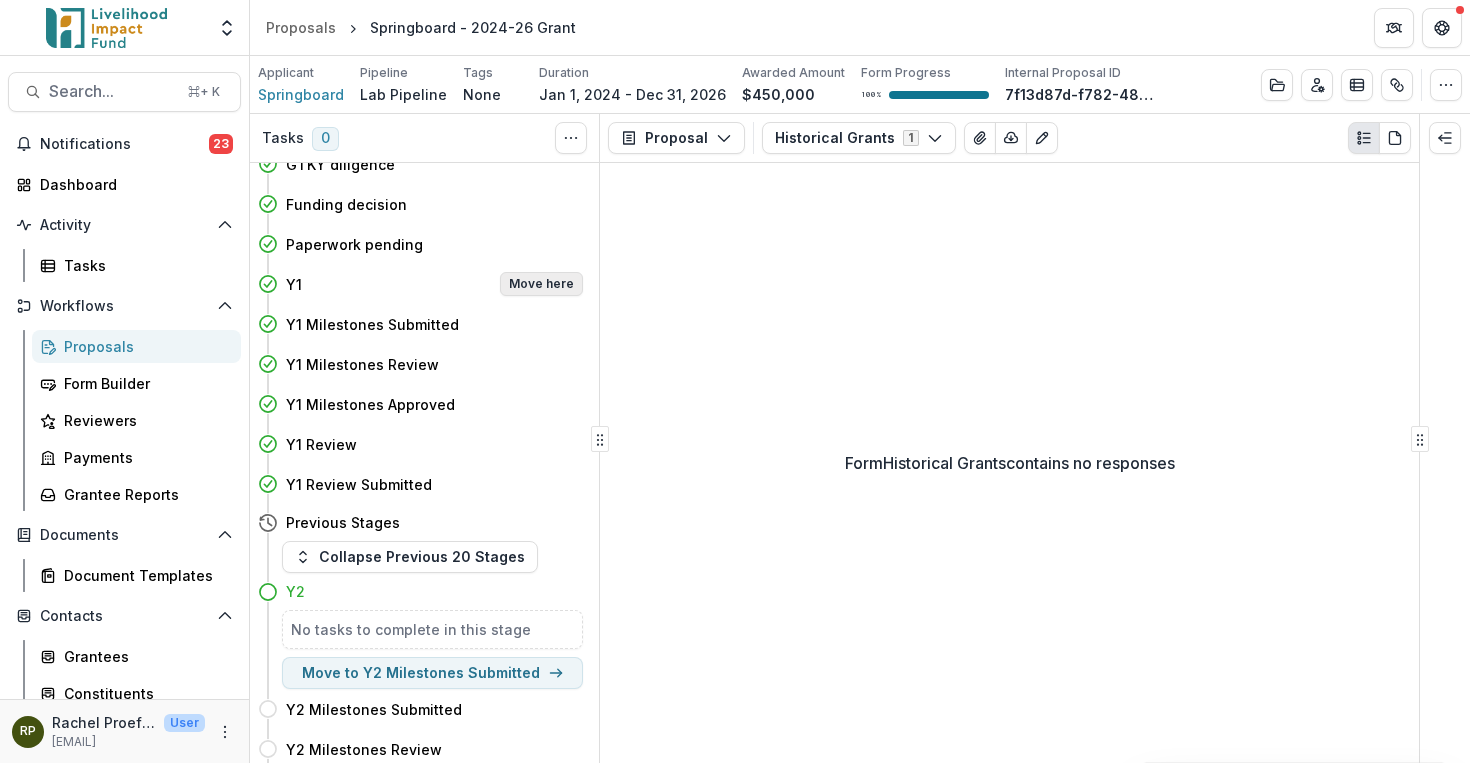 click on "Move here" at bounding box center (541, 284) 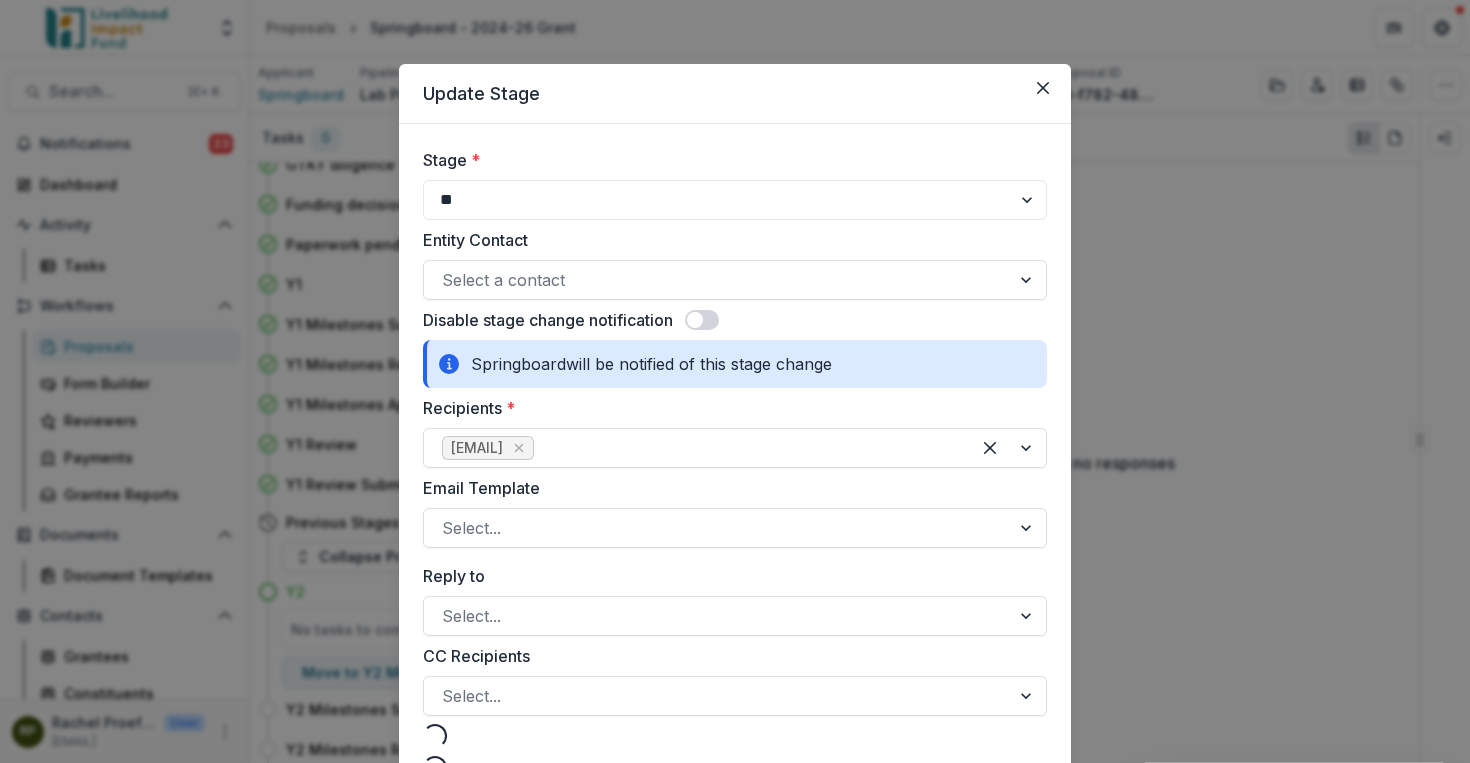 select on "**********" 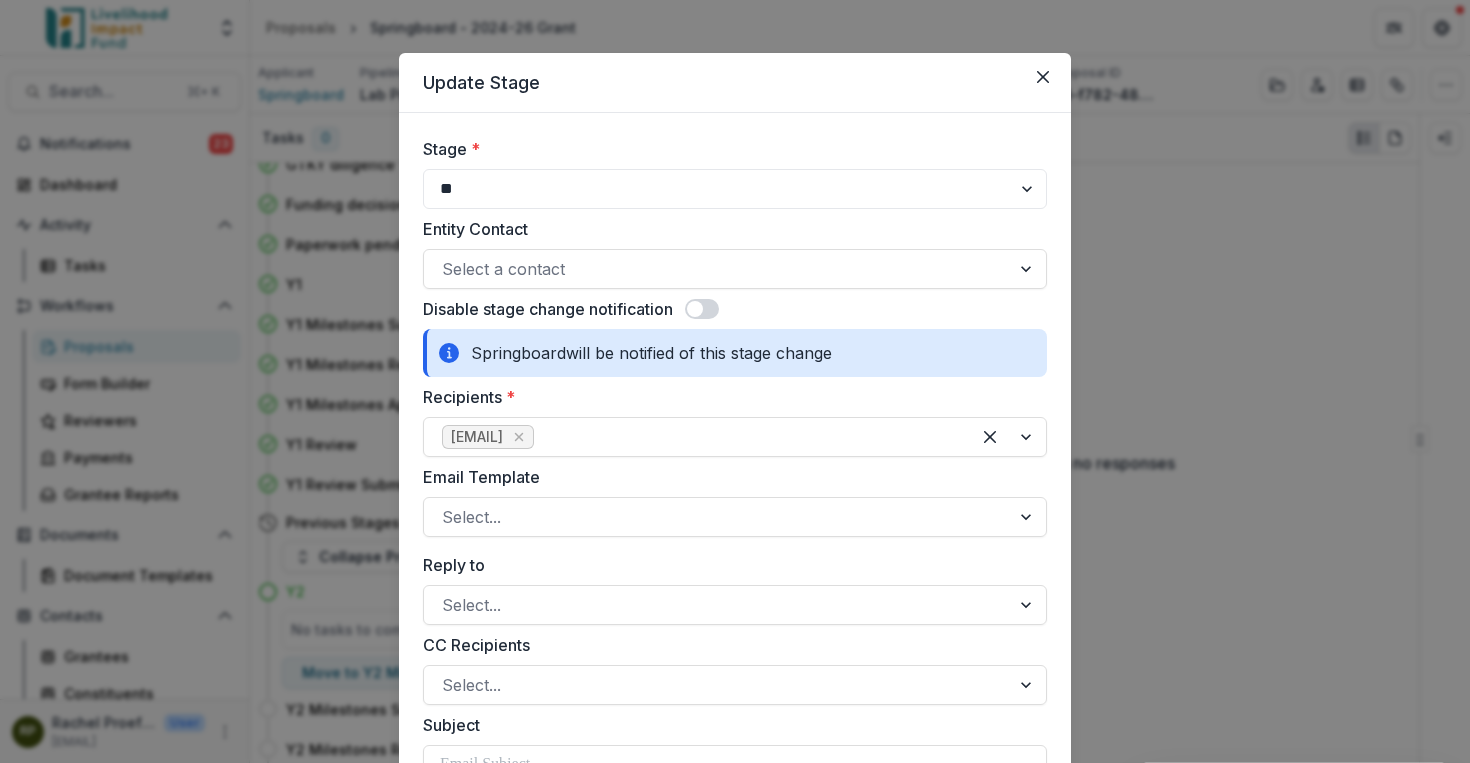 scroll, scrollTop: 0, scrollLeft: 0, axis: both 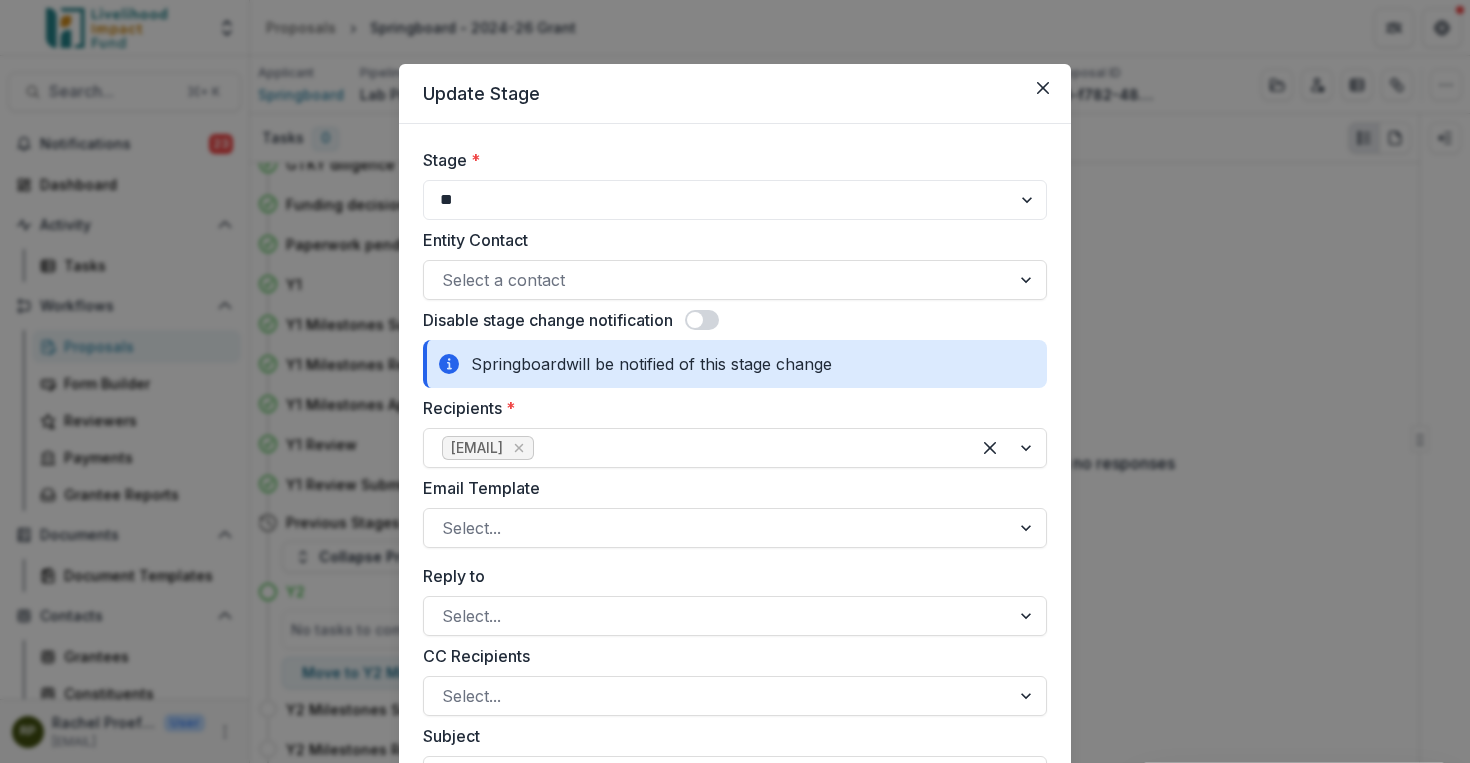 click at bounding box center (702, 320) 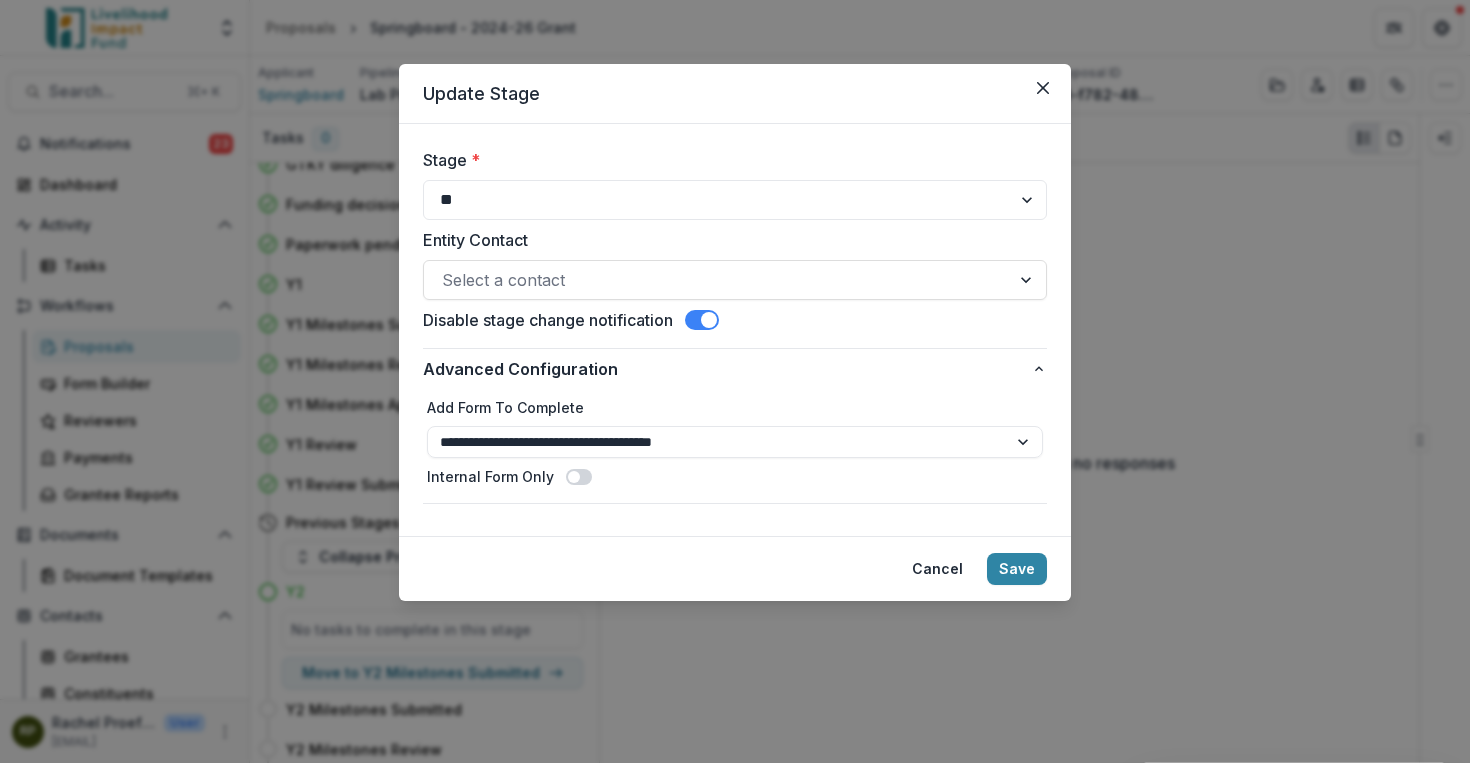 click at bounding box center (574, 477) 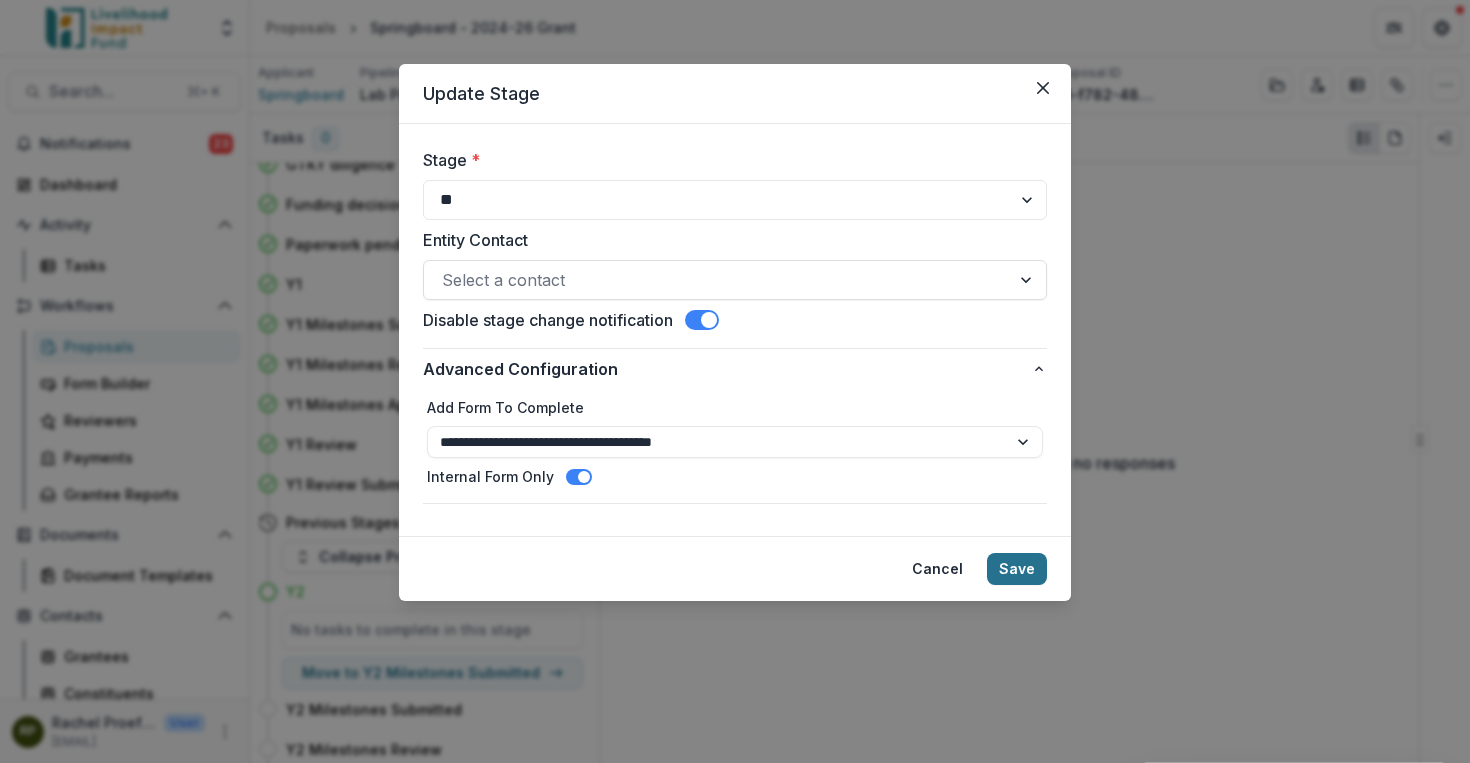 click on "Save" at bounding box center (1017, 569) 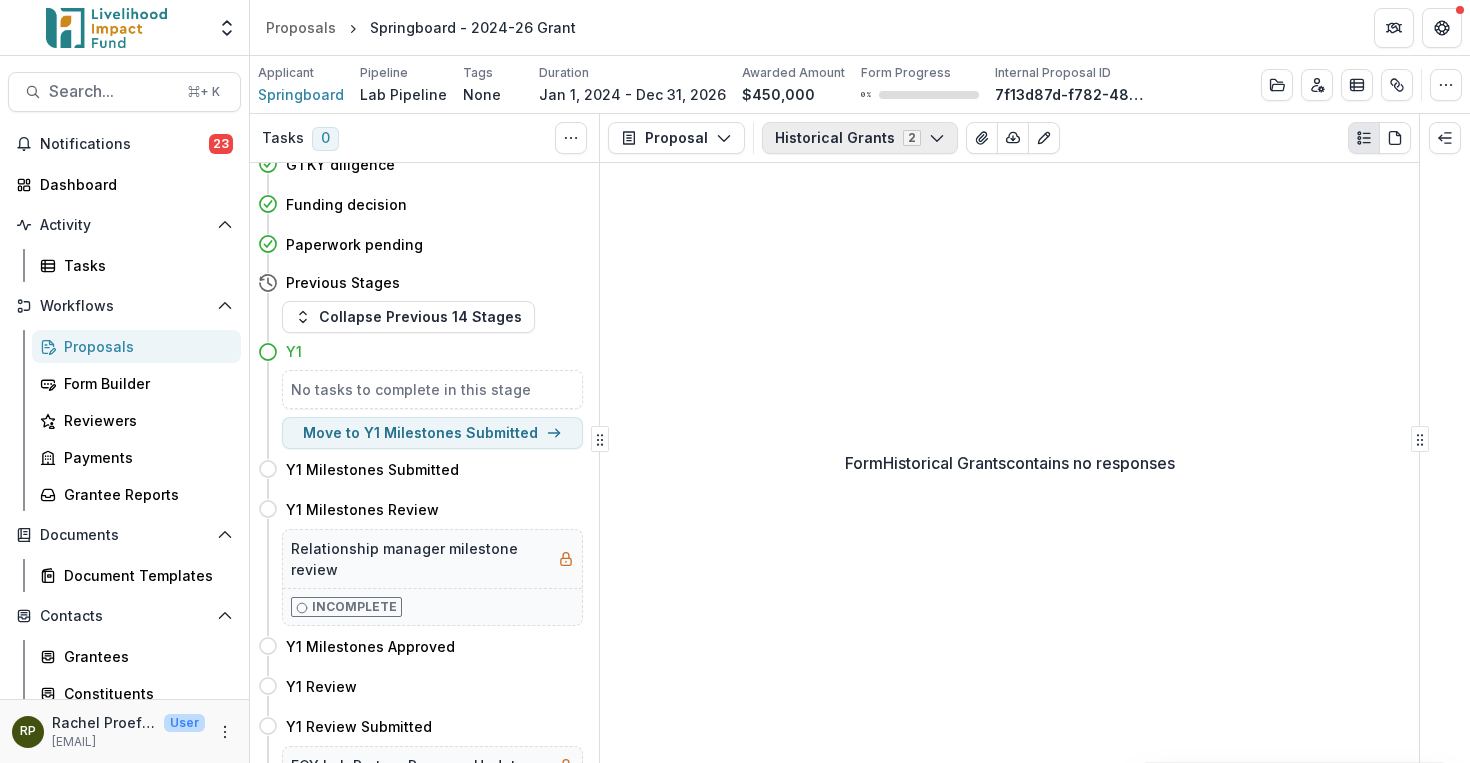 click on "Historical Grants 2" at bounding box center (860, 138) 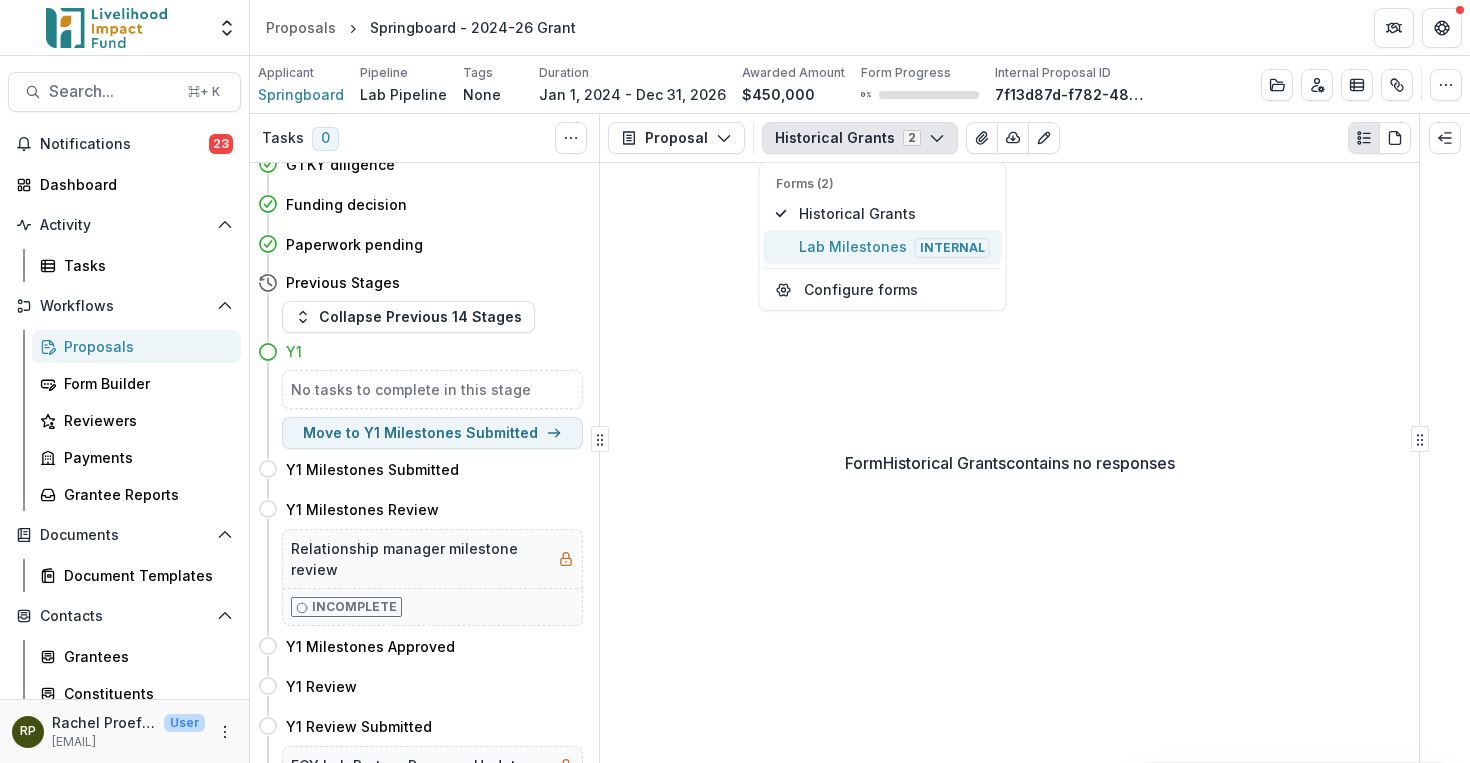 click on "Lab Milestones Internal" at bounding box center [894, 247] 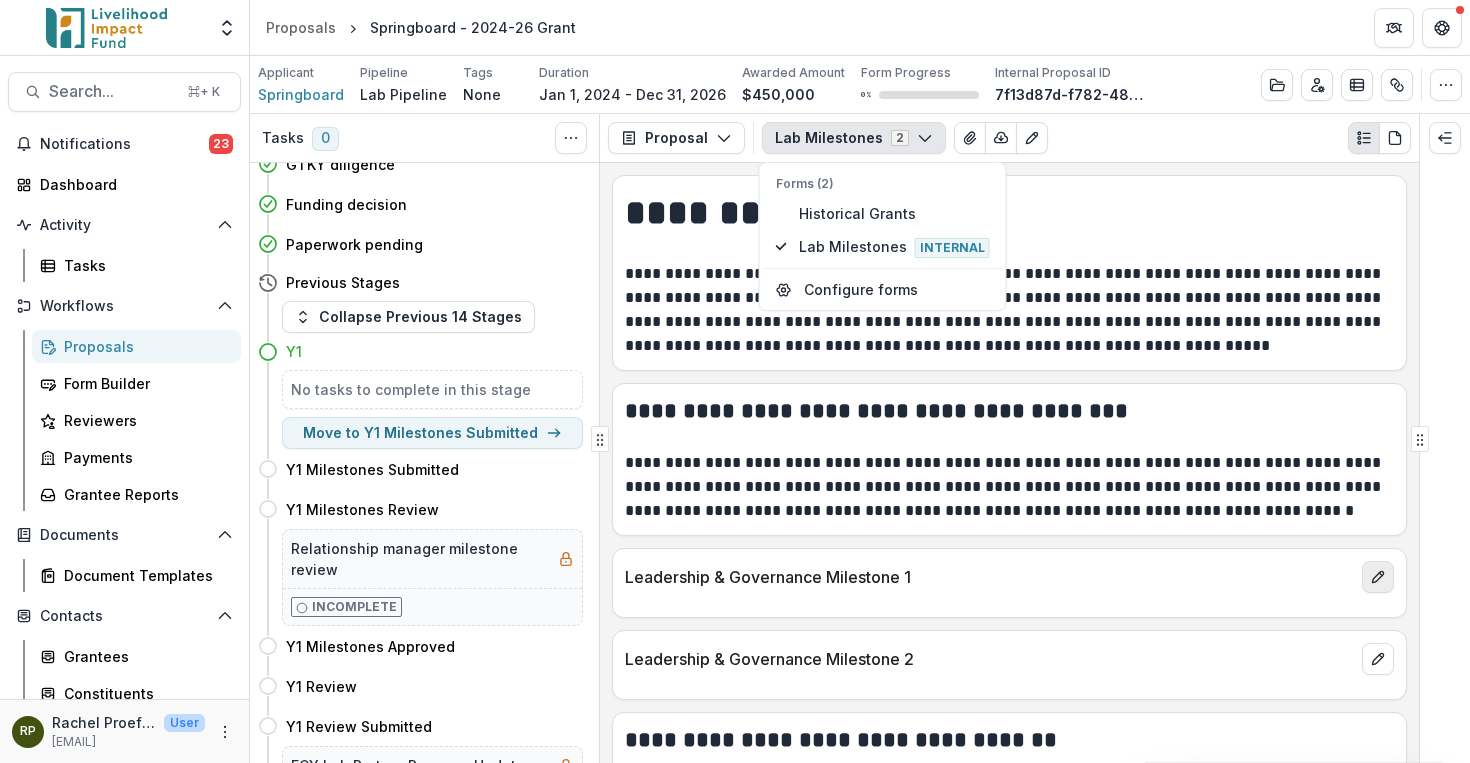 click on "Leadership & Governance Milestone 1" at bounding box center (1009, 571) 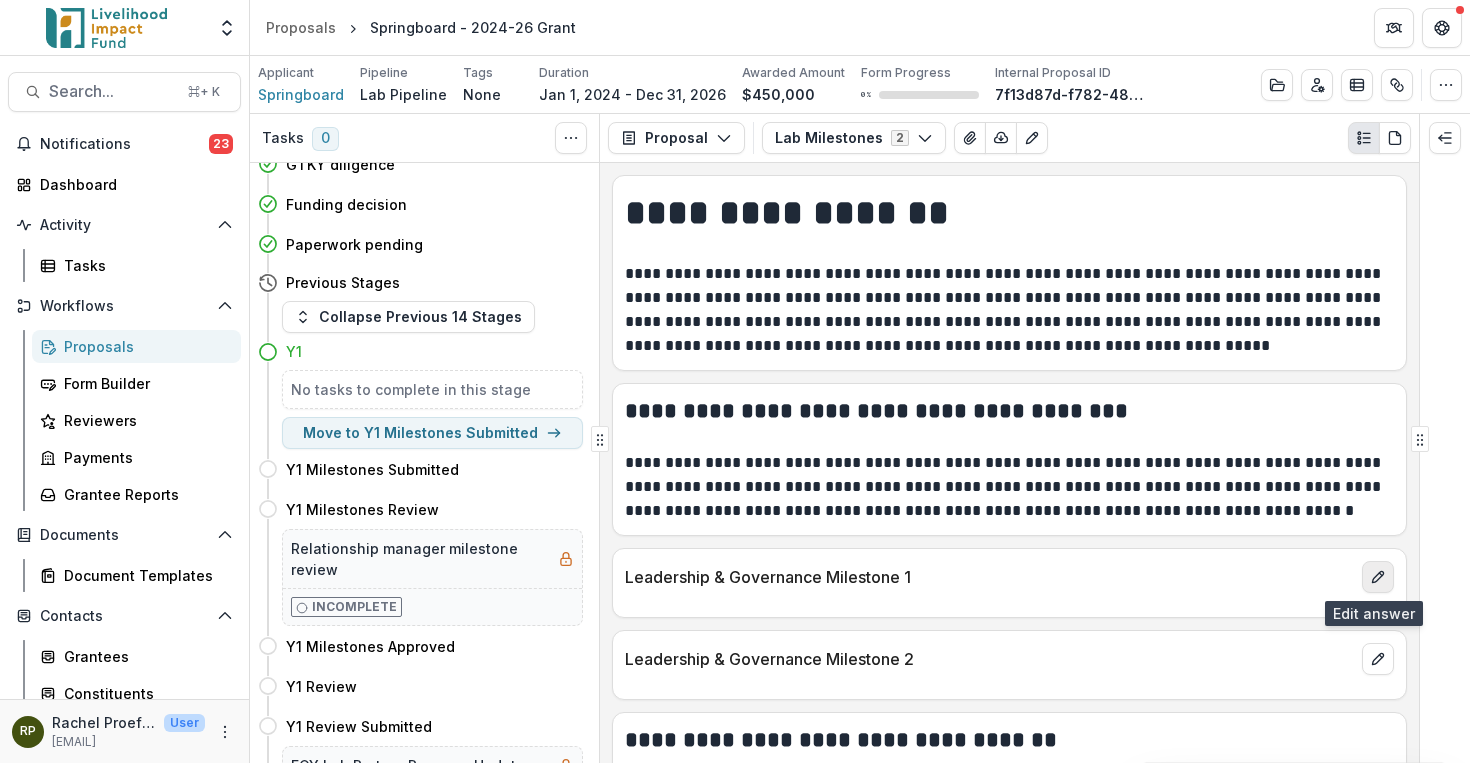 click at bounding box center (1378, 577) 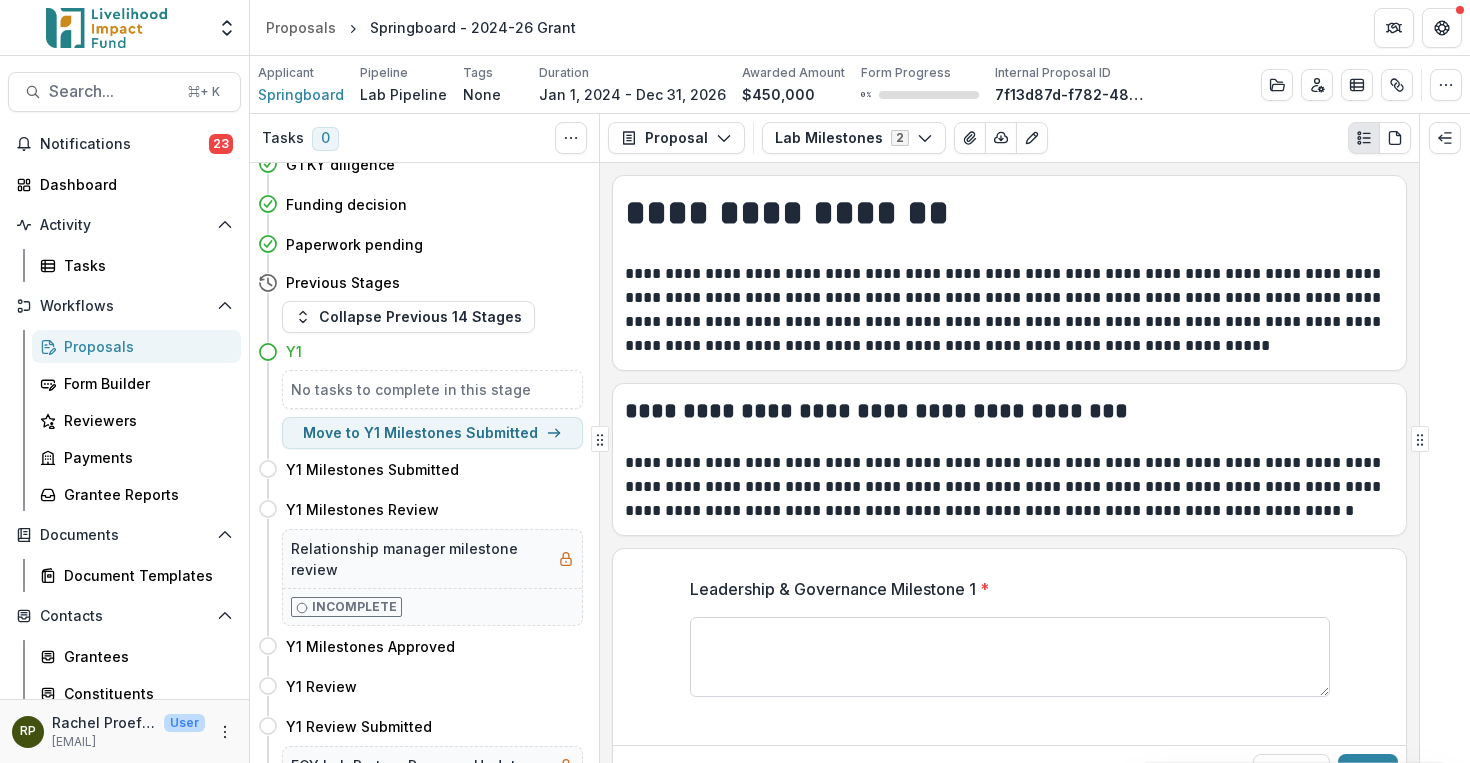 click on "Leadership & Governance Milestone 1 *" at bounding box center (1010, 657) 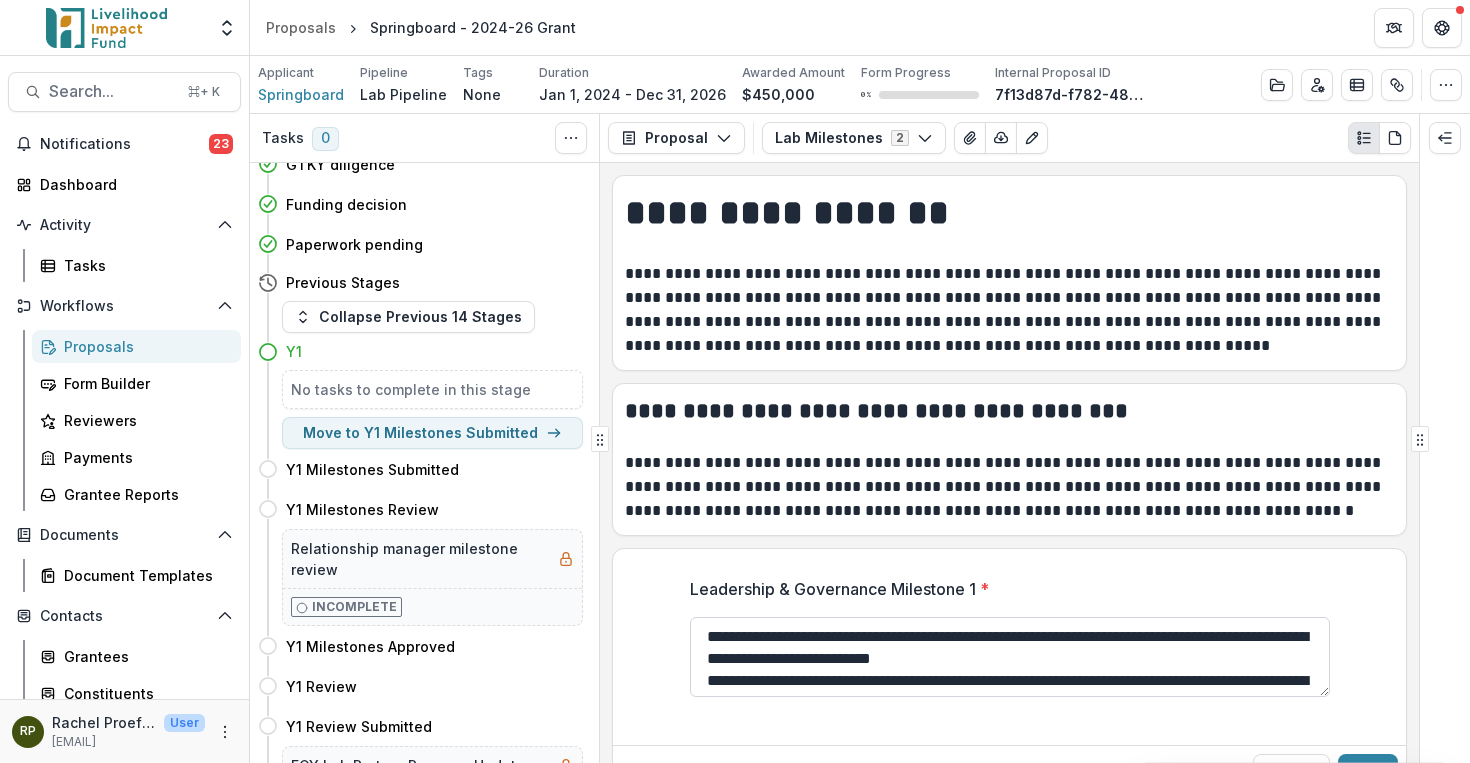 scroll, scrollTop: 39, scrollLeft: 0, axis: vertical 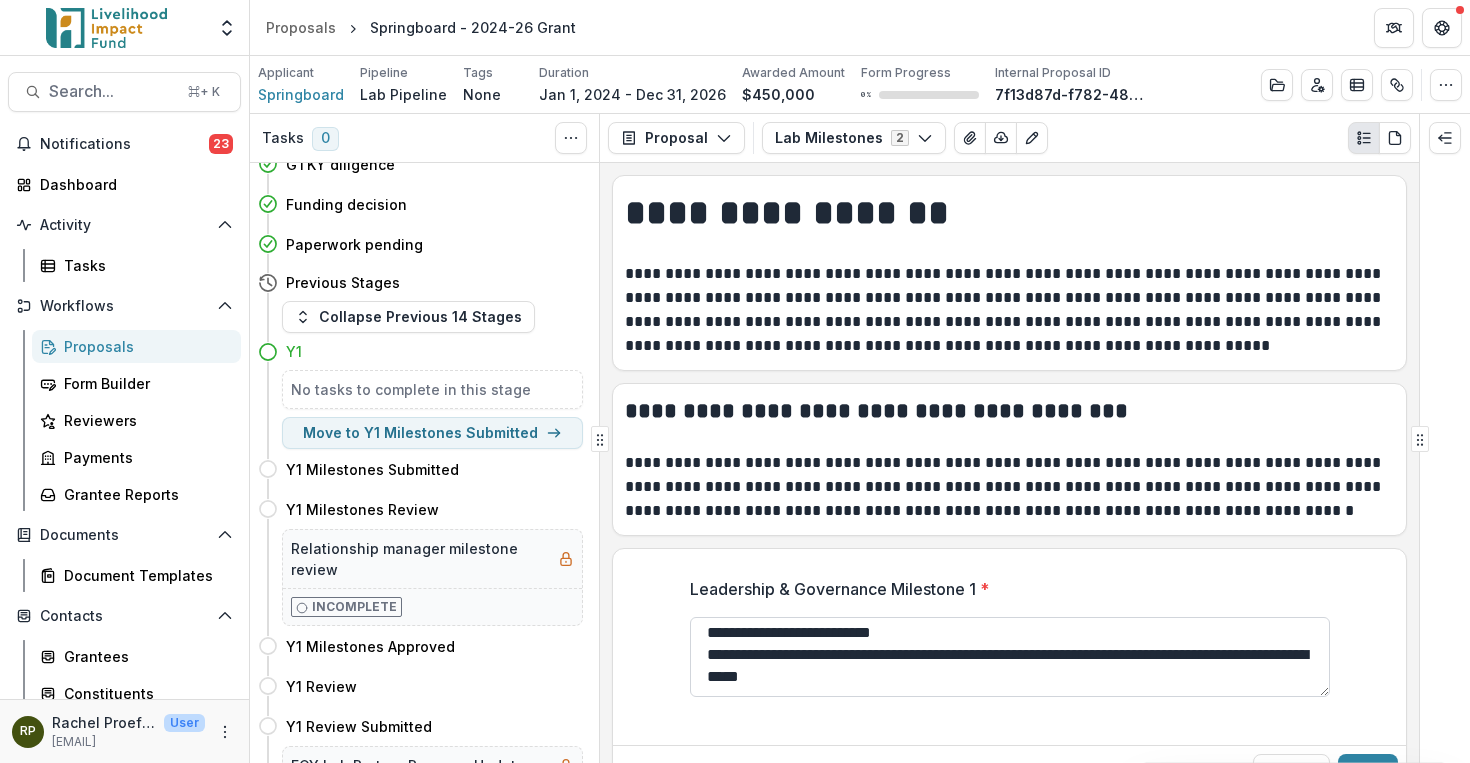 click on "**********" at bounding box center [1010, 657] 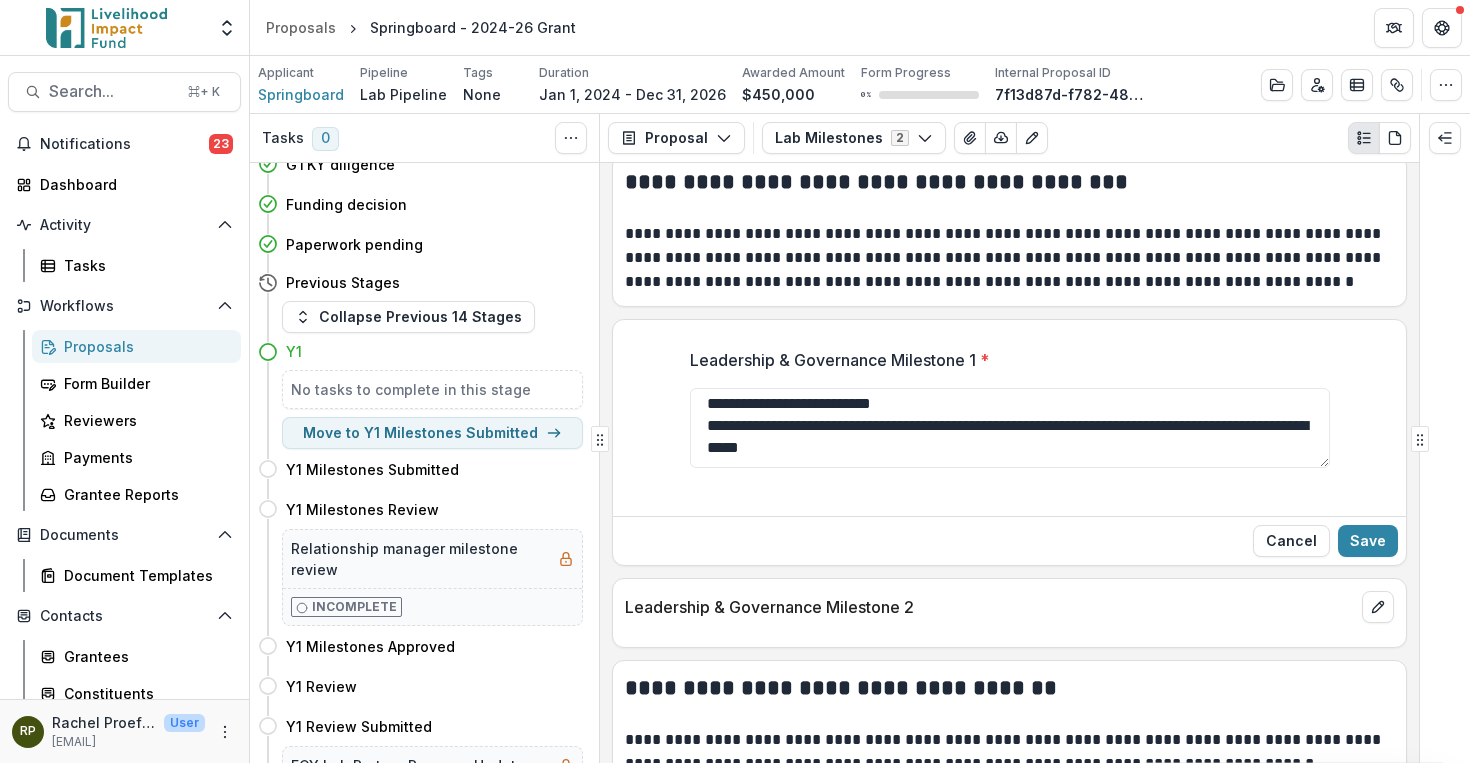 scroll, scrollTop: 270, scrollLeft: 0, axis: vertical 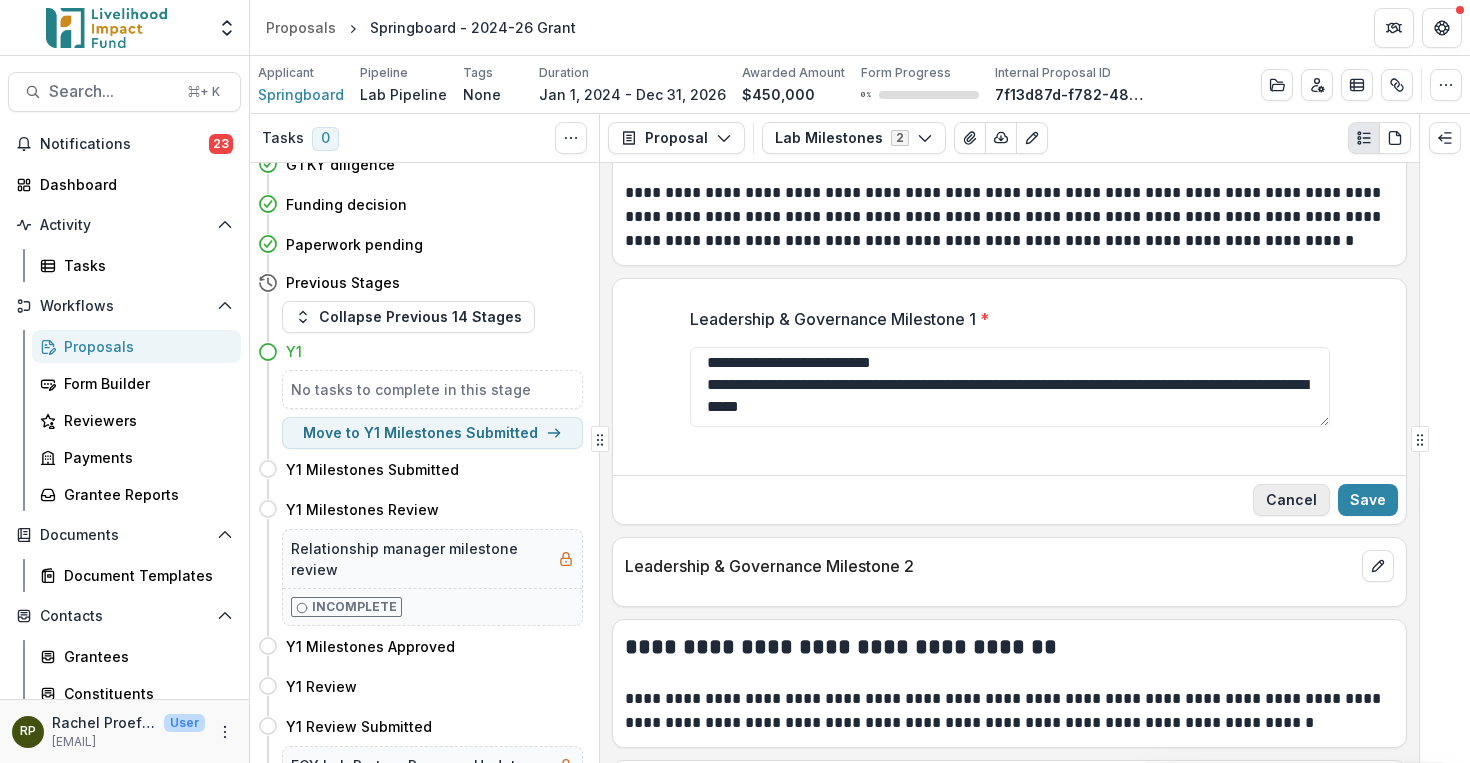 type on "**********" 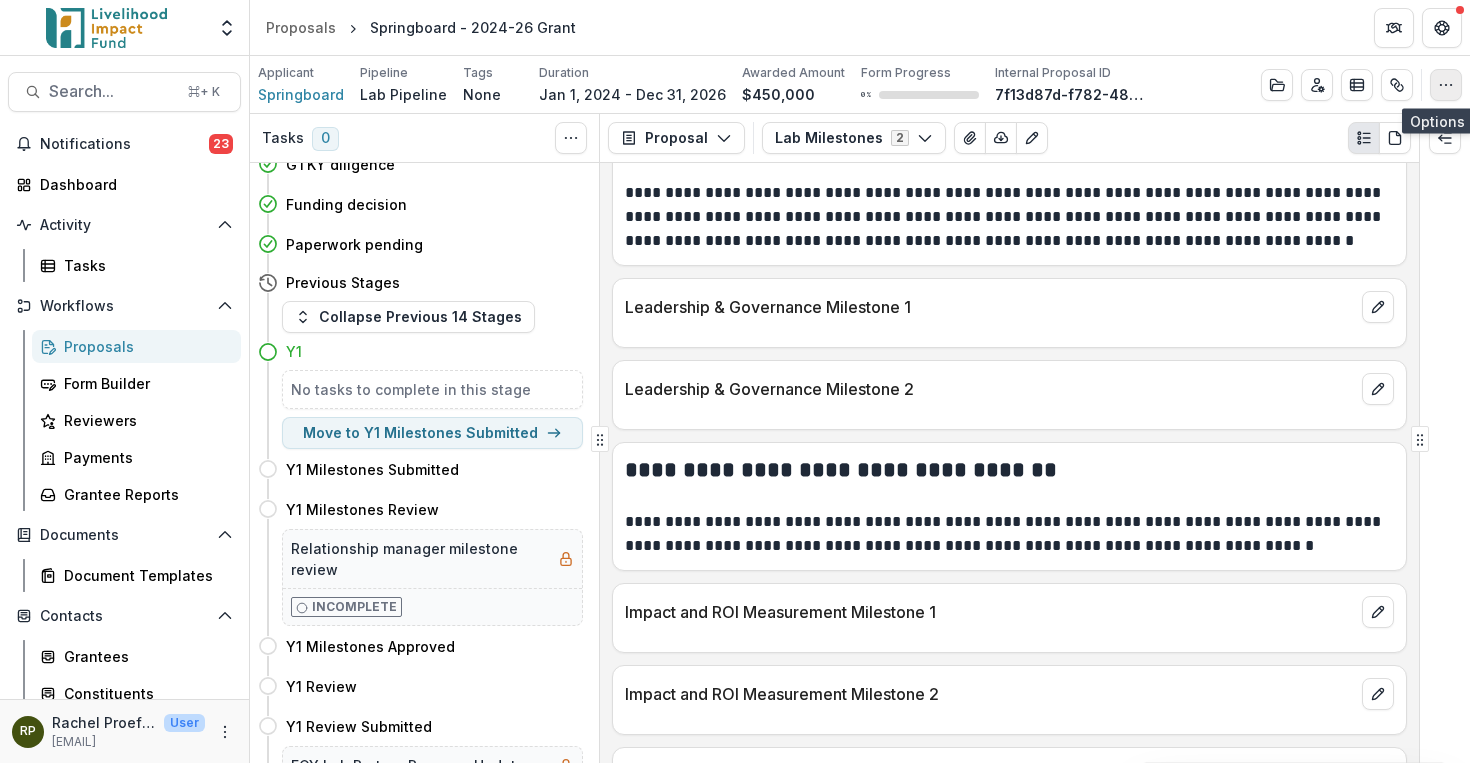click at bounding box center (1446, 85) 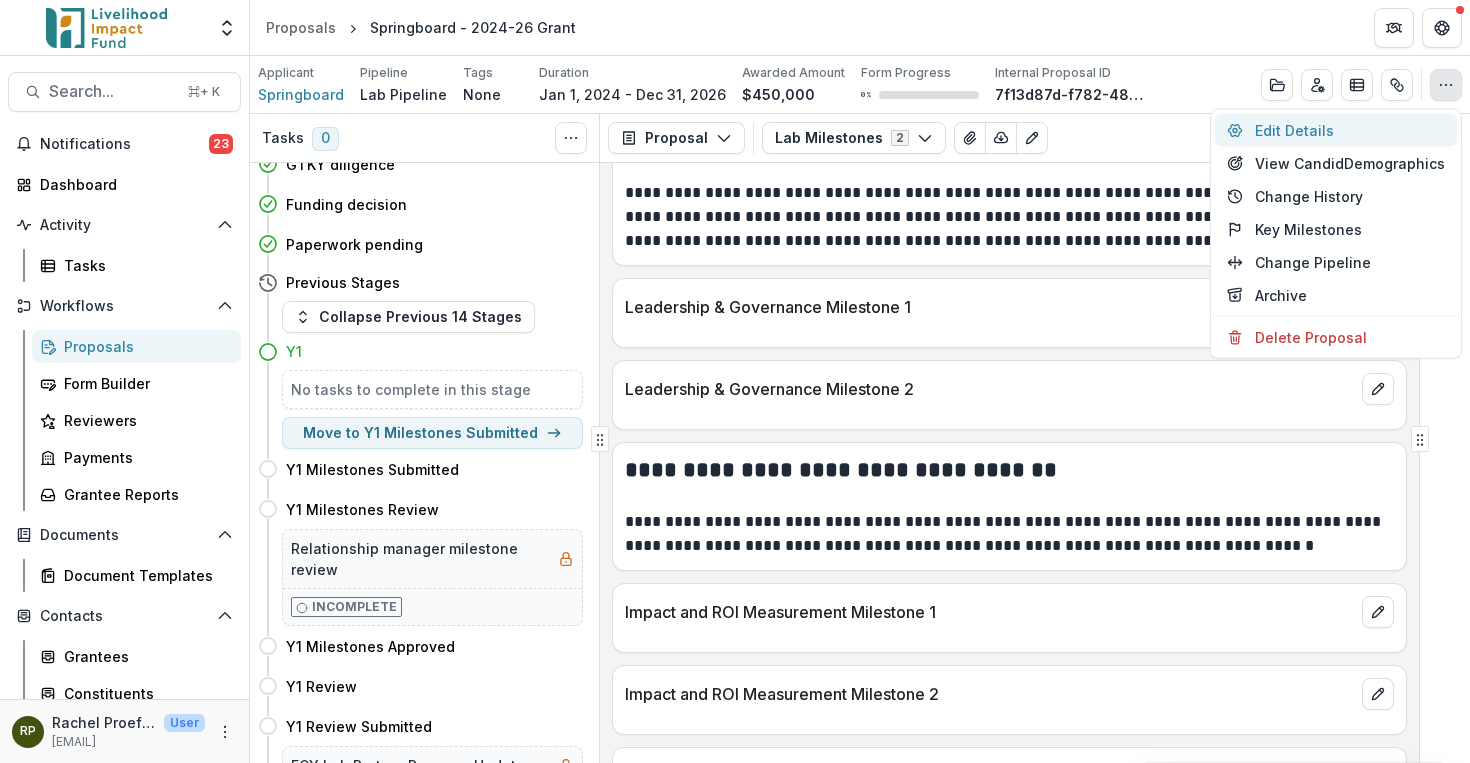 click on "Edit Details" at bounding box center [1336, 130] 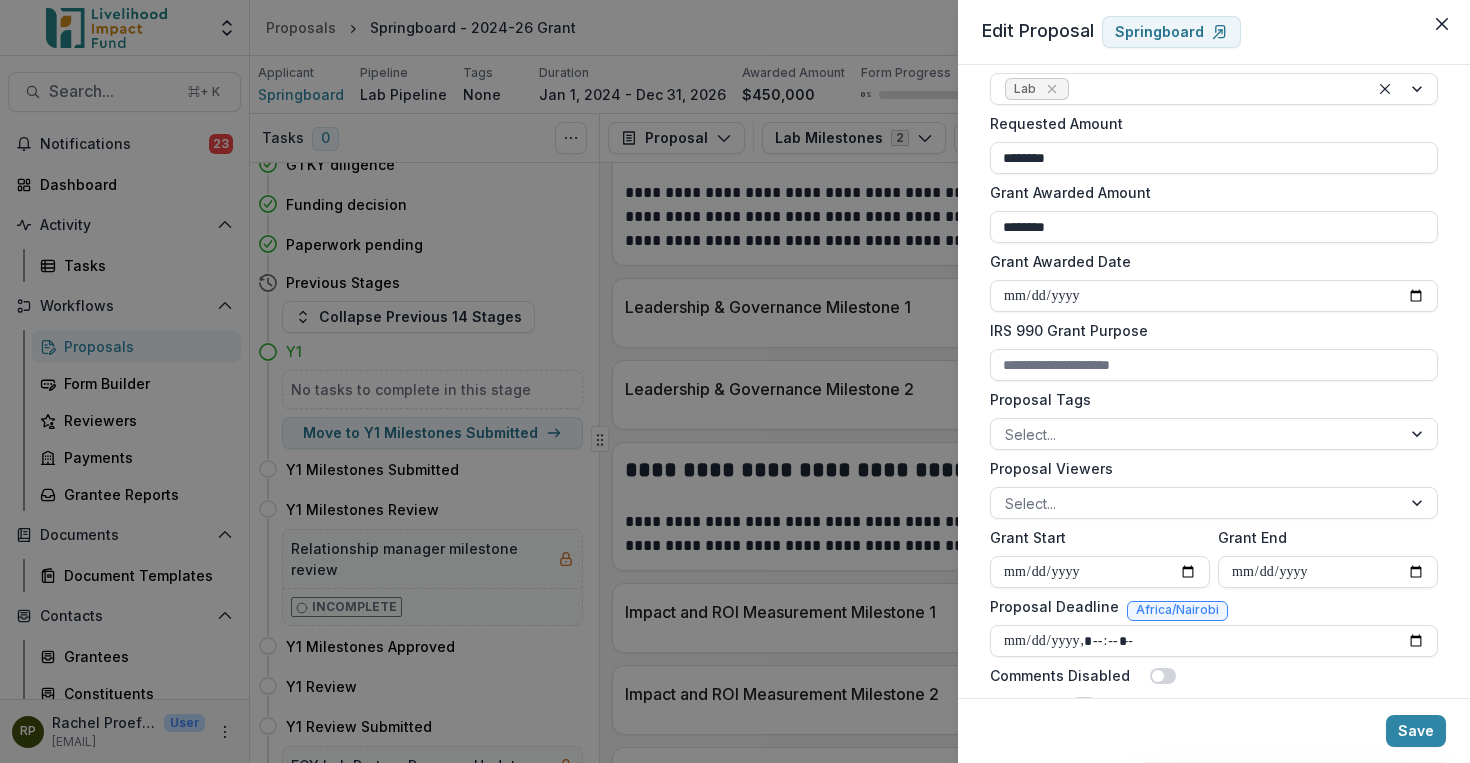 scroll, scrollTop: 620, scrollLeft: 0, axis: vertical 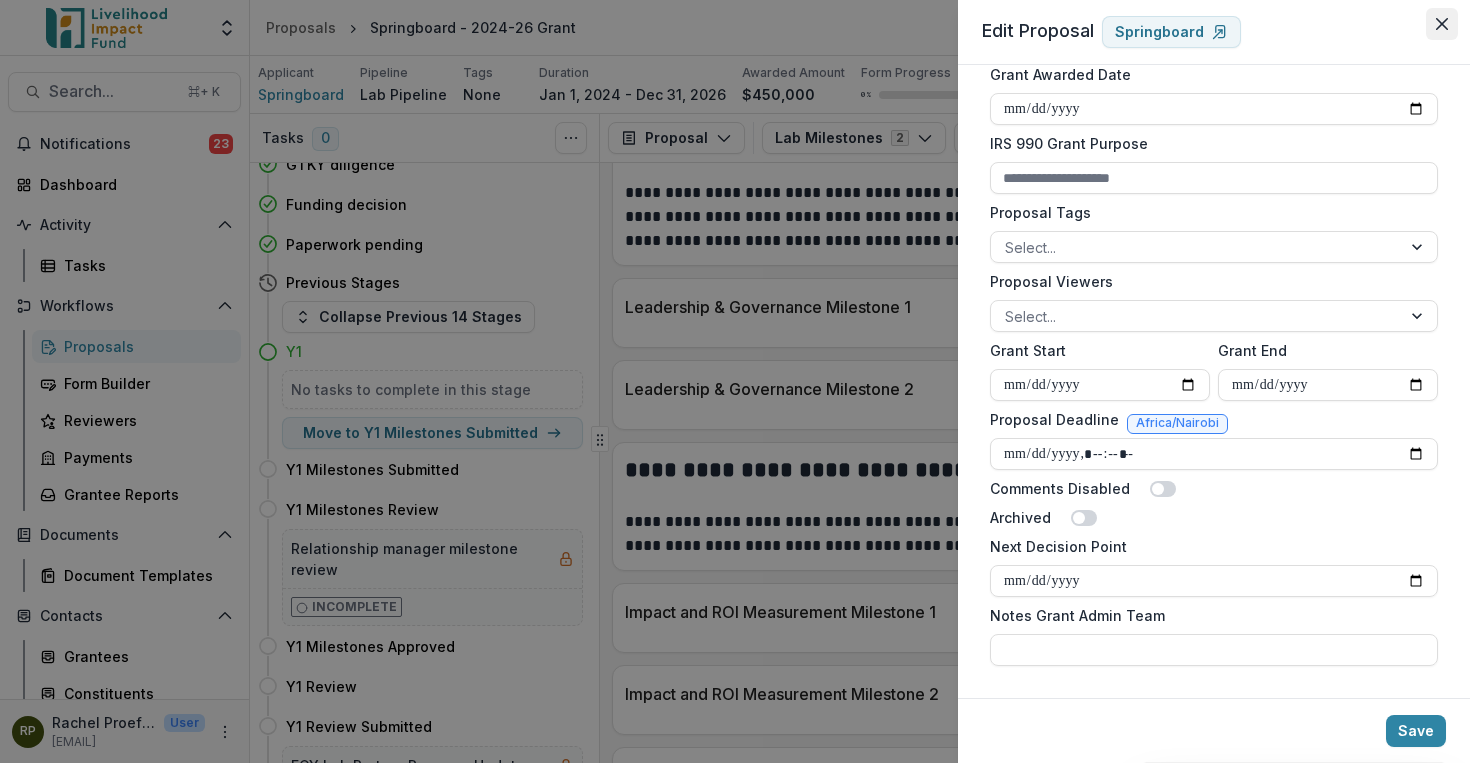 click 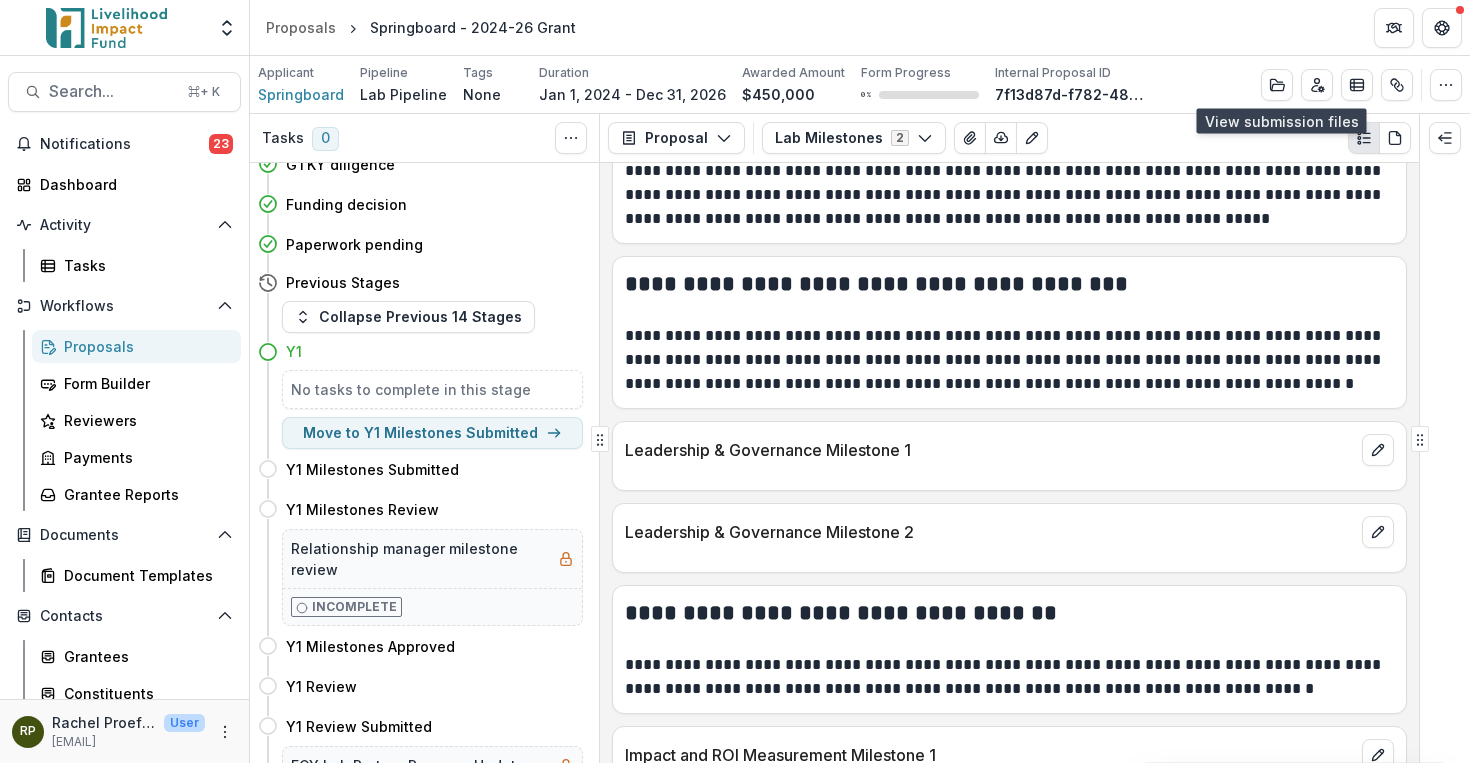 scroll, scrollTop: 104, scrollLeft: 0, axis: vertical 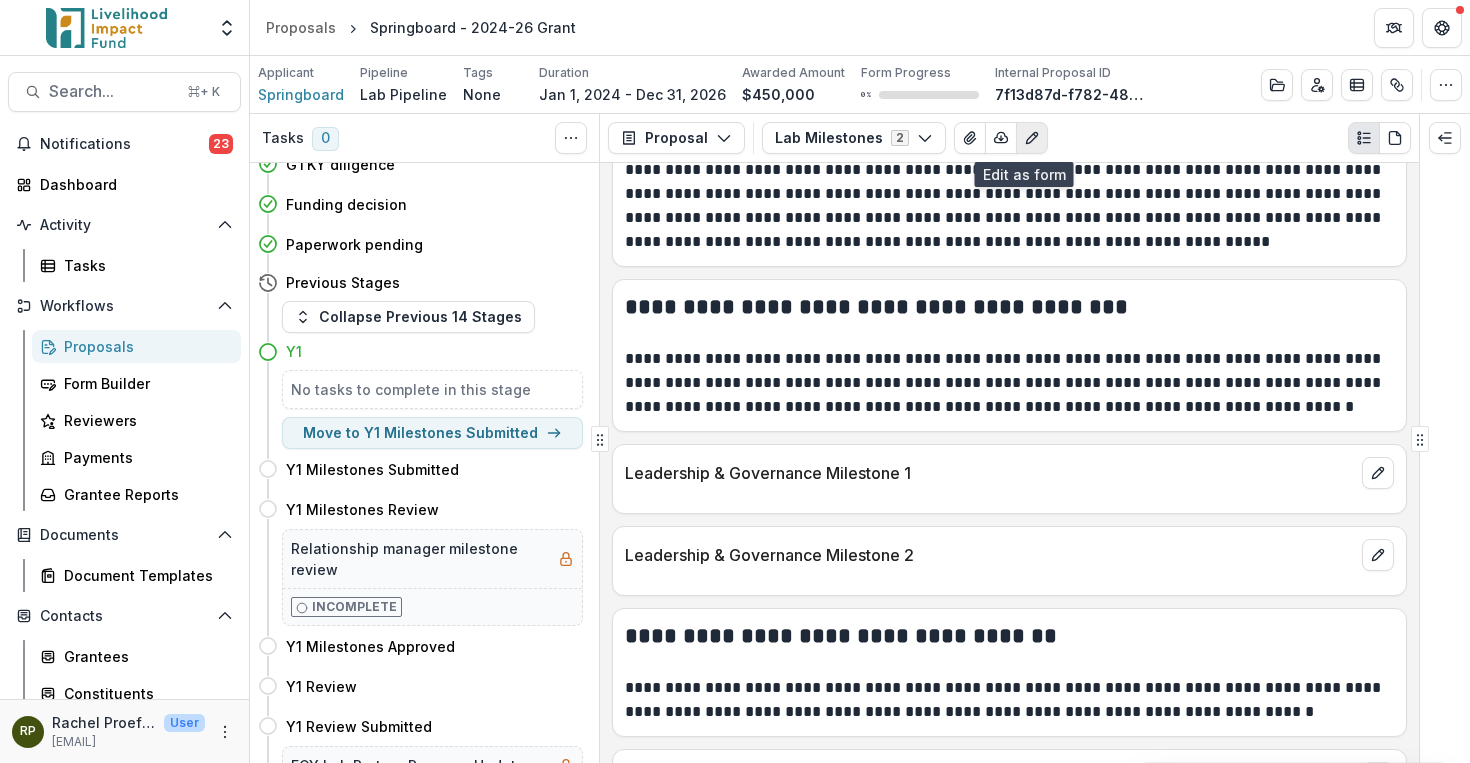 click 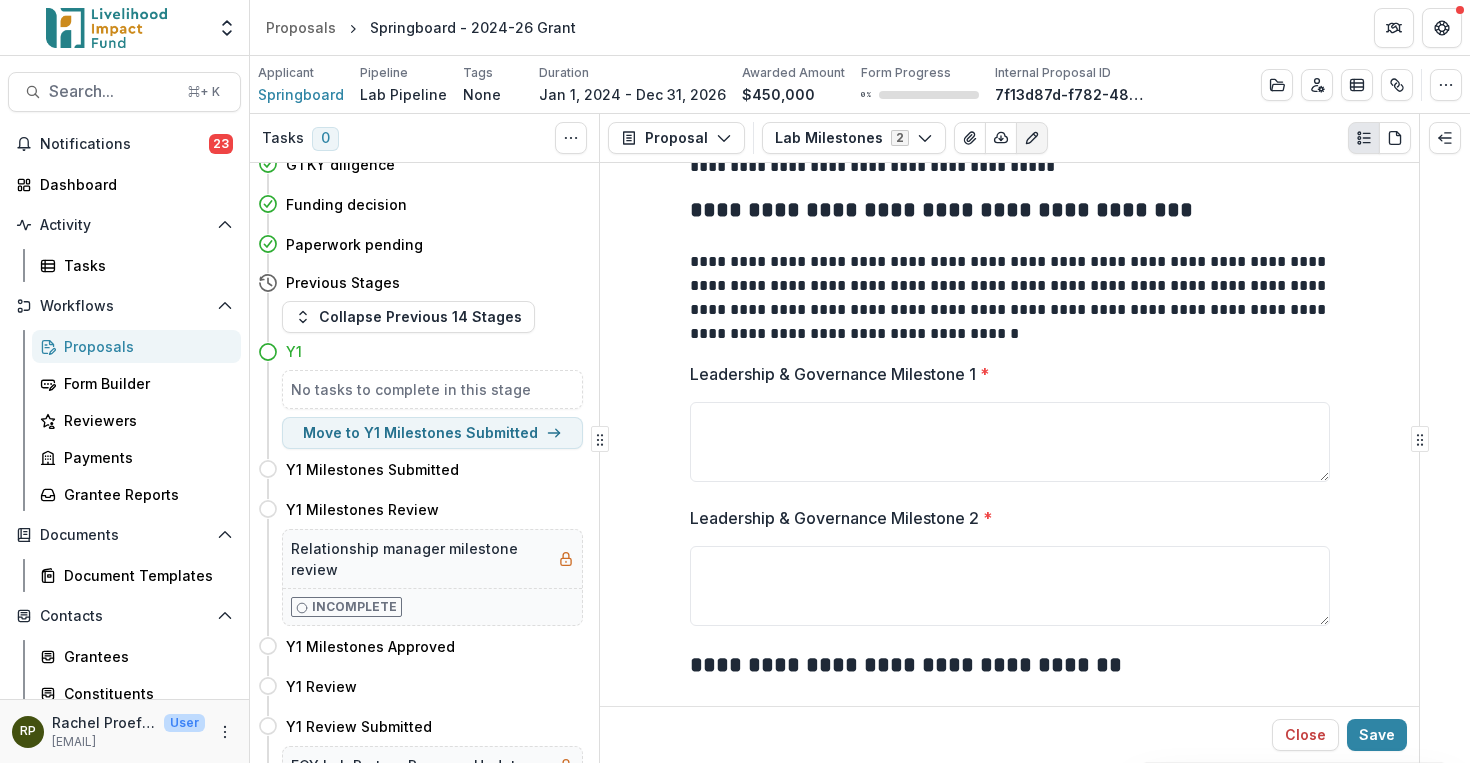 scroll, scrollTop: 250, scrollLeft: 0, axis: vertical 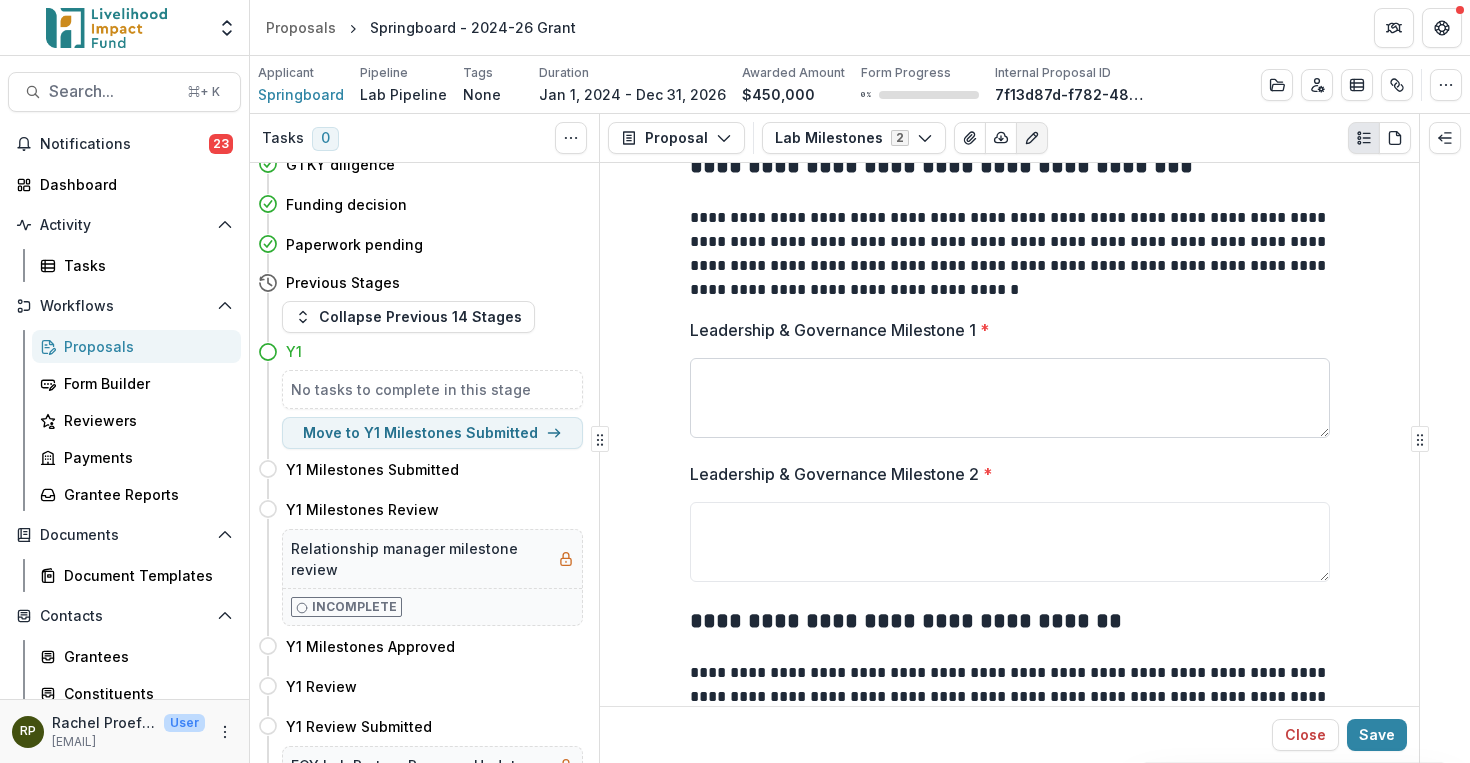 click on "Leadership & Governance Milestone 1 *" at bounding box center (1010, 398) 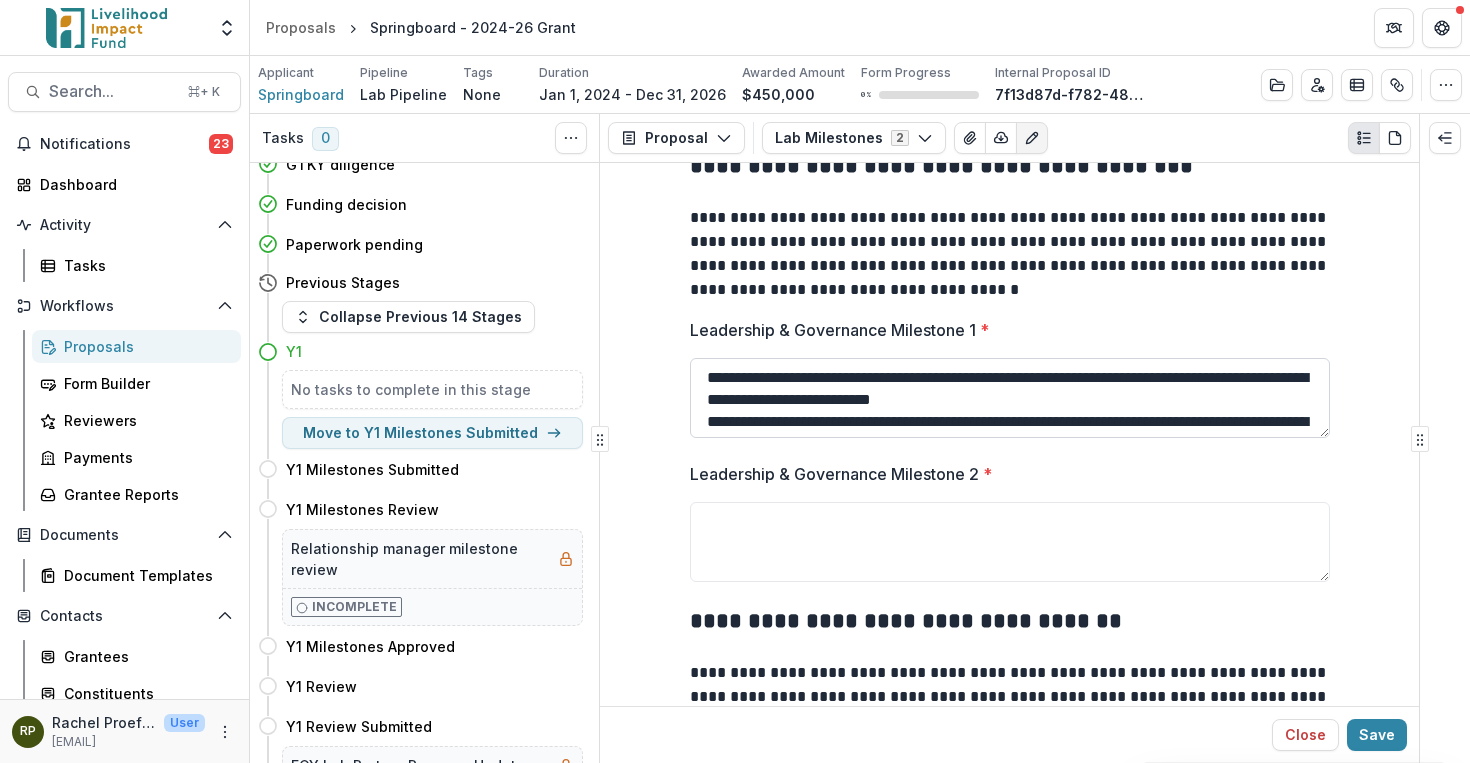 scroll, scrollTop: 39, scrollLeft: 0, axis: vertical 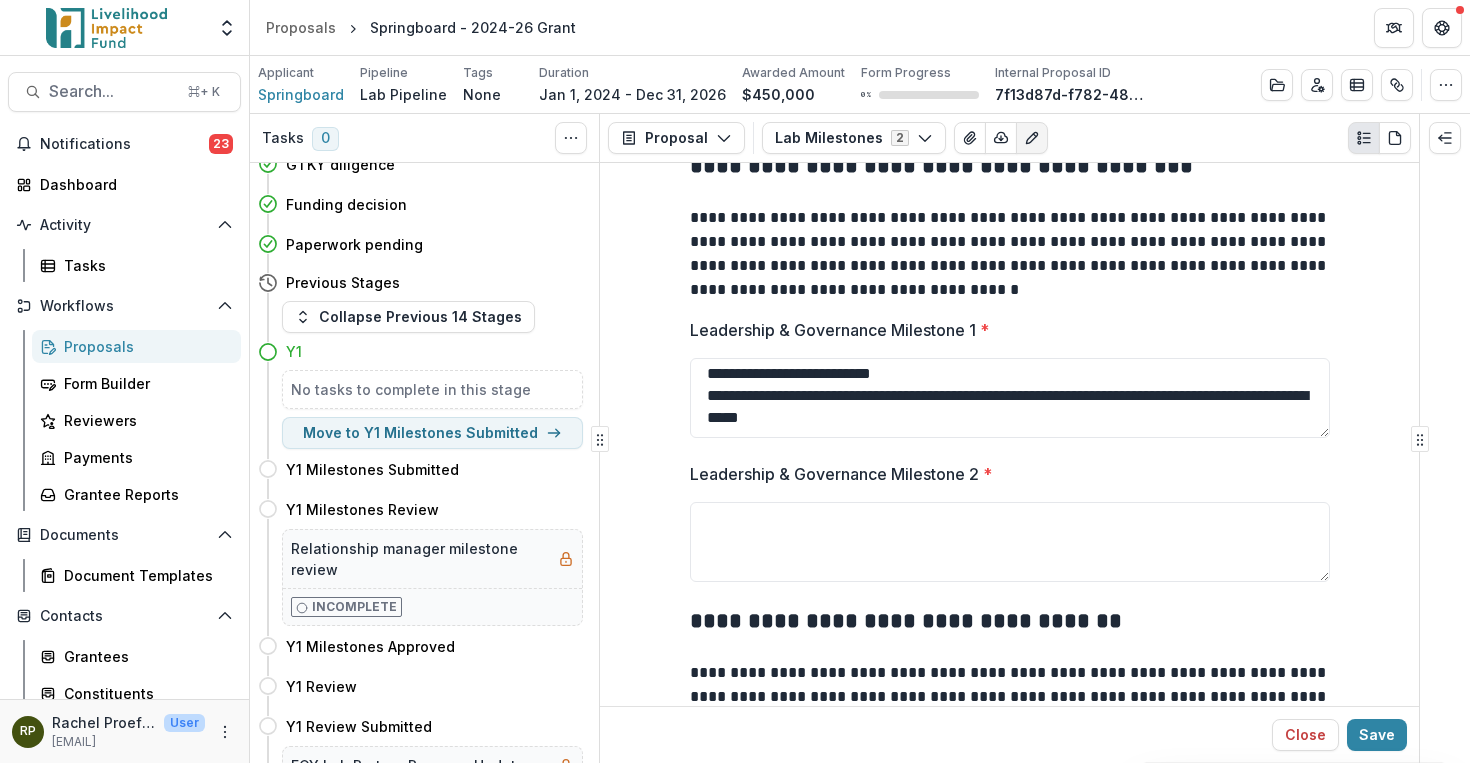 drag, startPoint x: 929, startPoint y: 413, endPoint x: 685, endPoint y: 384, distance: 245.71732 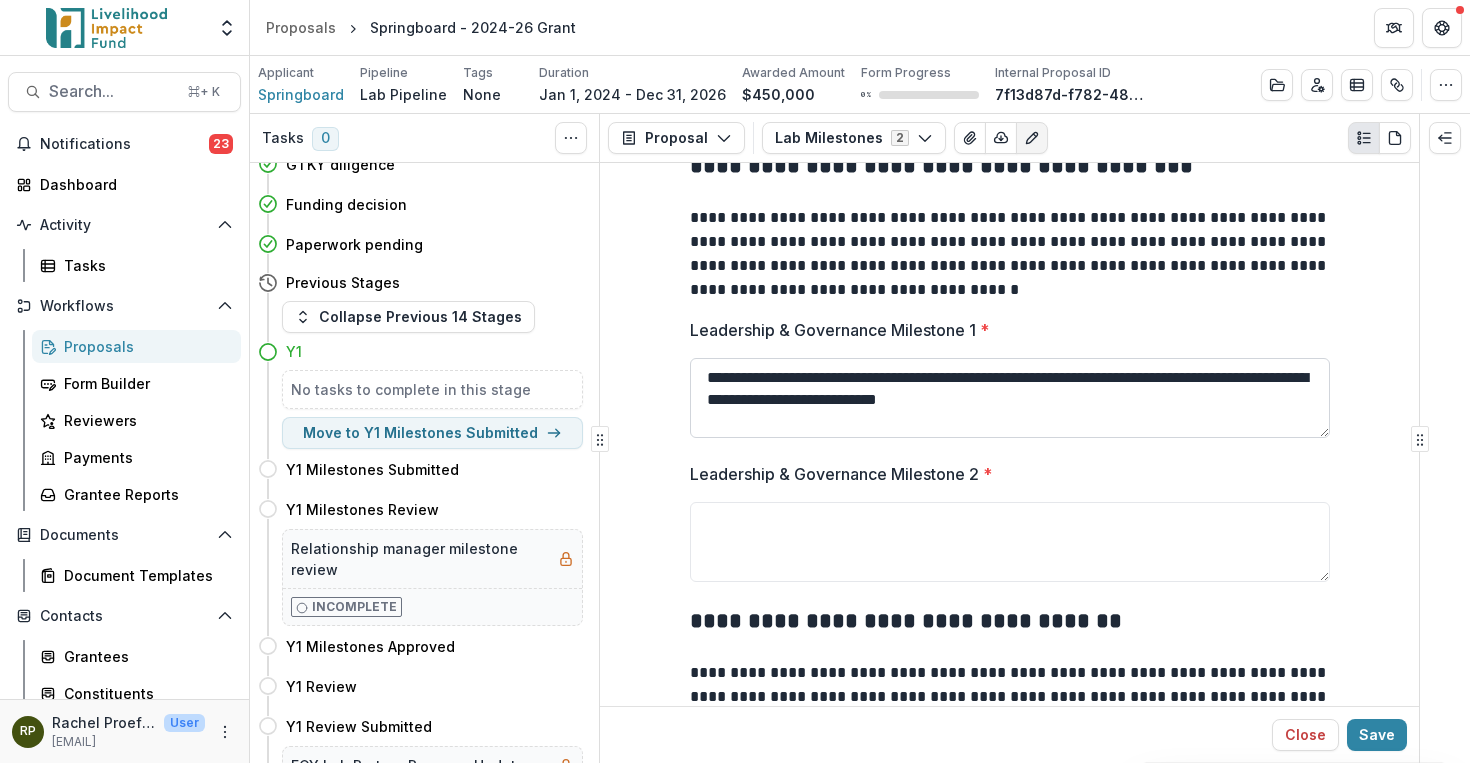 scroll, scrollTop: 4, scrollLeft: 0, axis: vertical 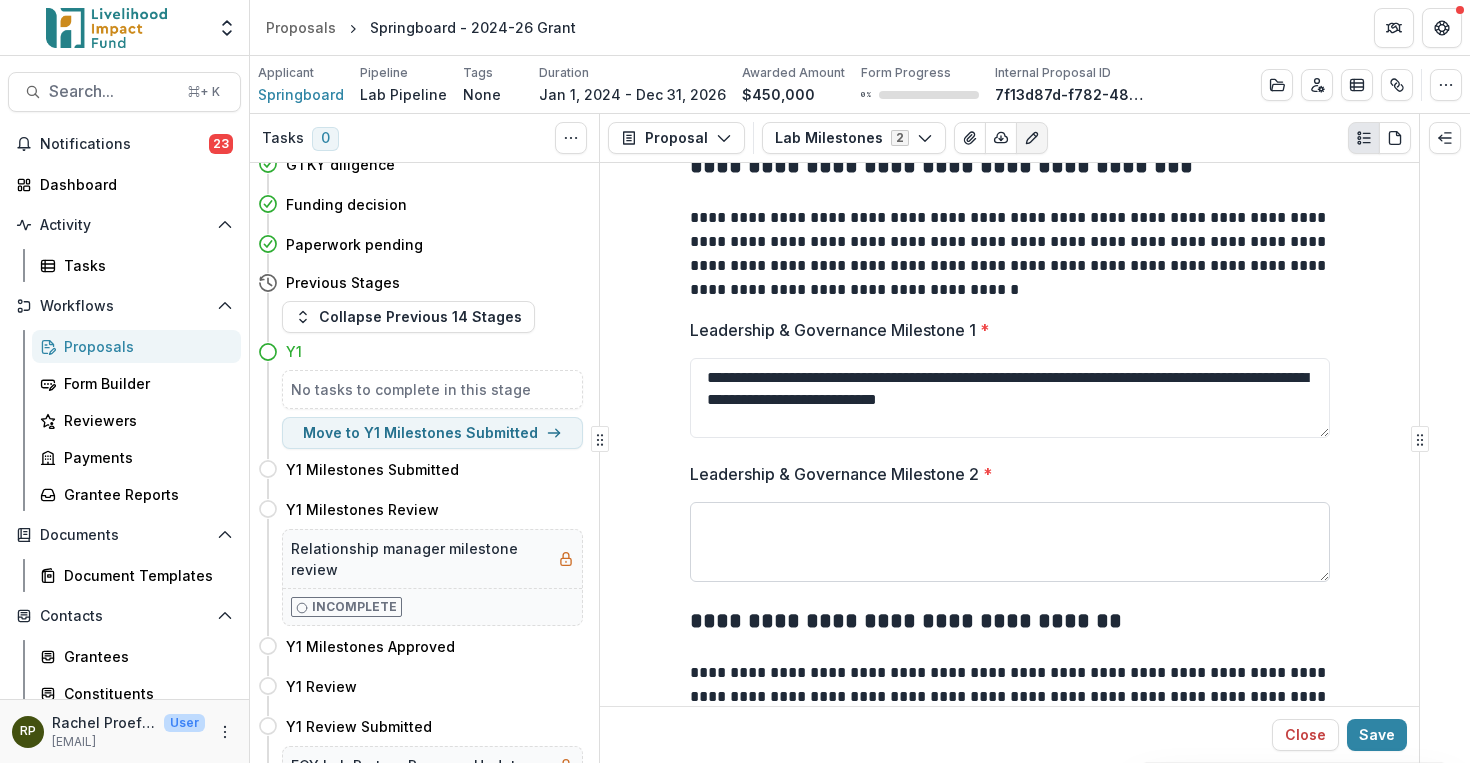 type on "**********" 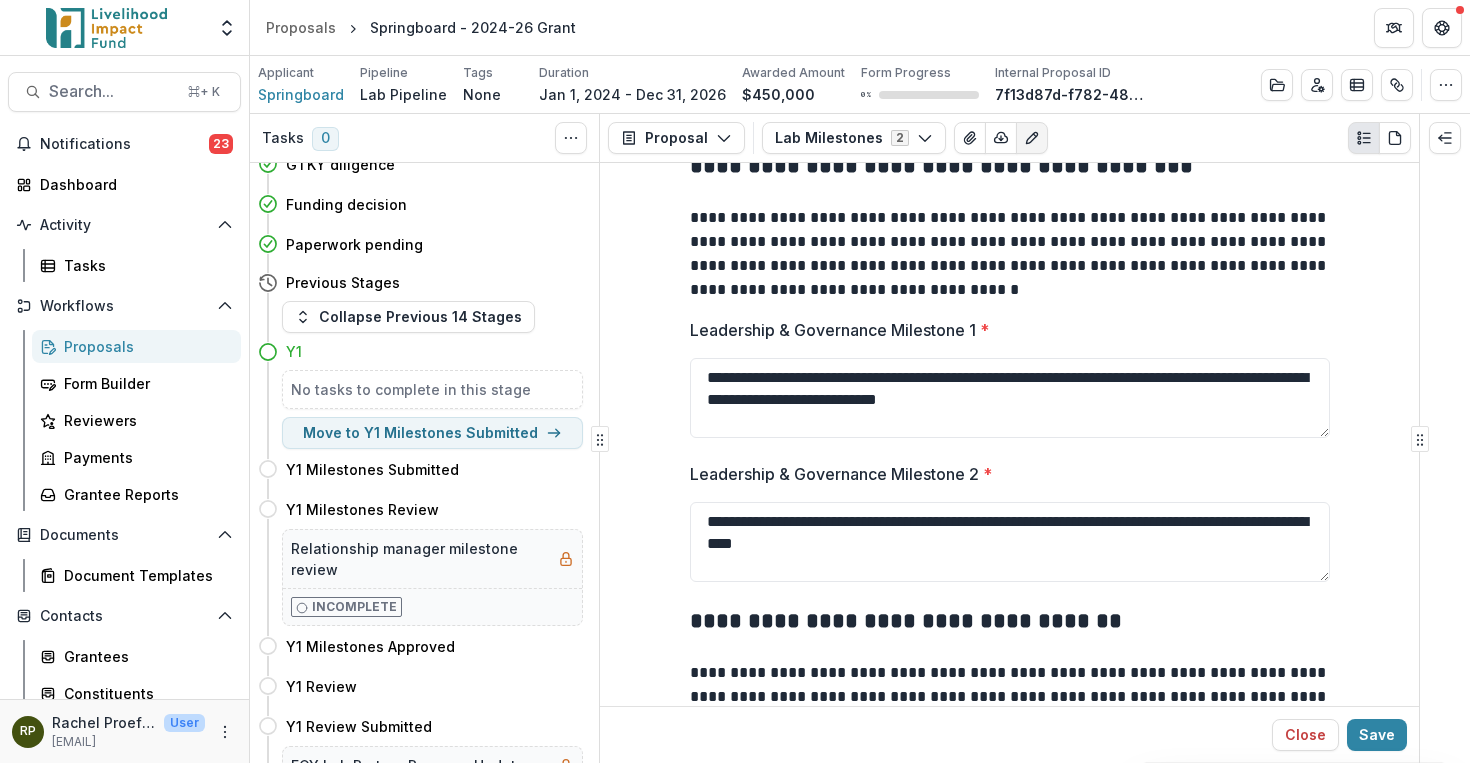 type on "**********" 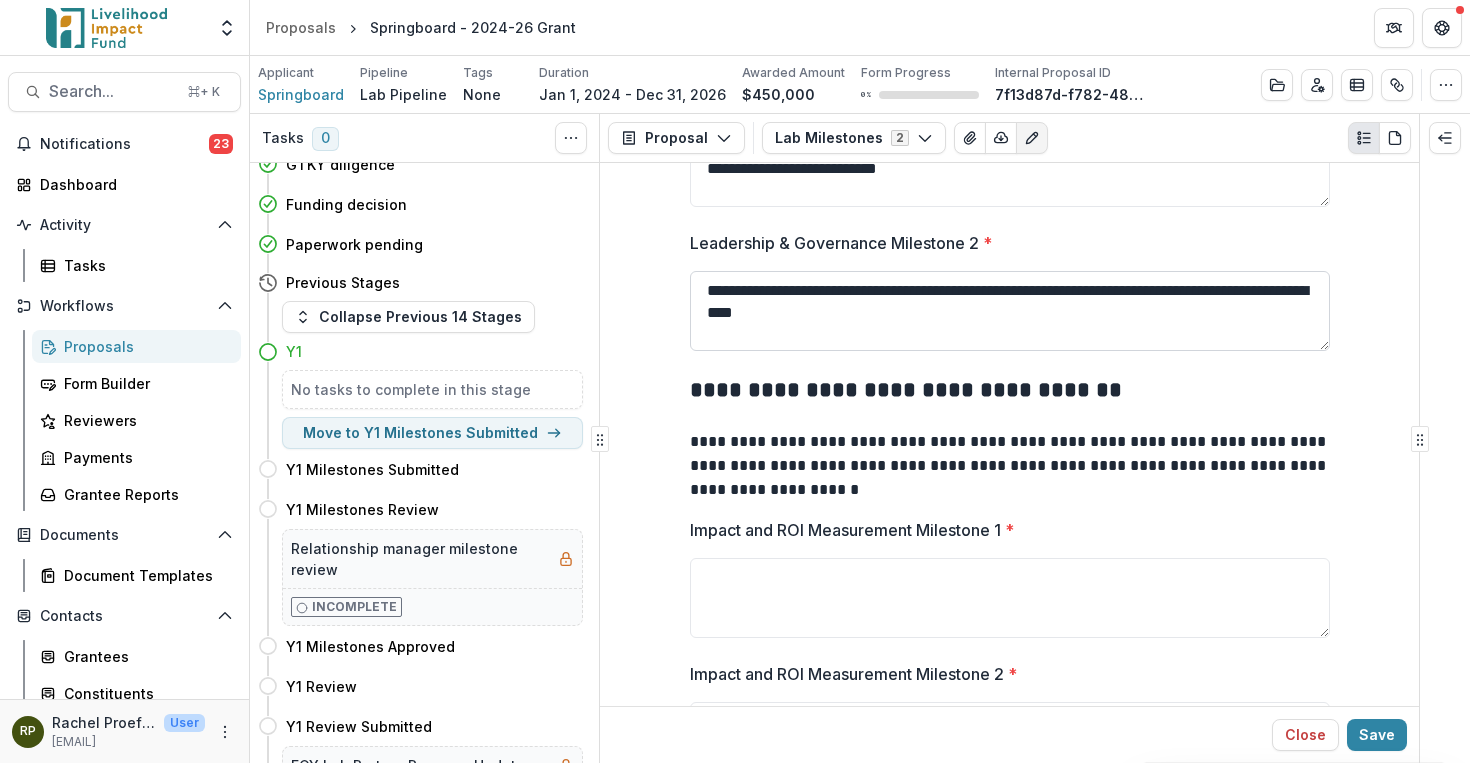 scroll, scrollTop: 526, scrollLeft: 0, axis: vertical 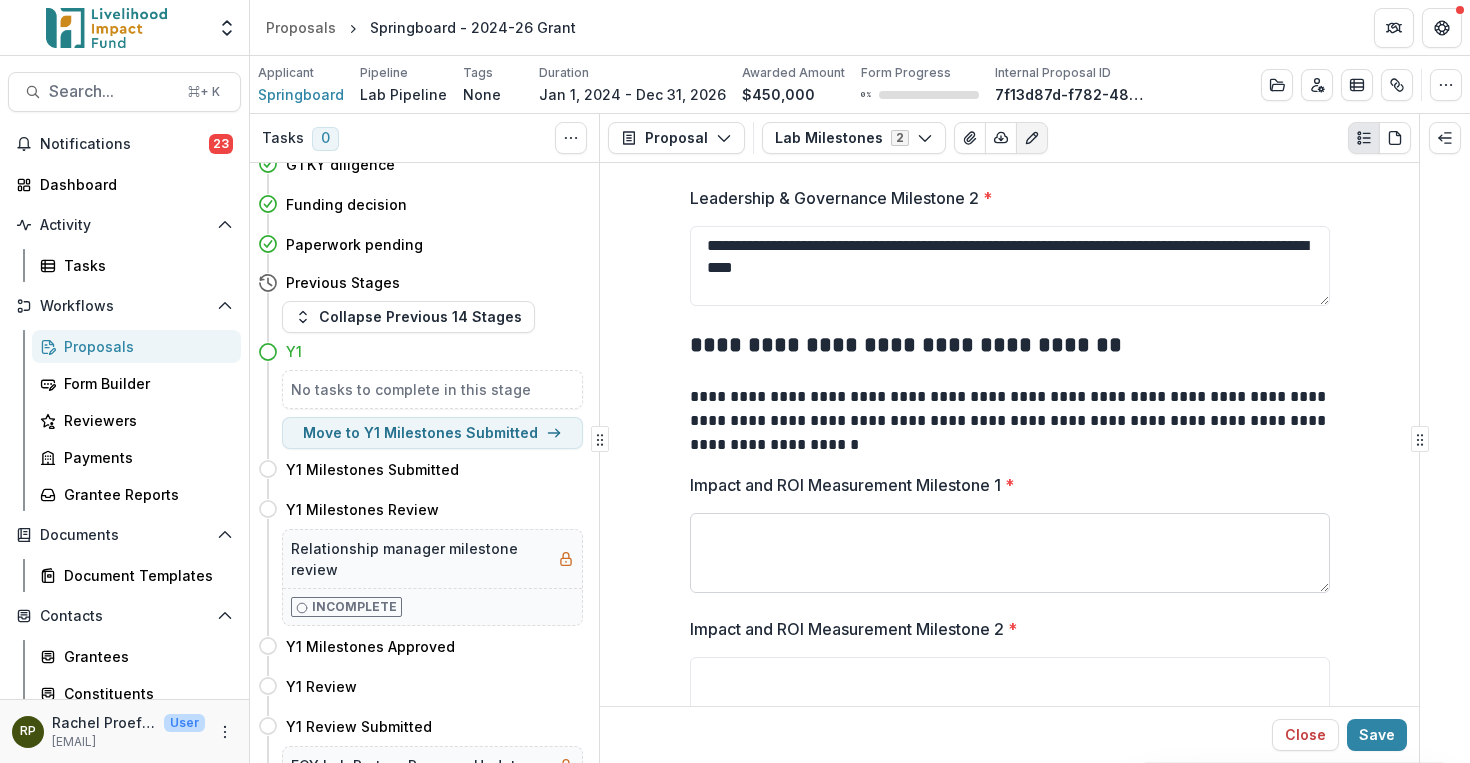 click on "Impact and ROI Measurement Milestone 1 *" at bounding box center [1010, 553] 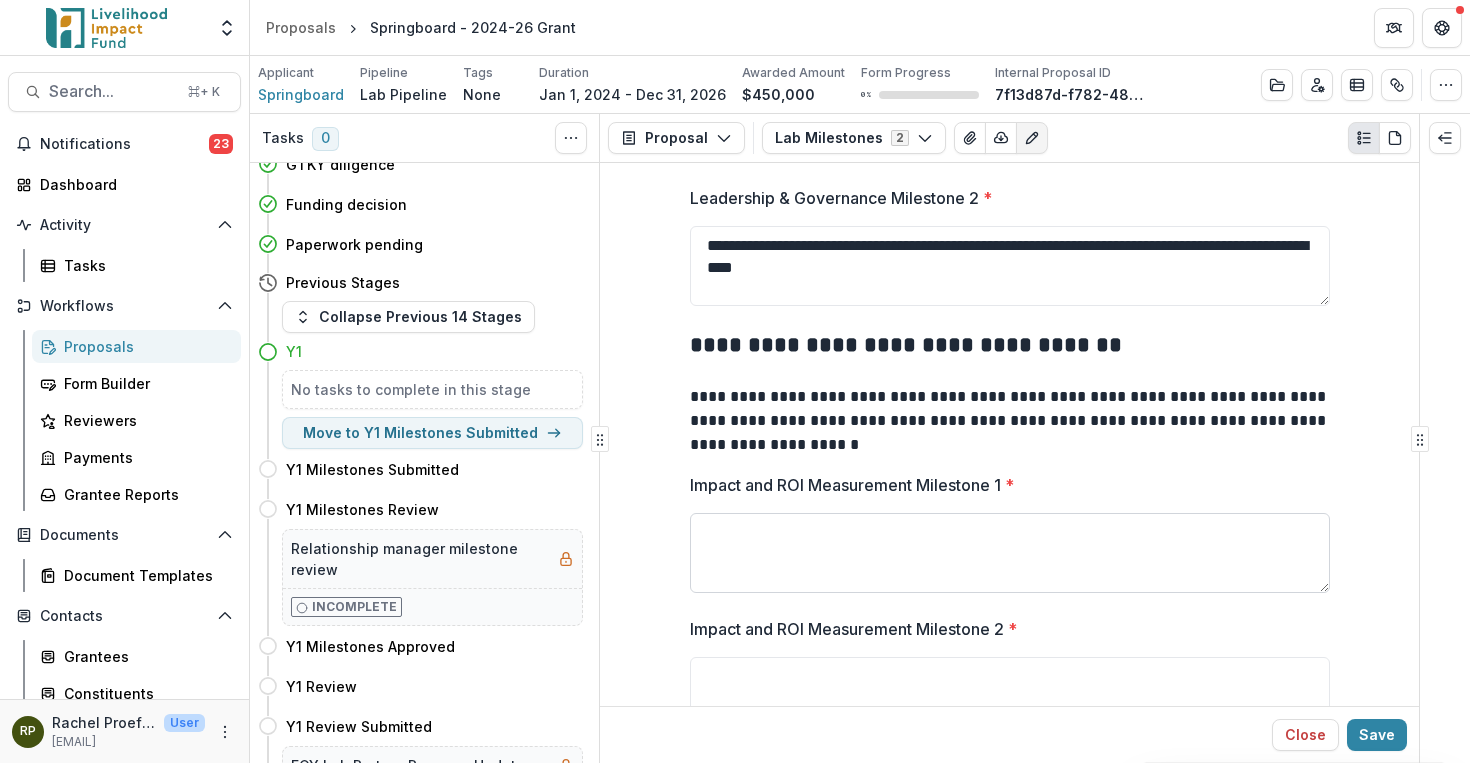 paste on "**********" 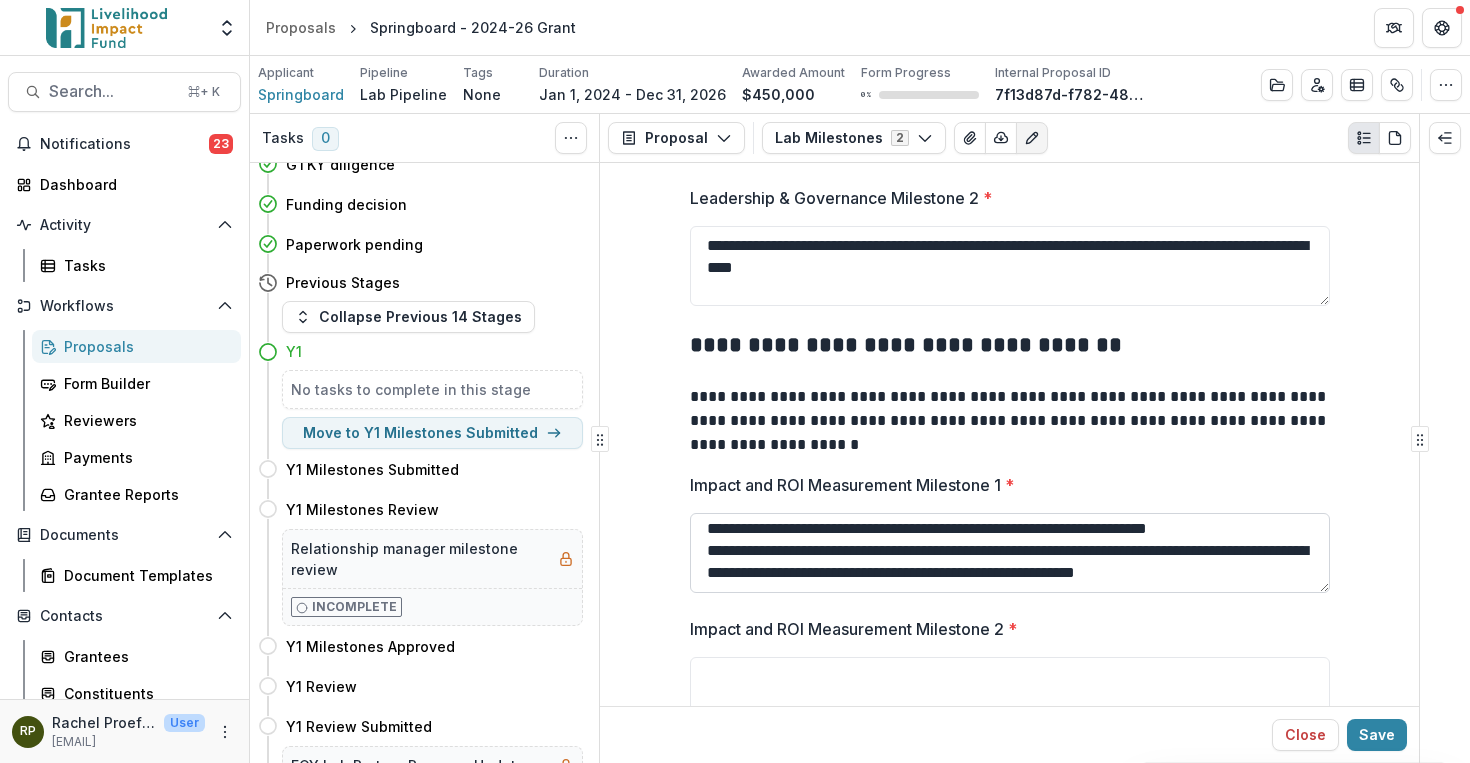 scroll, scrollTop: 136, scrollLeft: 0, axis: vertical 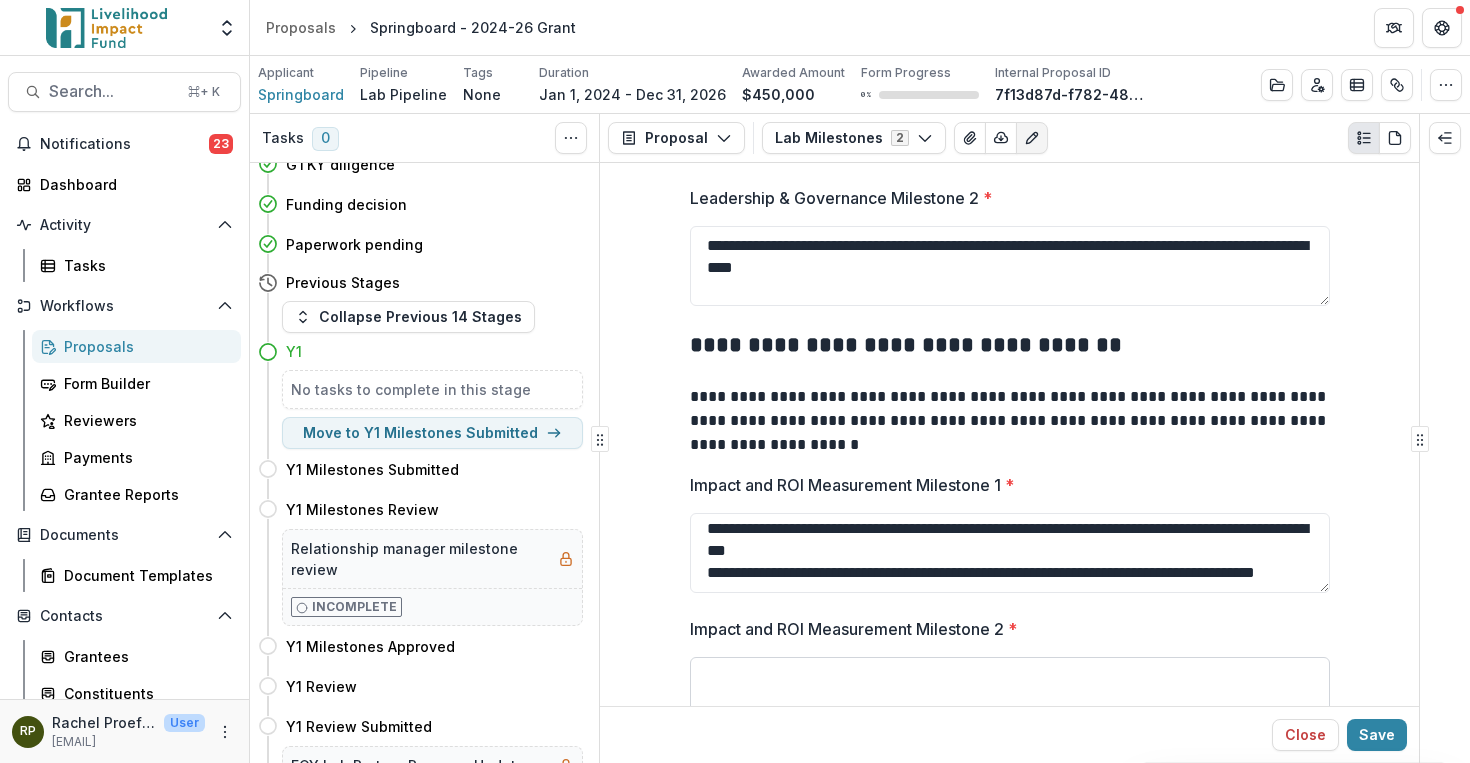 type on "**********" 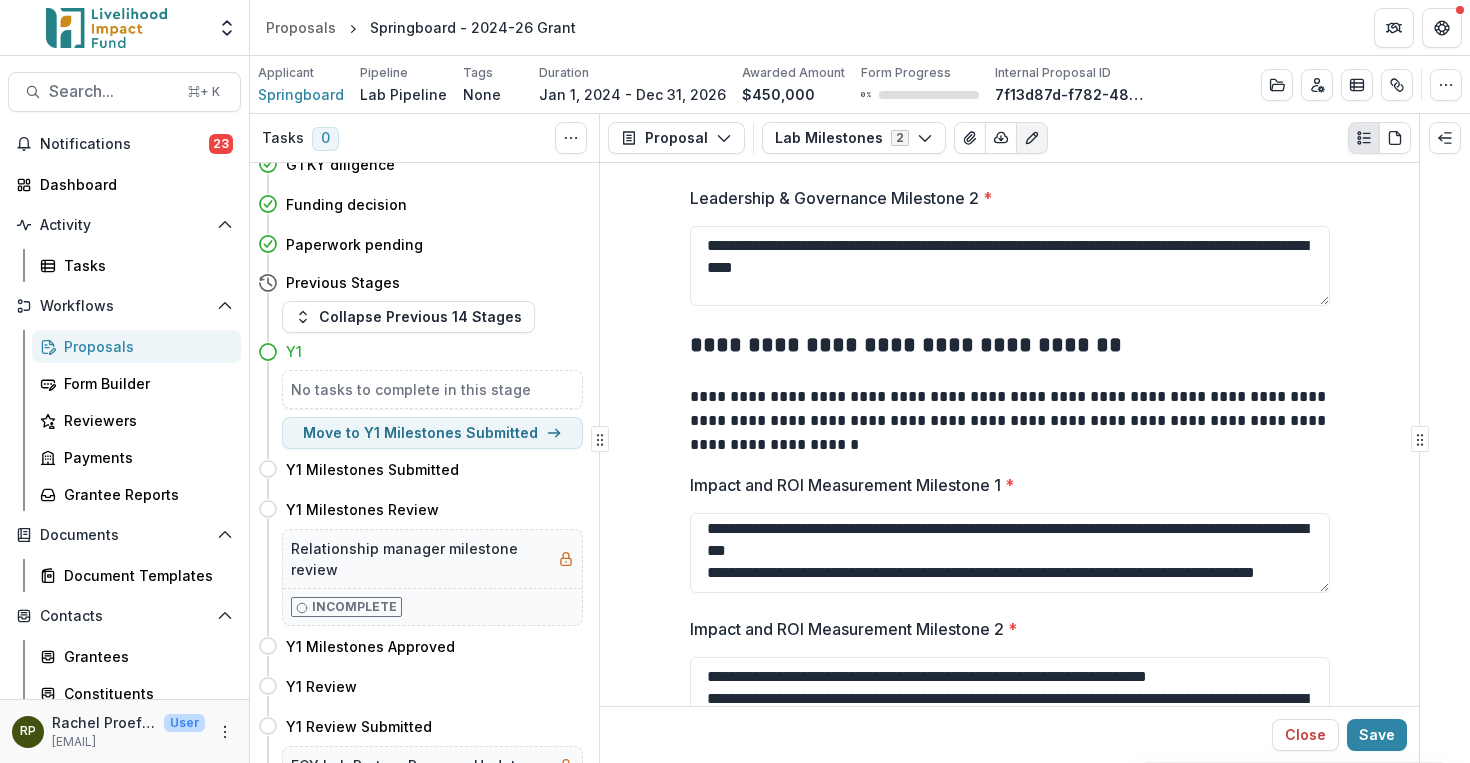 scroll, scrollTop: 16, scrollLeft: 0, axis: vertical 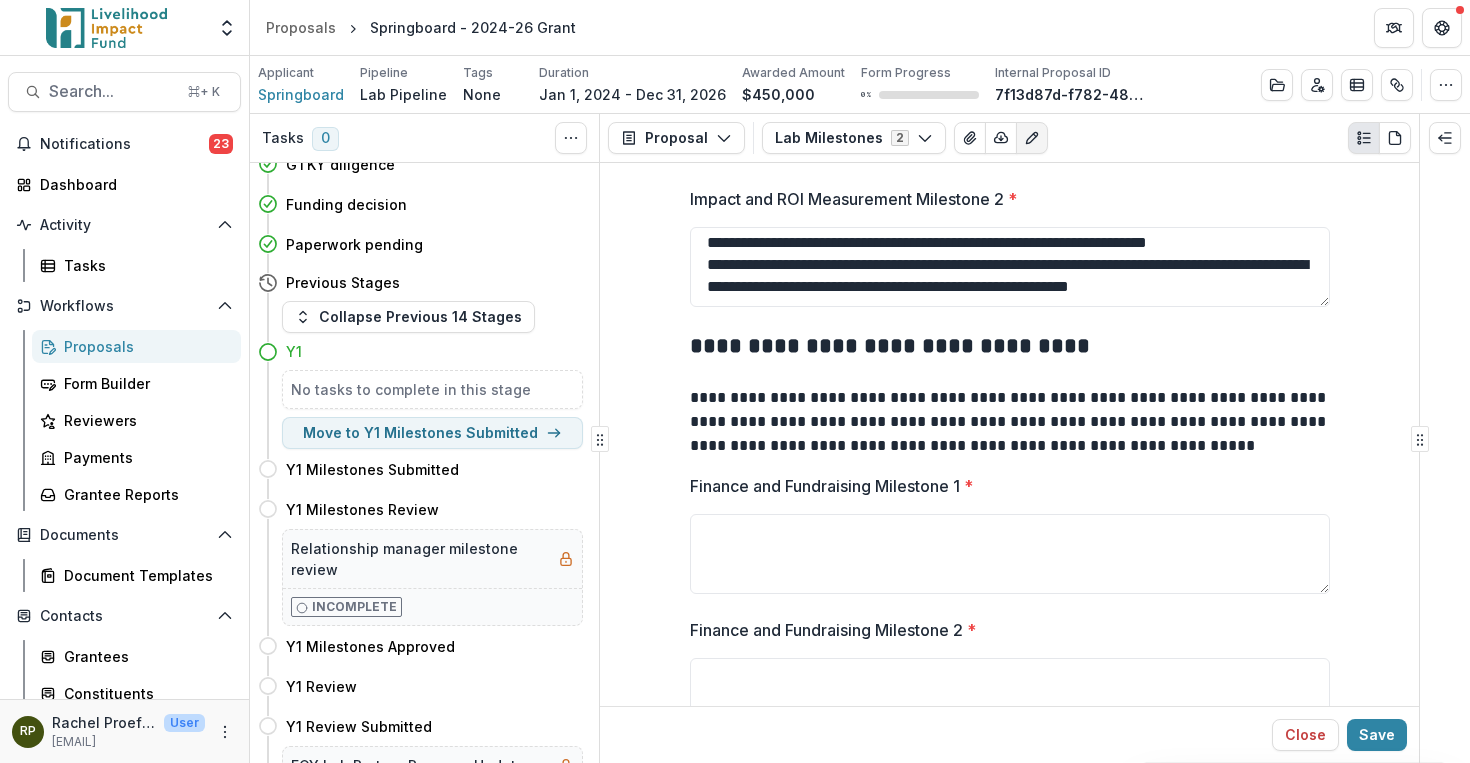 type on "**********" 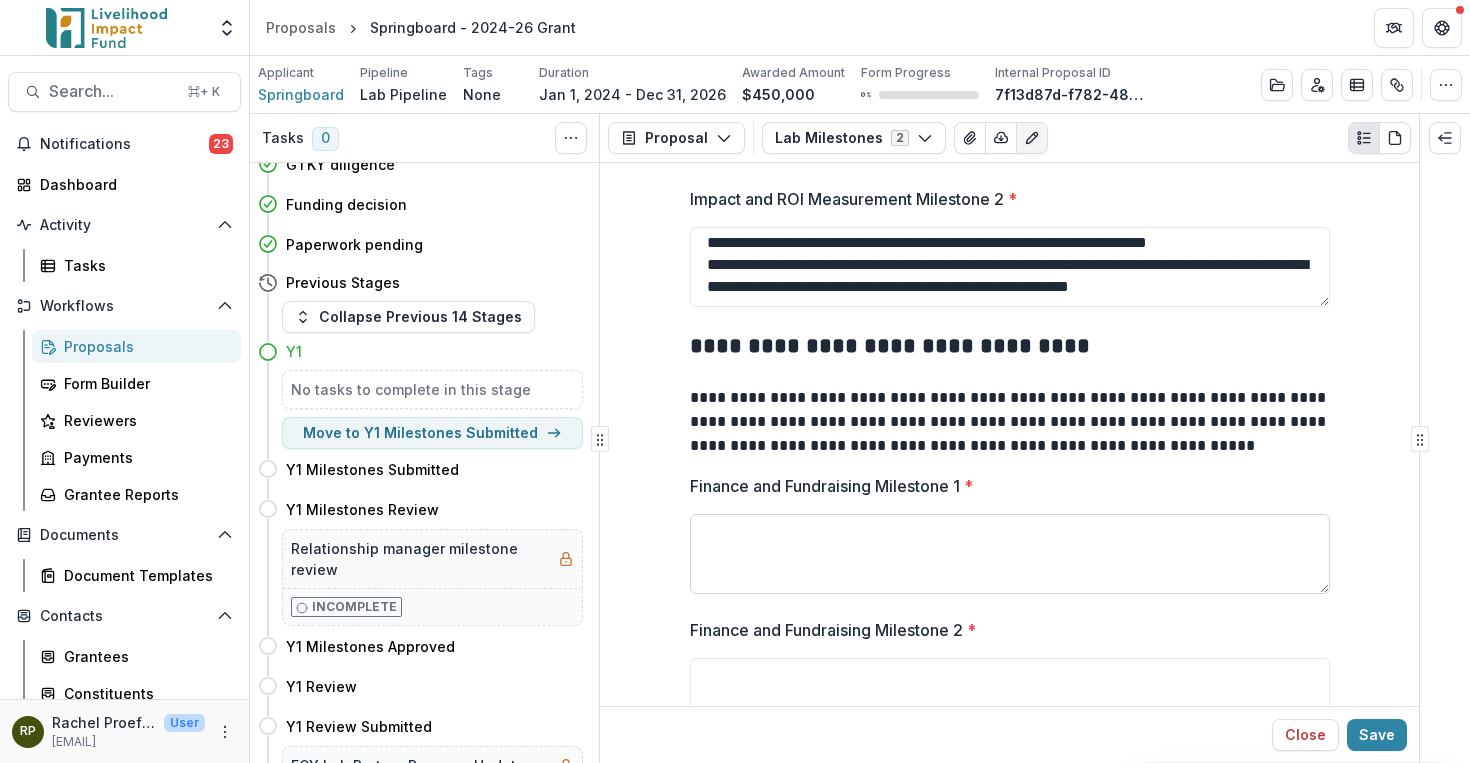 click on "Finance and Fundraising Milestone 1 *" at bounding box center (1010, 554) 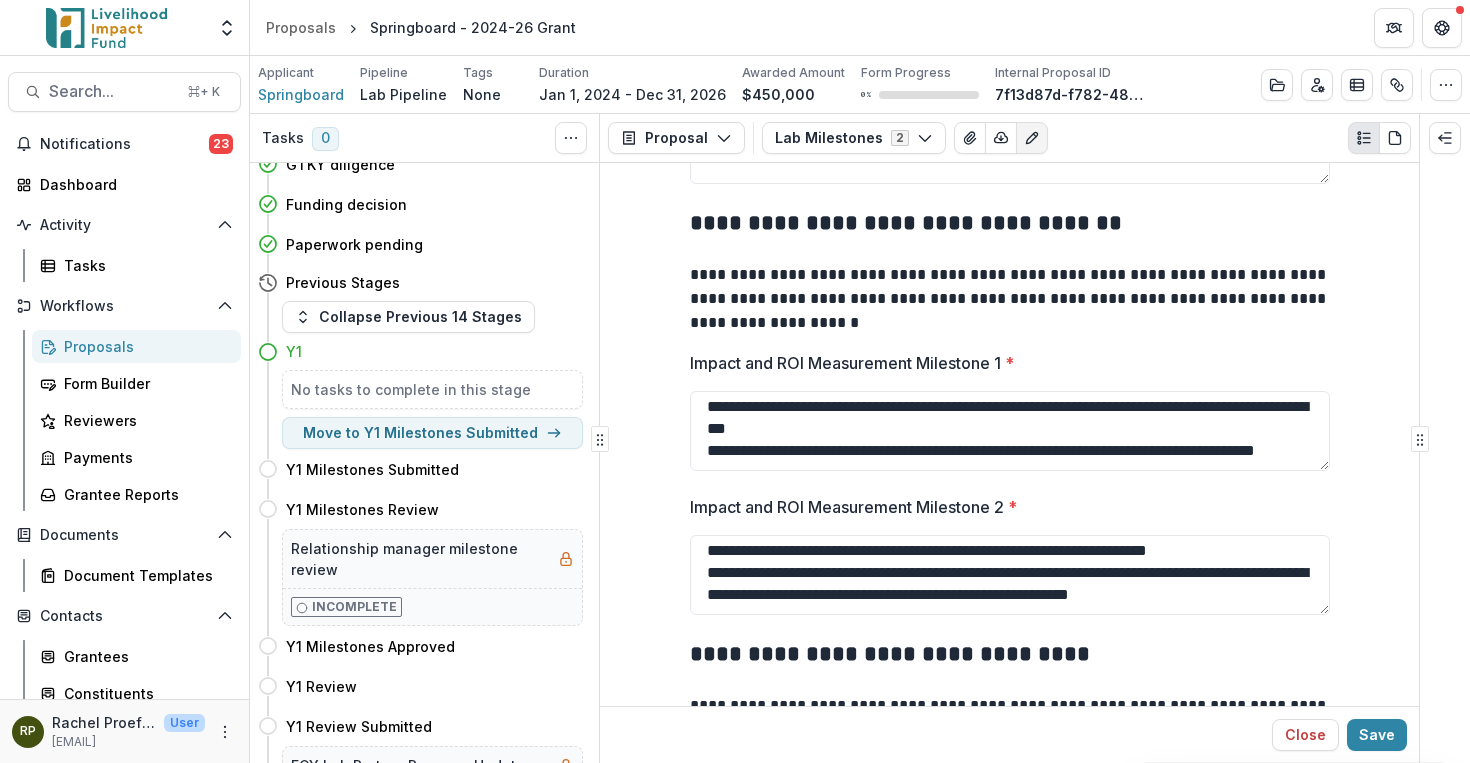 scroll, scrollTop: 564, scrollLeft: 0, axis: vertical 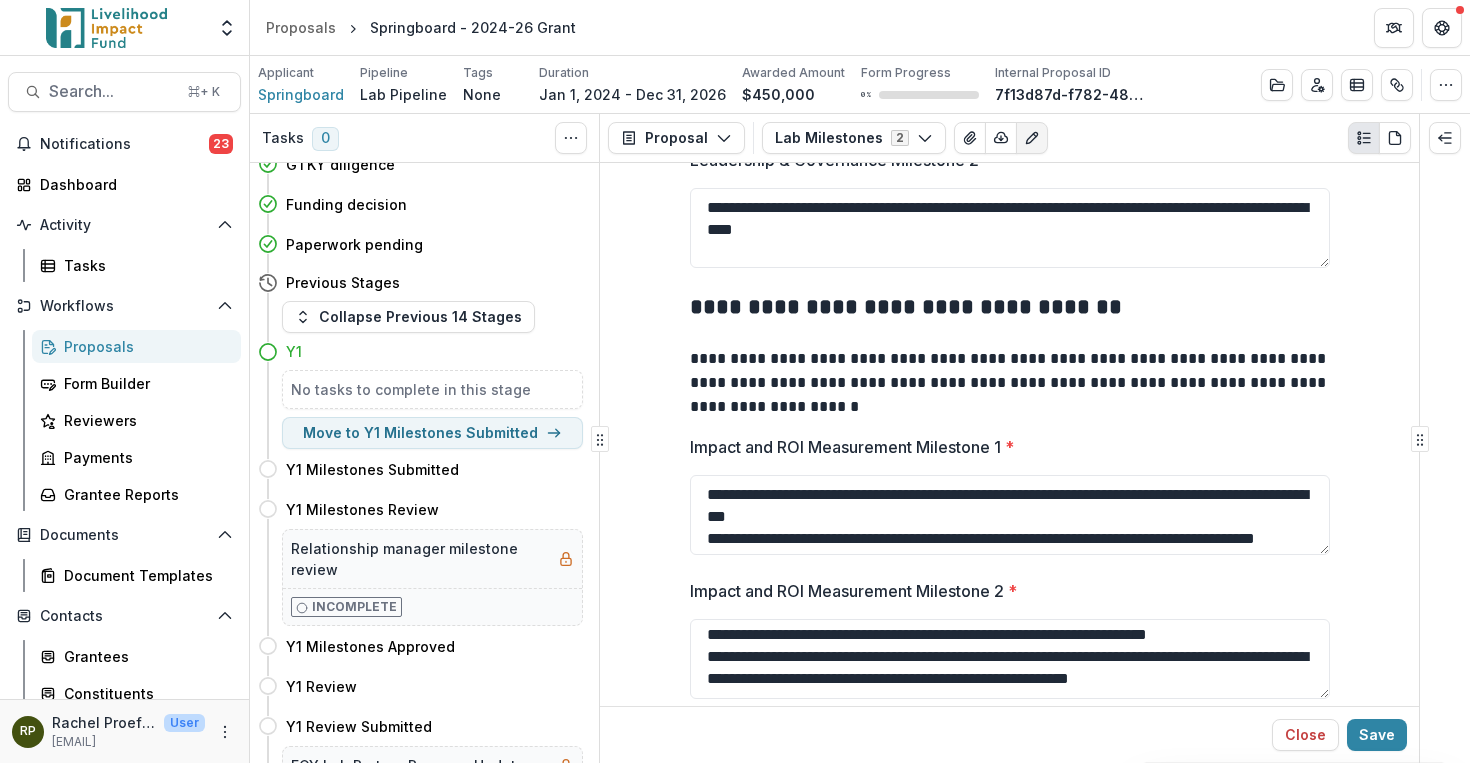 drag, startPoint x: 866, startPoint y: 518, endPoint x: 683, endPoint y: 464, distance: 190.80095 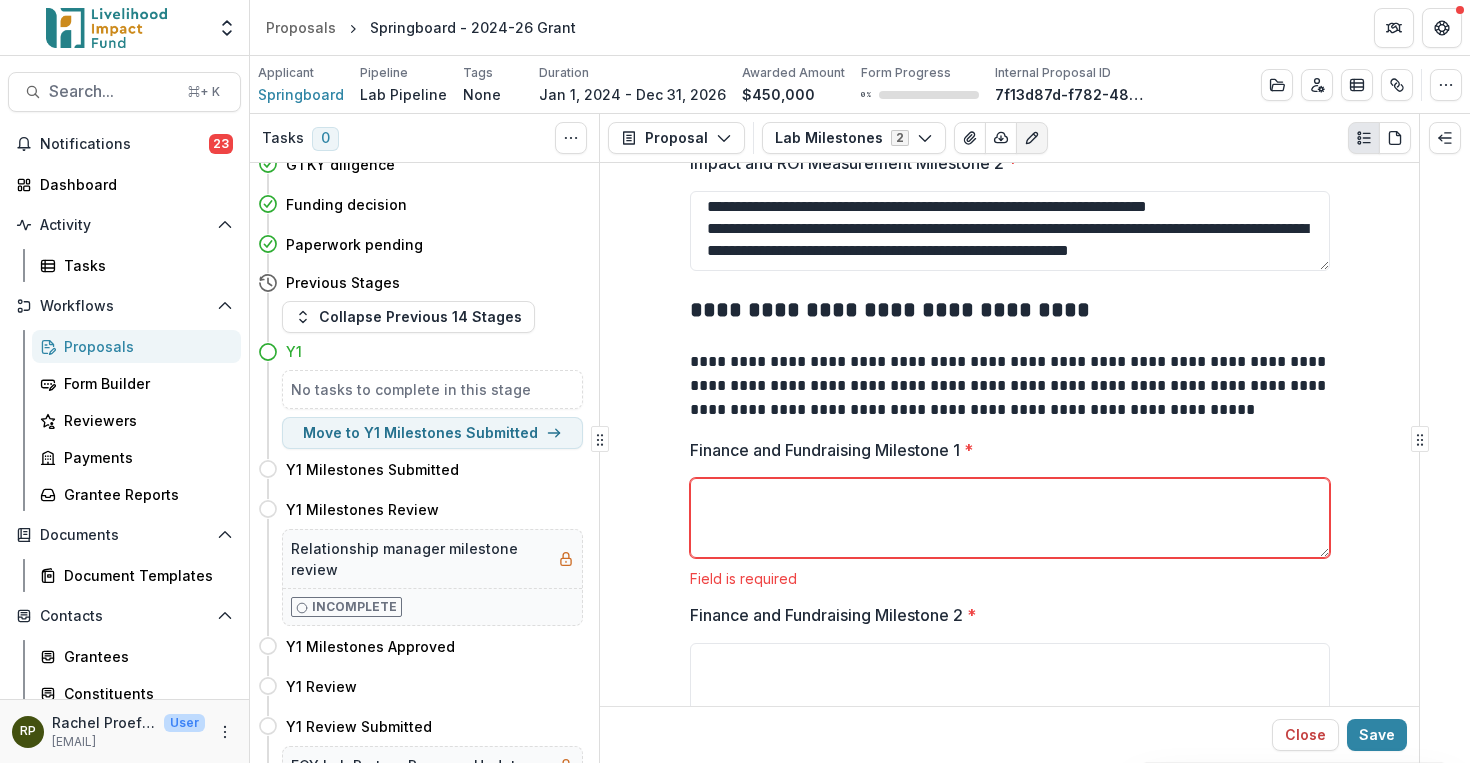 scroll, scrollTop: 1035, scrollLeft: 0, axis: vertical 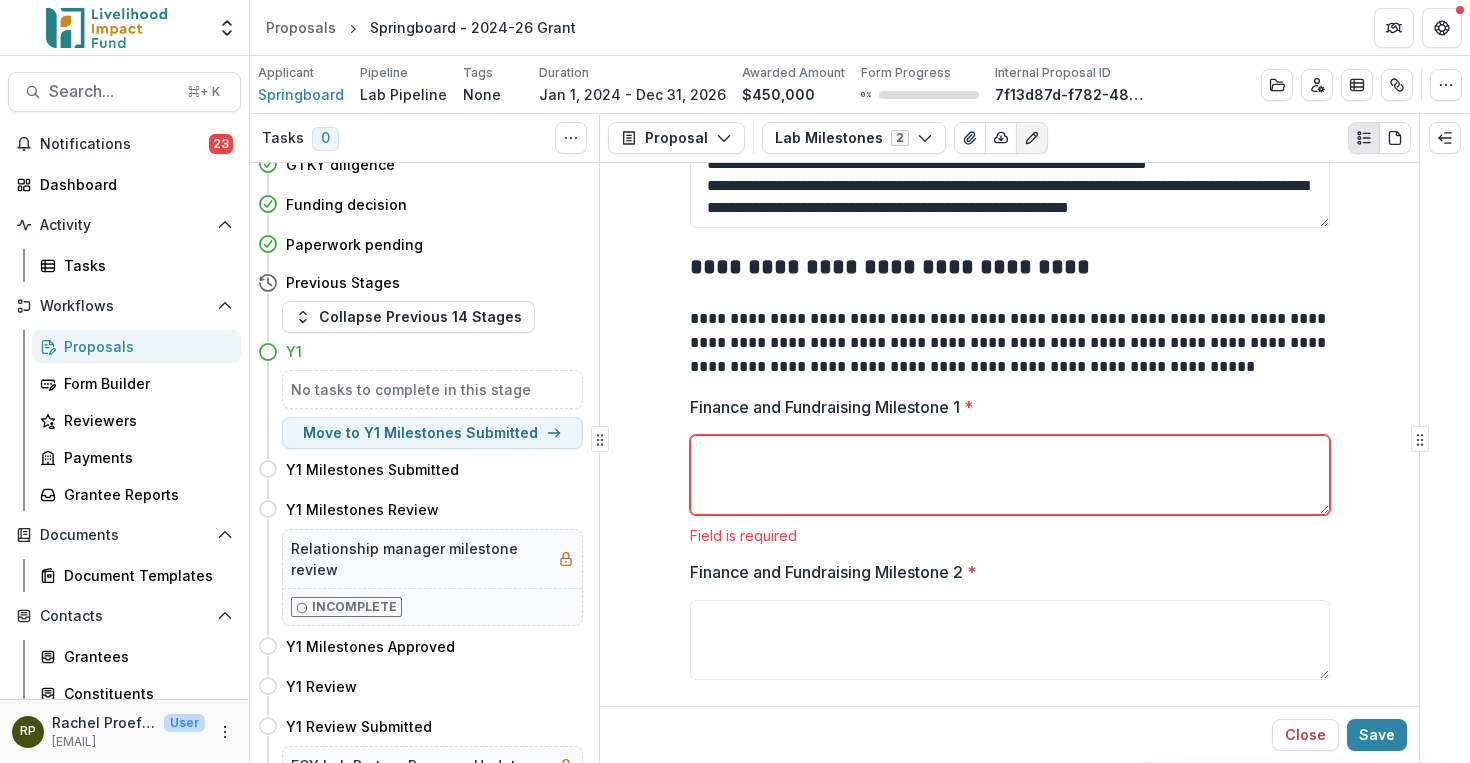 type 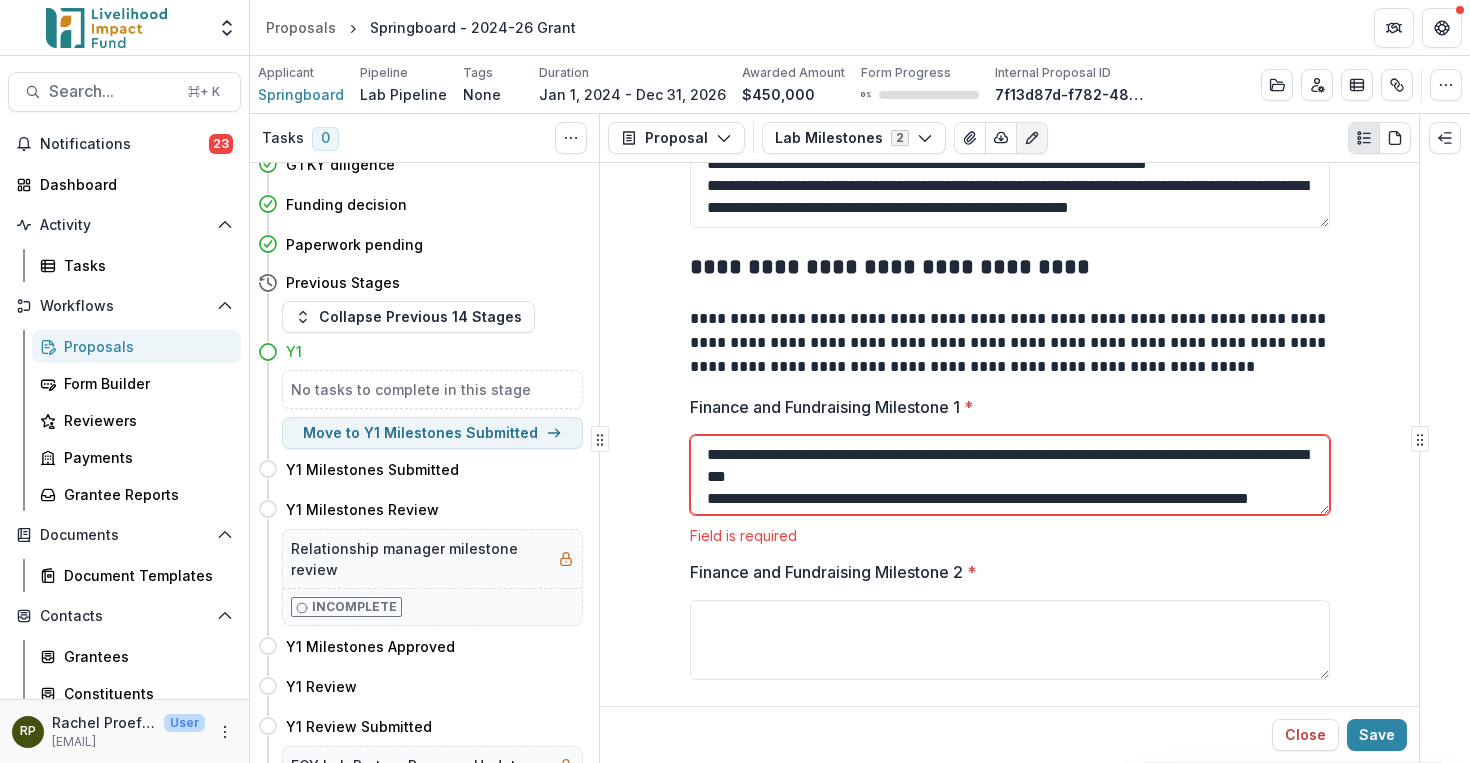 scroll, scrollTop: 16, scrollLeft: 0, axis: vertical 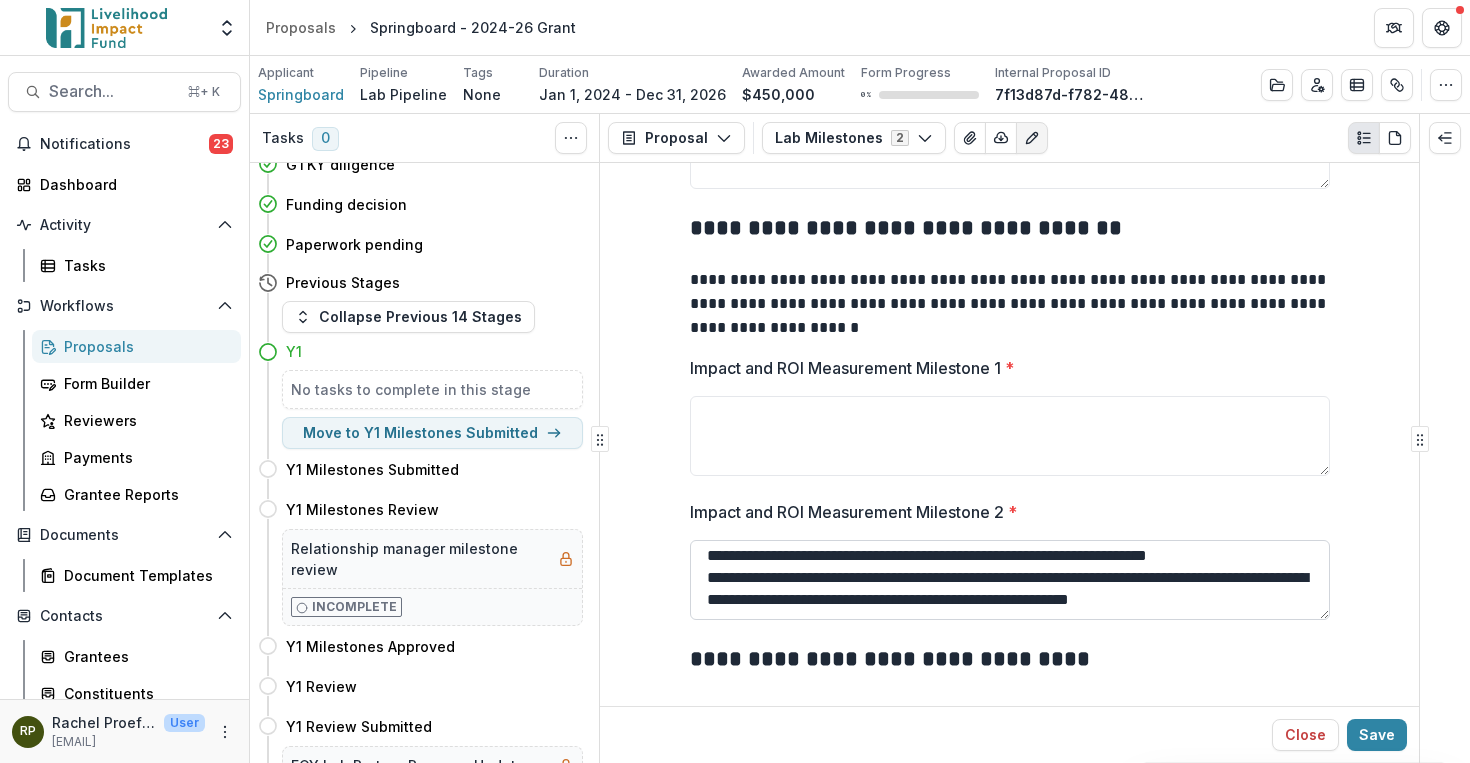 type on "**********" 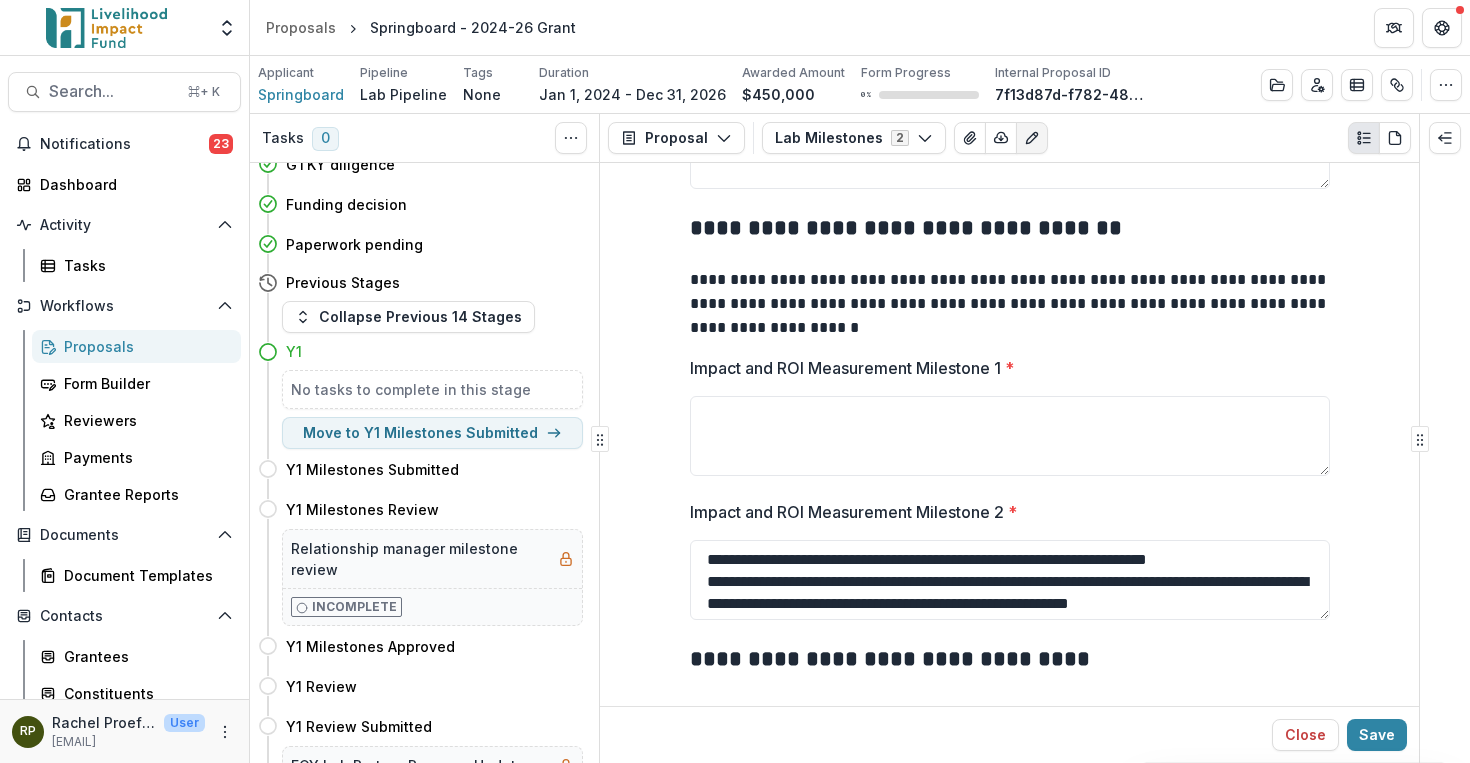 drag, startPoint x: 826, startPoint y: 614, endPoint x: 698, endPoint y: 537, distance: 149.37537 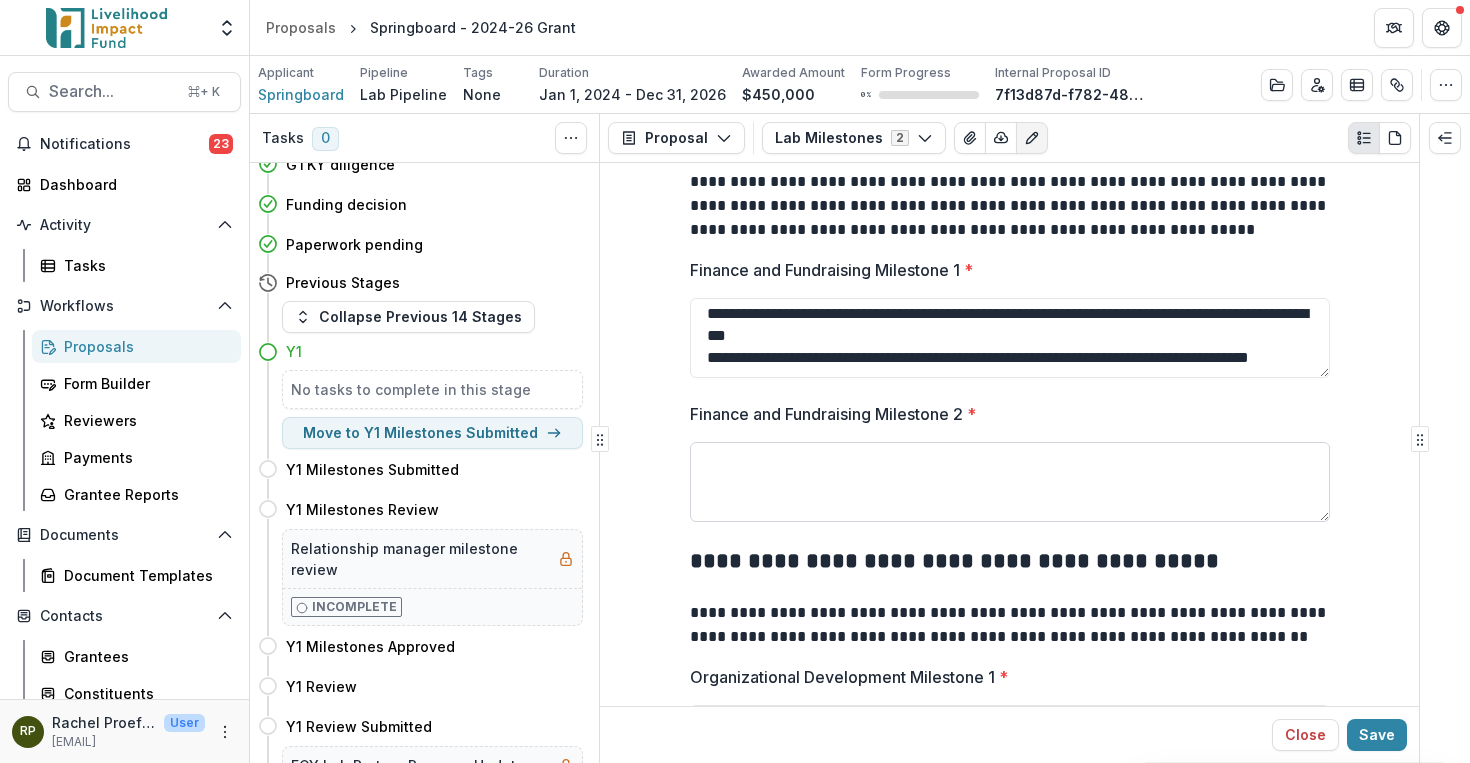 type 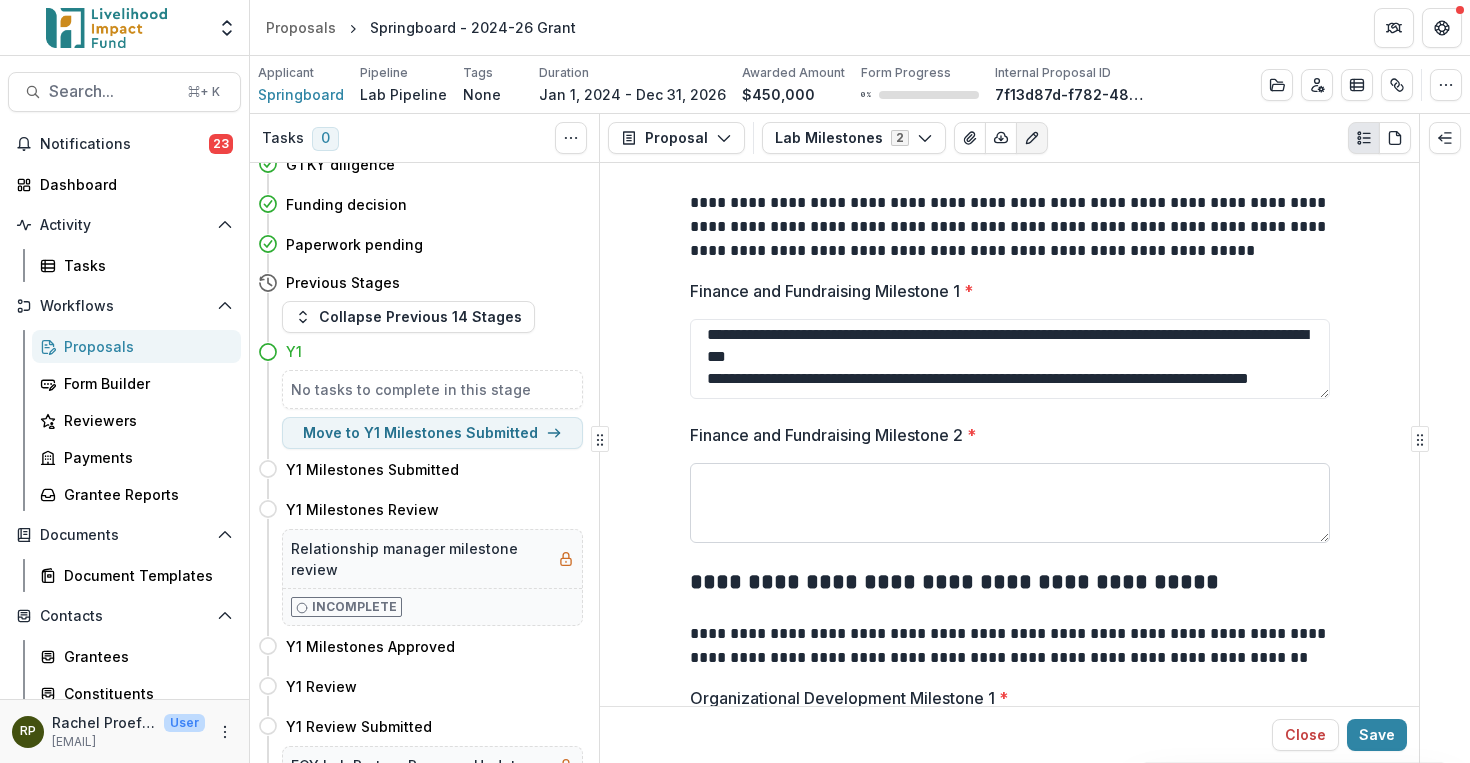 click on "Finance and Fundraising Milestone 2  *" at bounding box center [1010, 503] 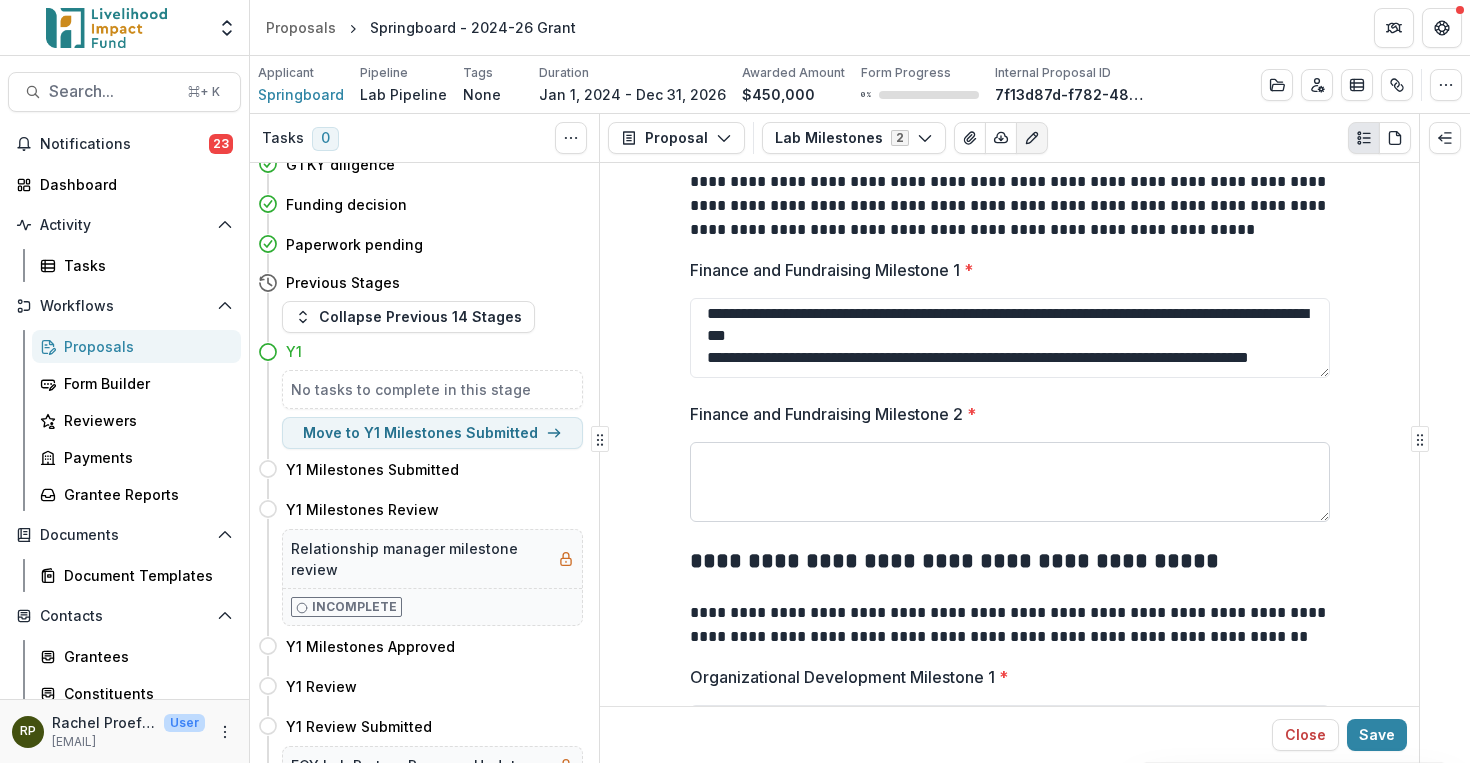 paste on "**********" 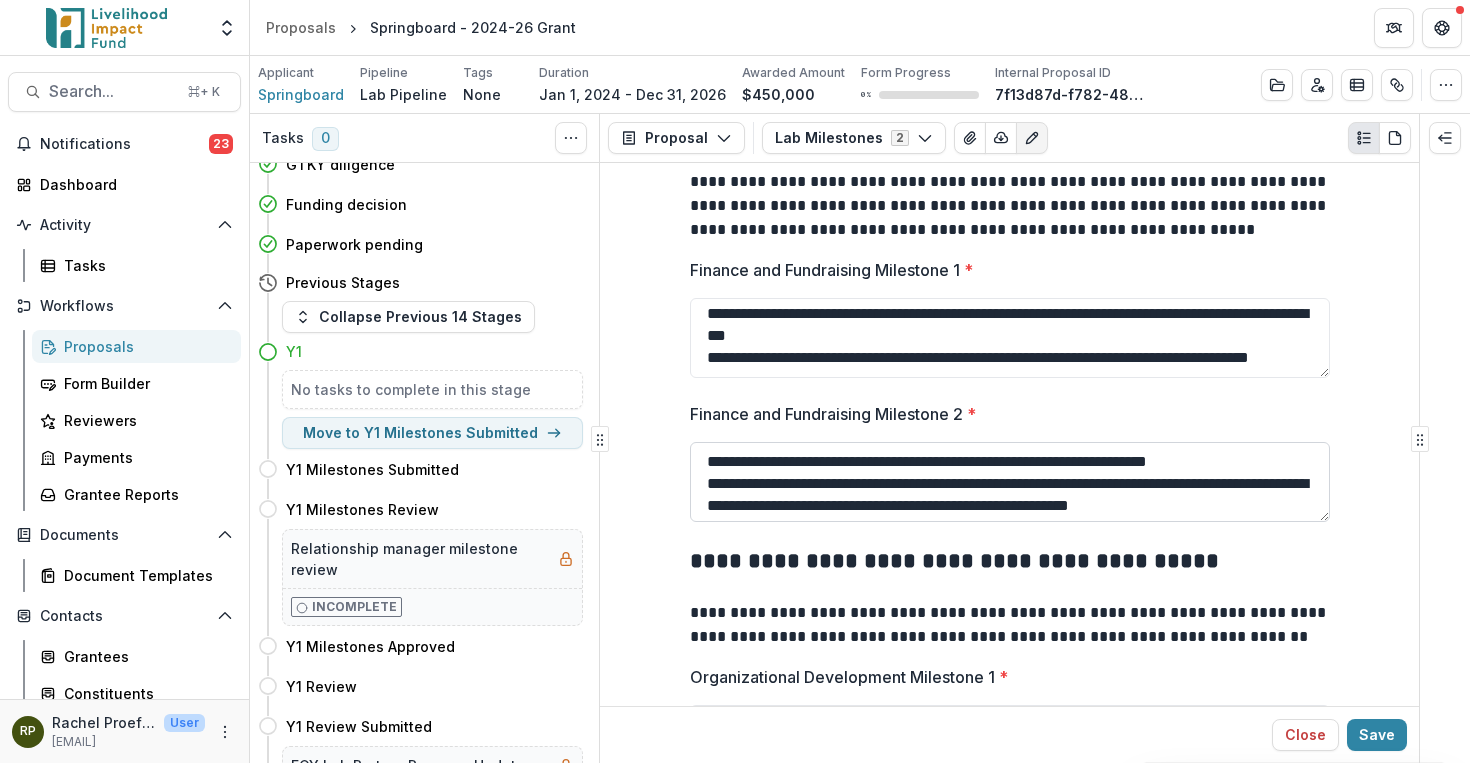 scroll, scrollTop: 16, scrollLeft: 0, axis: vertical 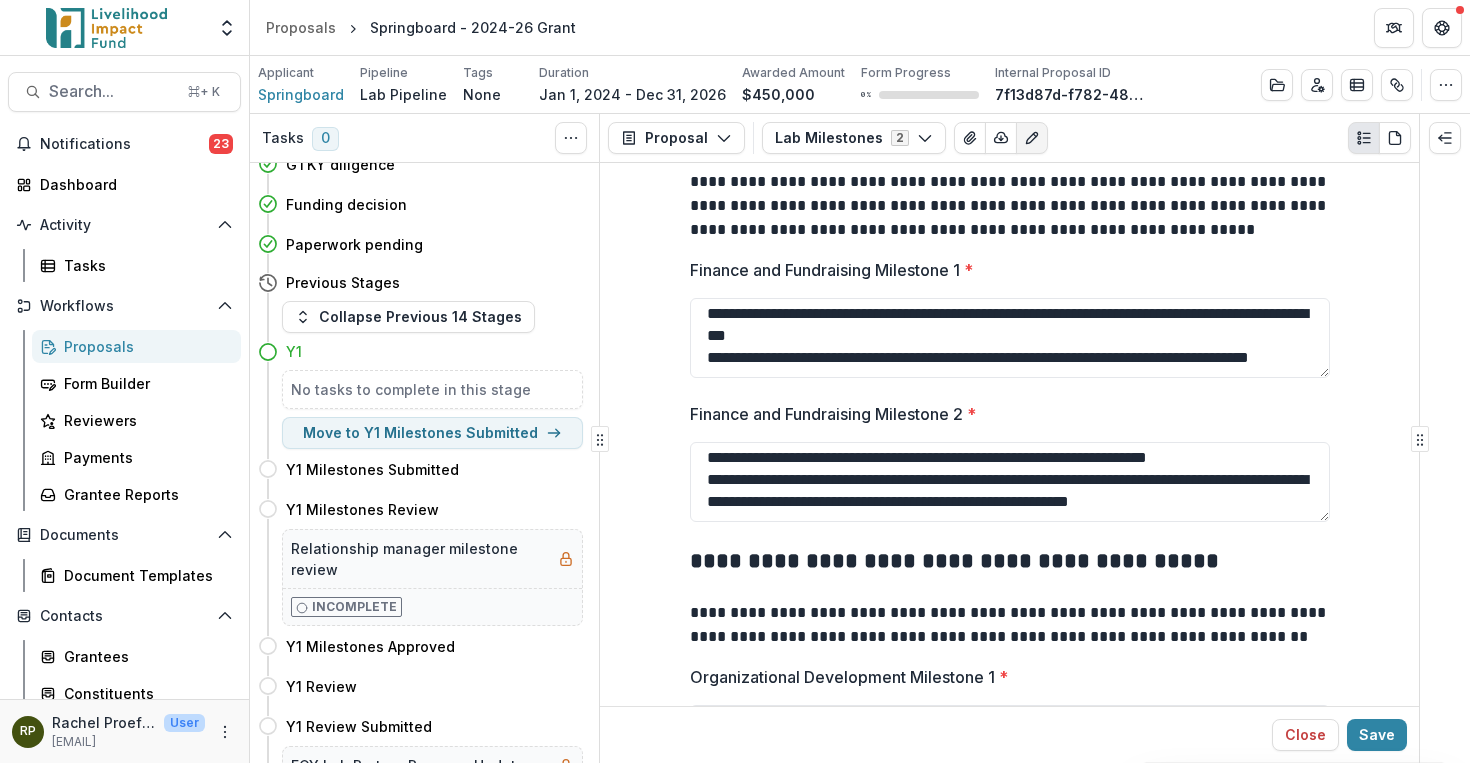 type on "**********" 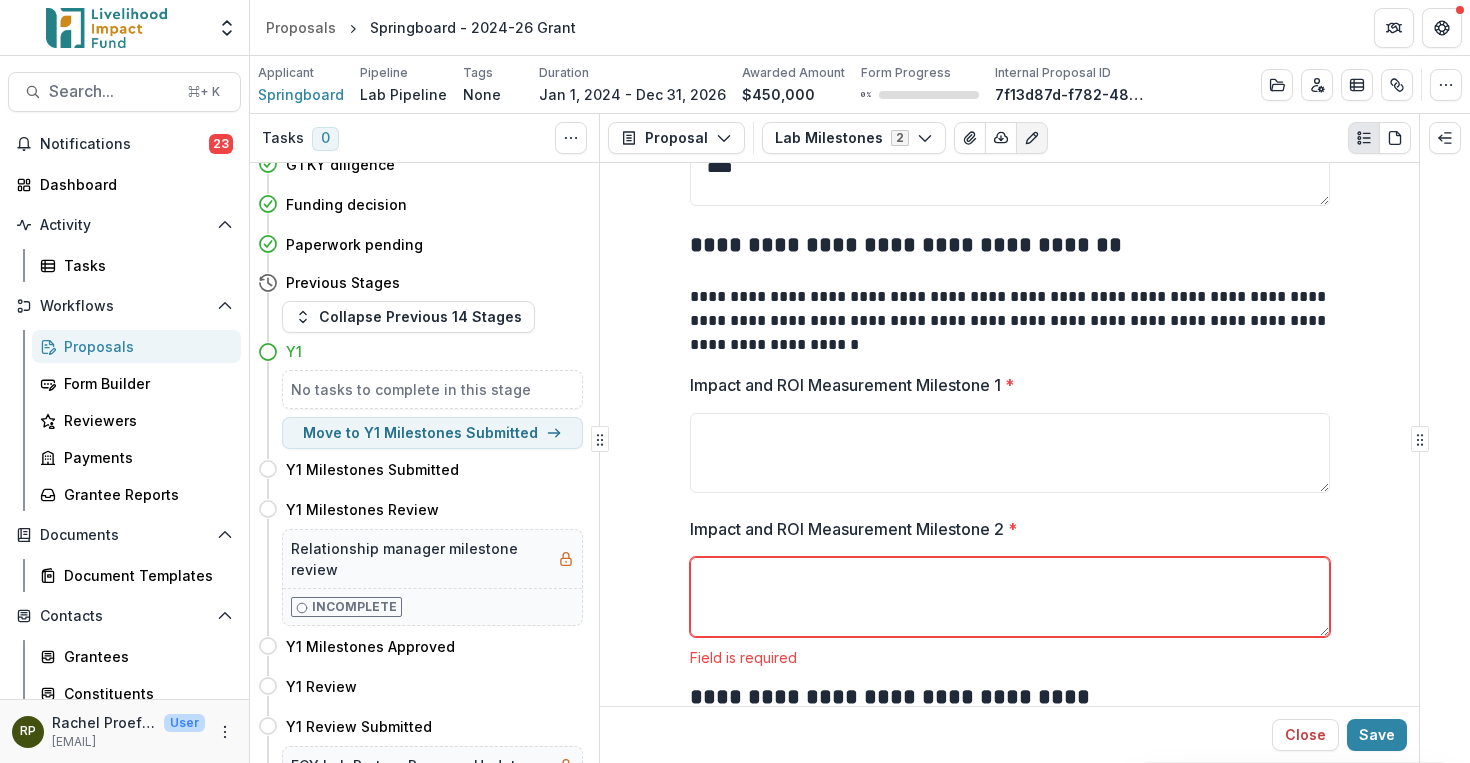 scroll, scrollTop: 622, scrollLeft: 0, axis: vertical 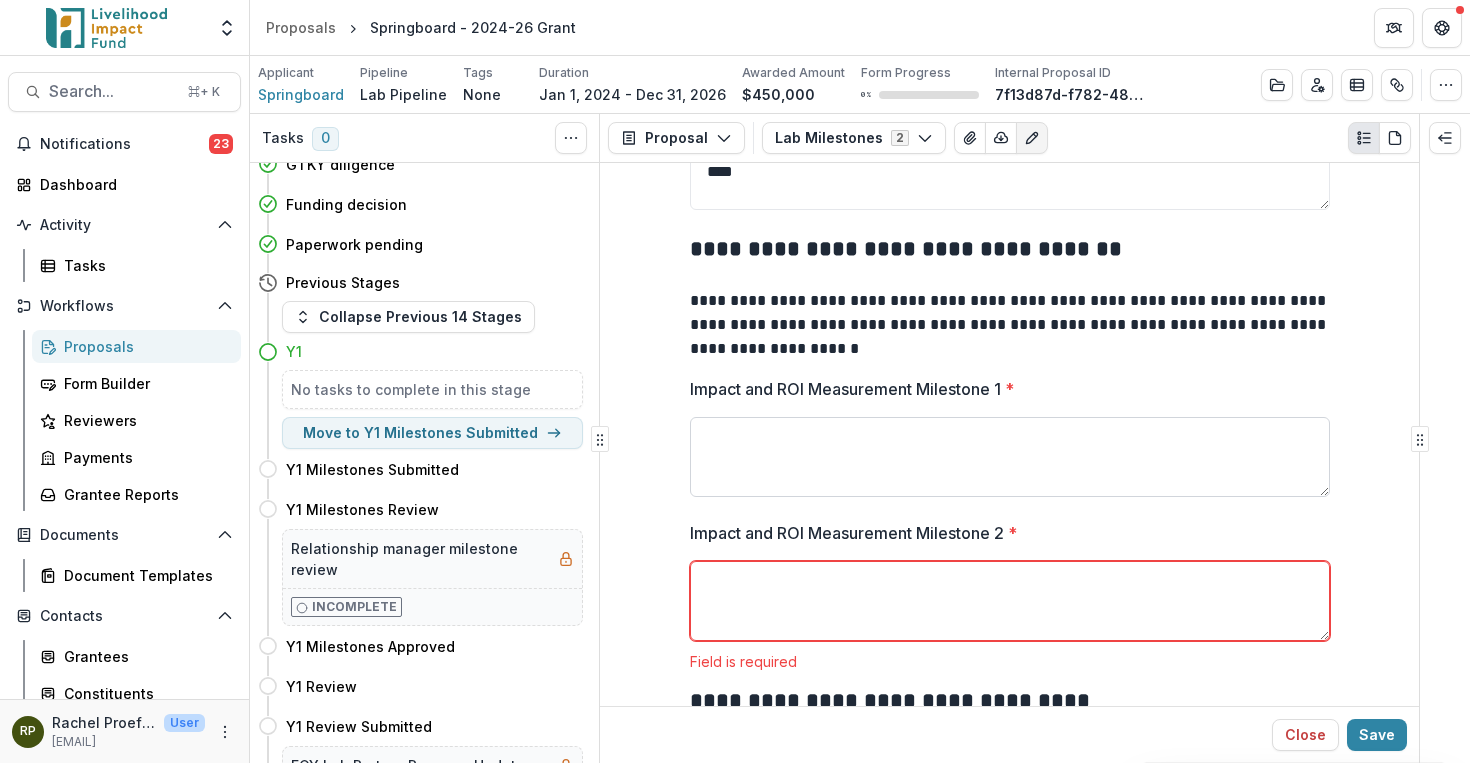 click on "Impact and ROI Measurement Milestone 1 *" at bounding box center (1010, 457) 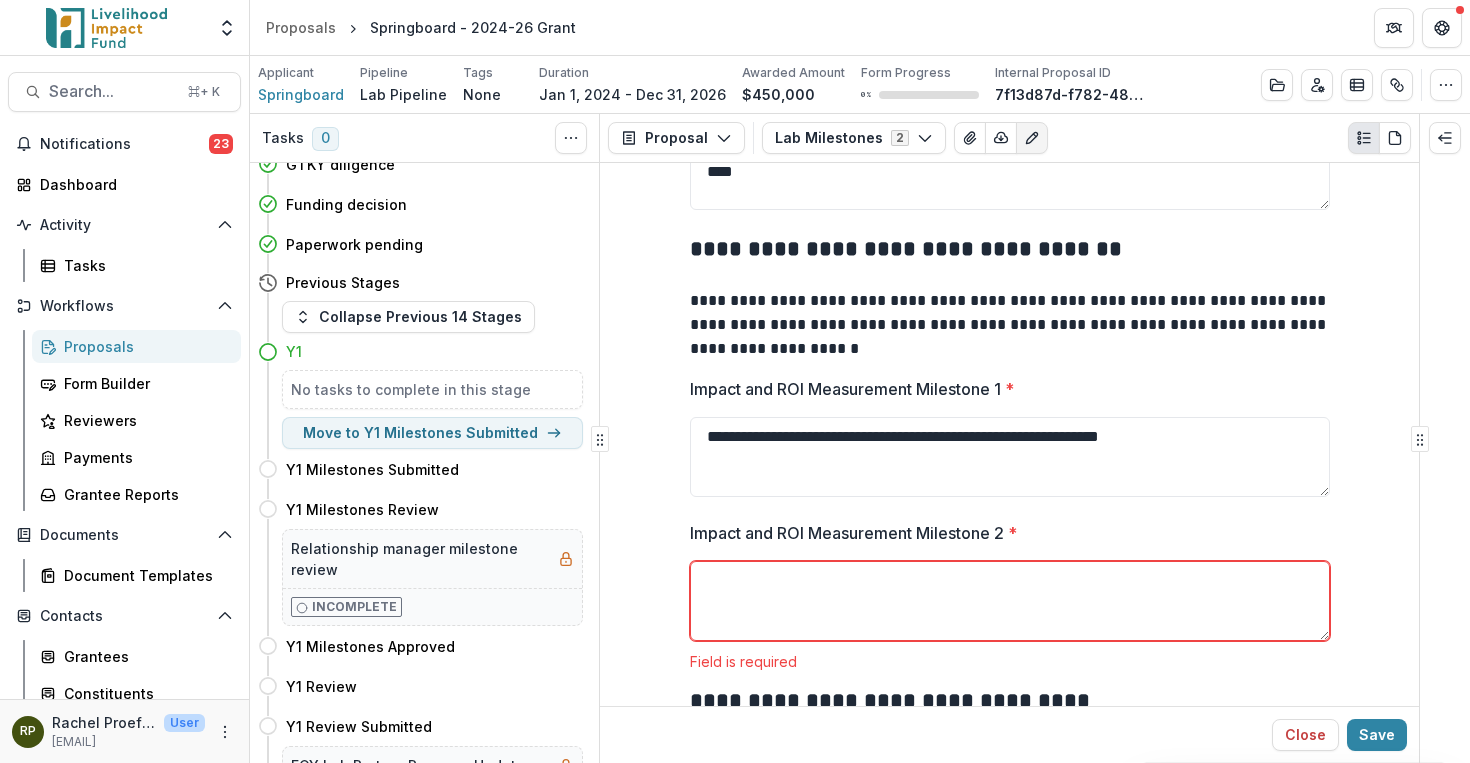 type on "**********" 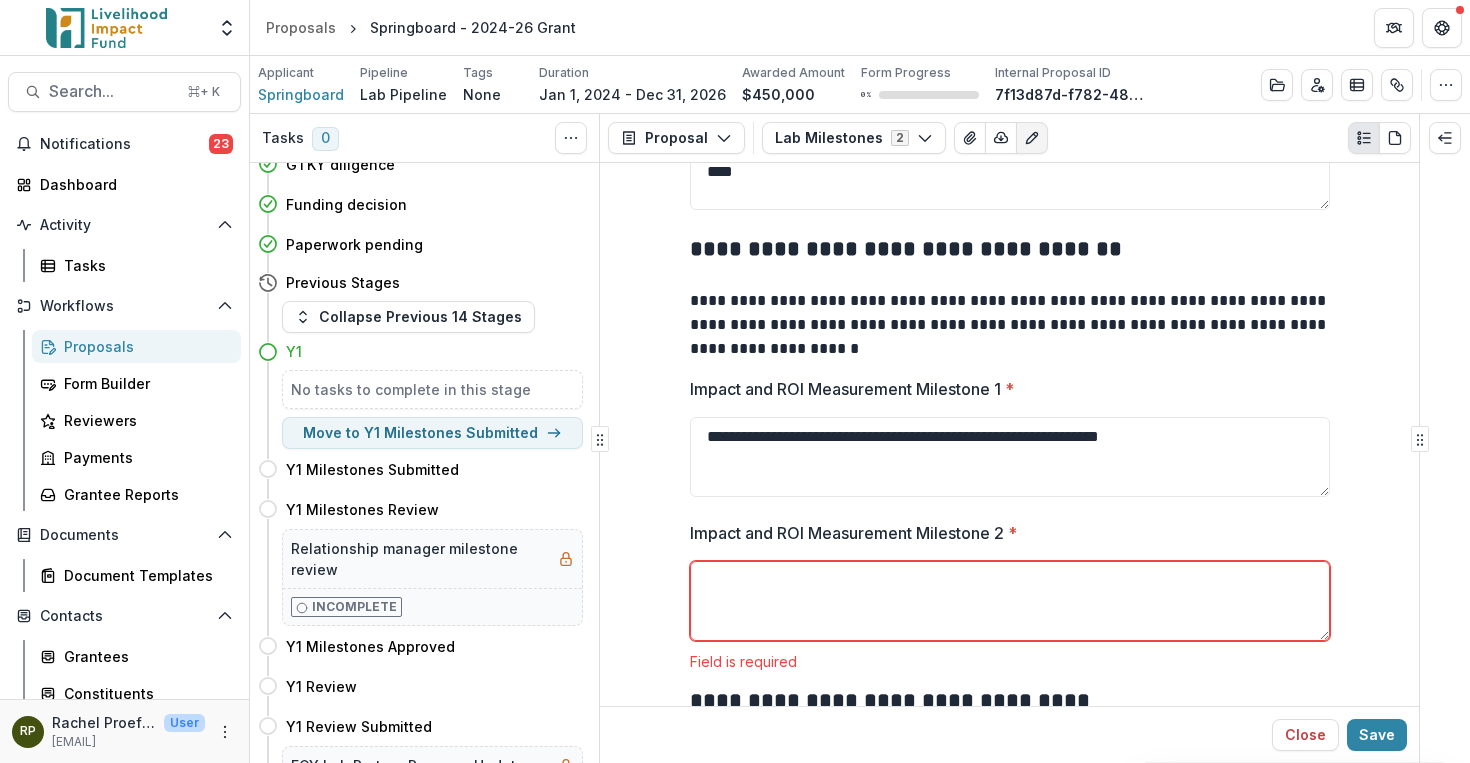 click on "Impact and ROI Measurement Milestone 2 *" at bounding box center [1010, 601] 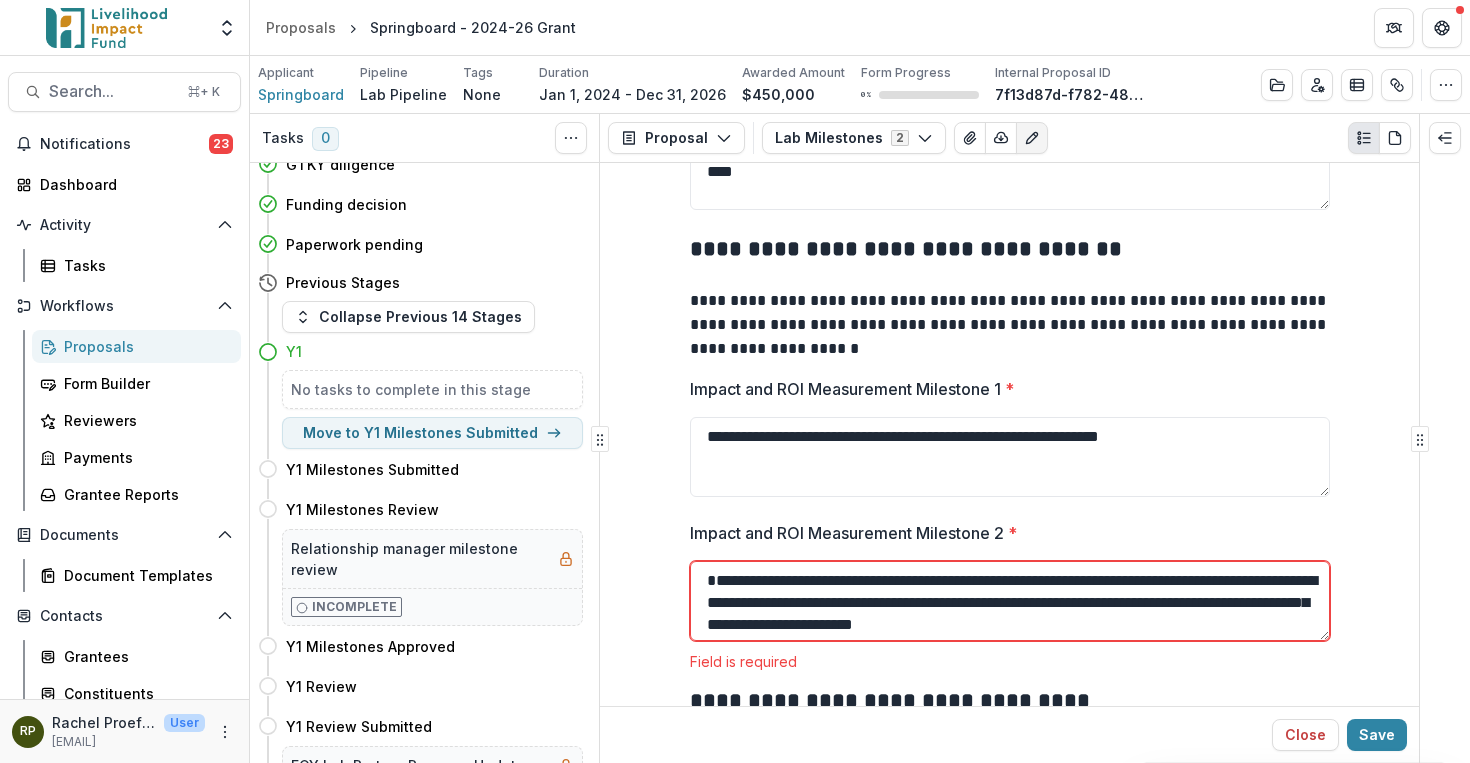 type on "**********" 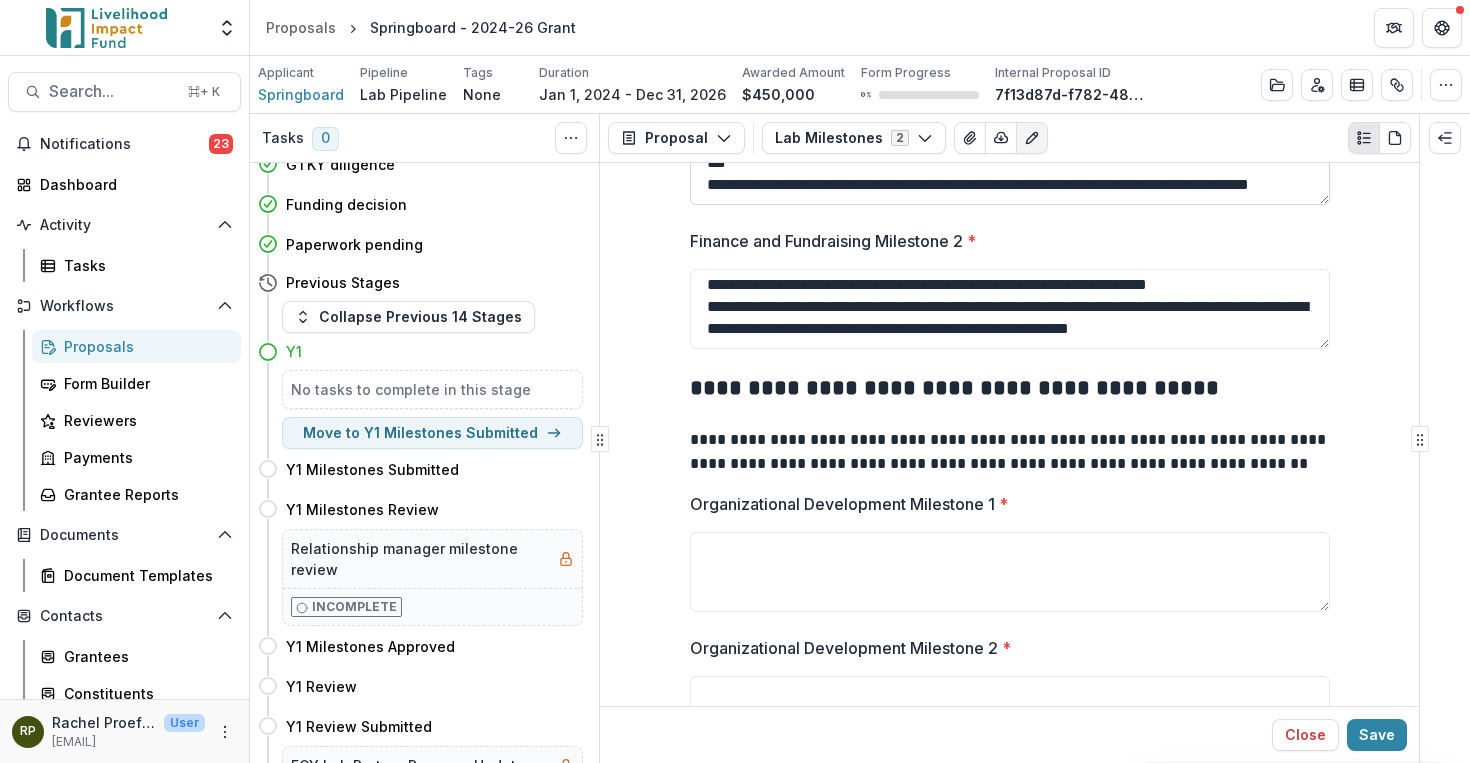 scroll, scrollTop: 1395, scrollLeft: 0, axis: vertical 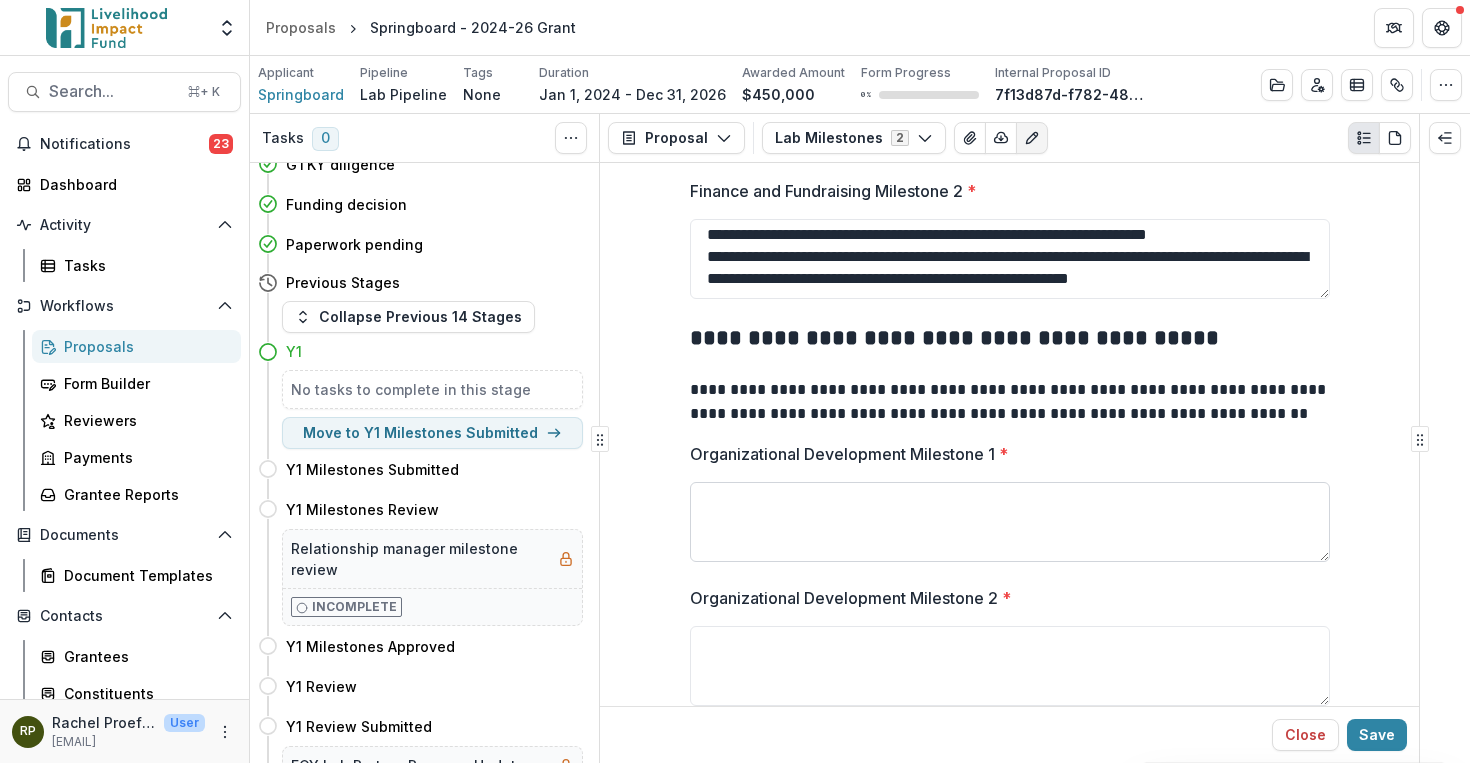 click on "Organizational Development Milestone 1 *" at bounding box center (1010, 522) 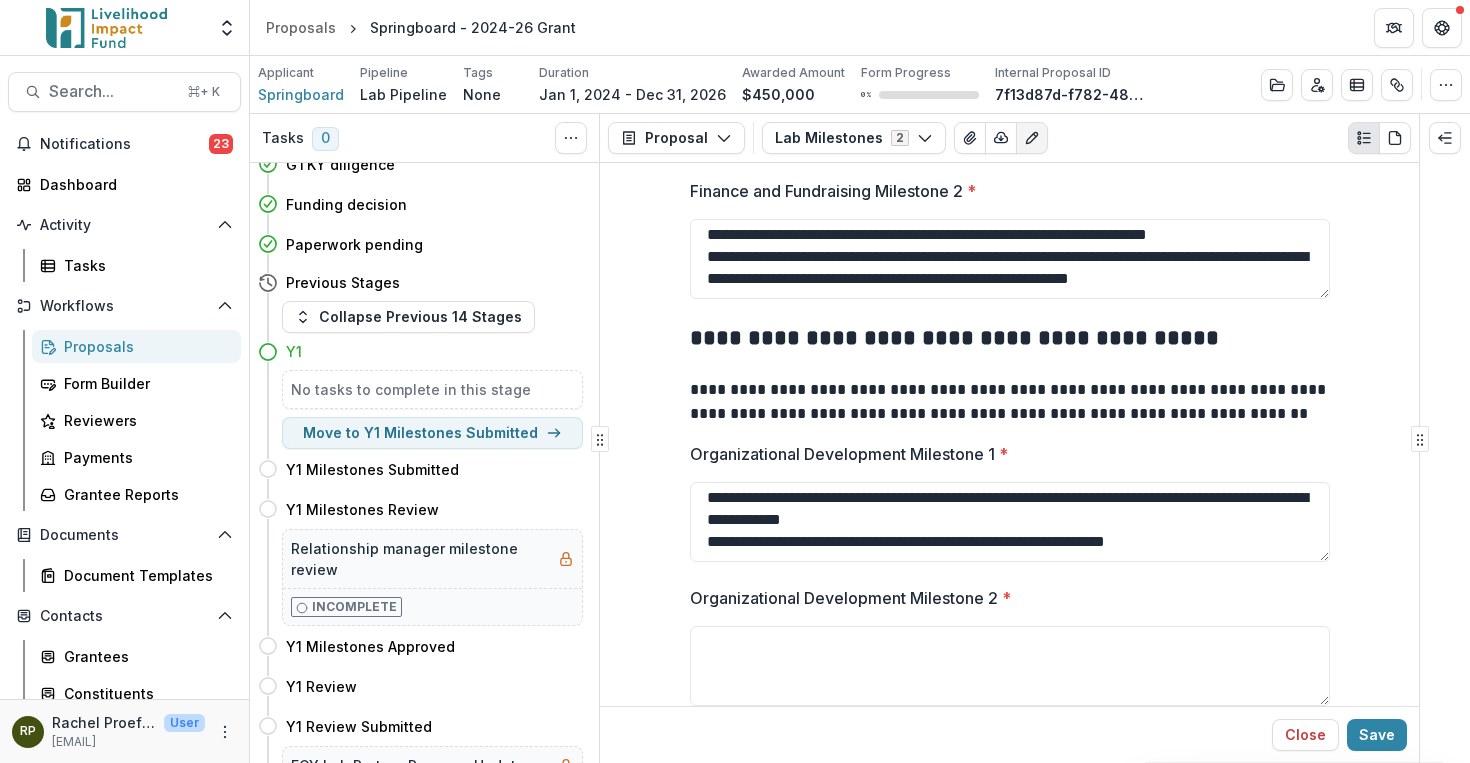 scroll, scrollTop: 48, scrollLeft: 0, axis: vertical 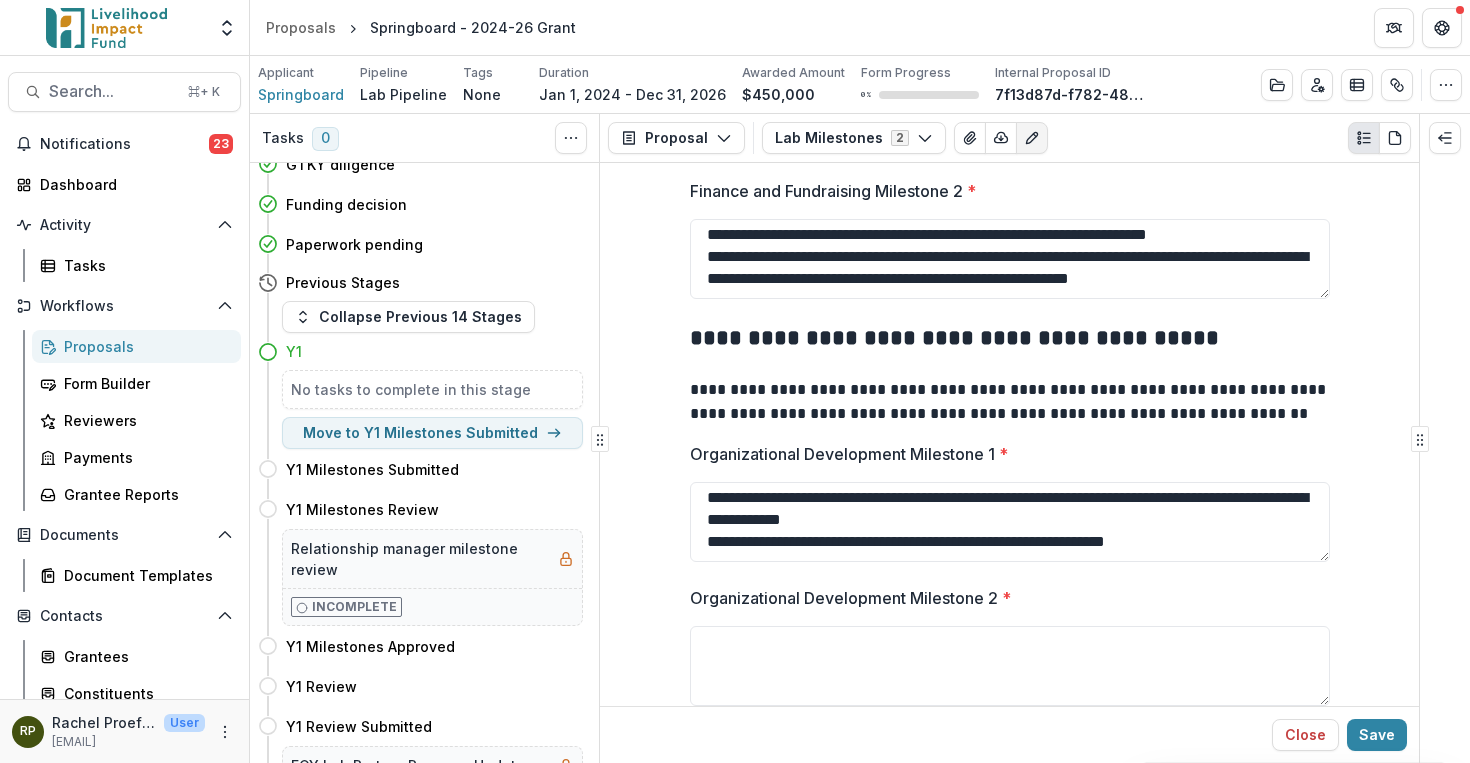 type on "**********" 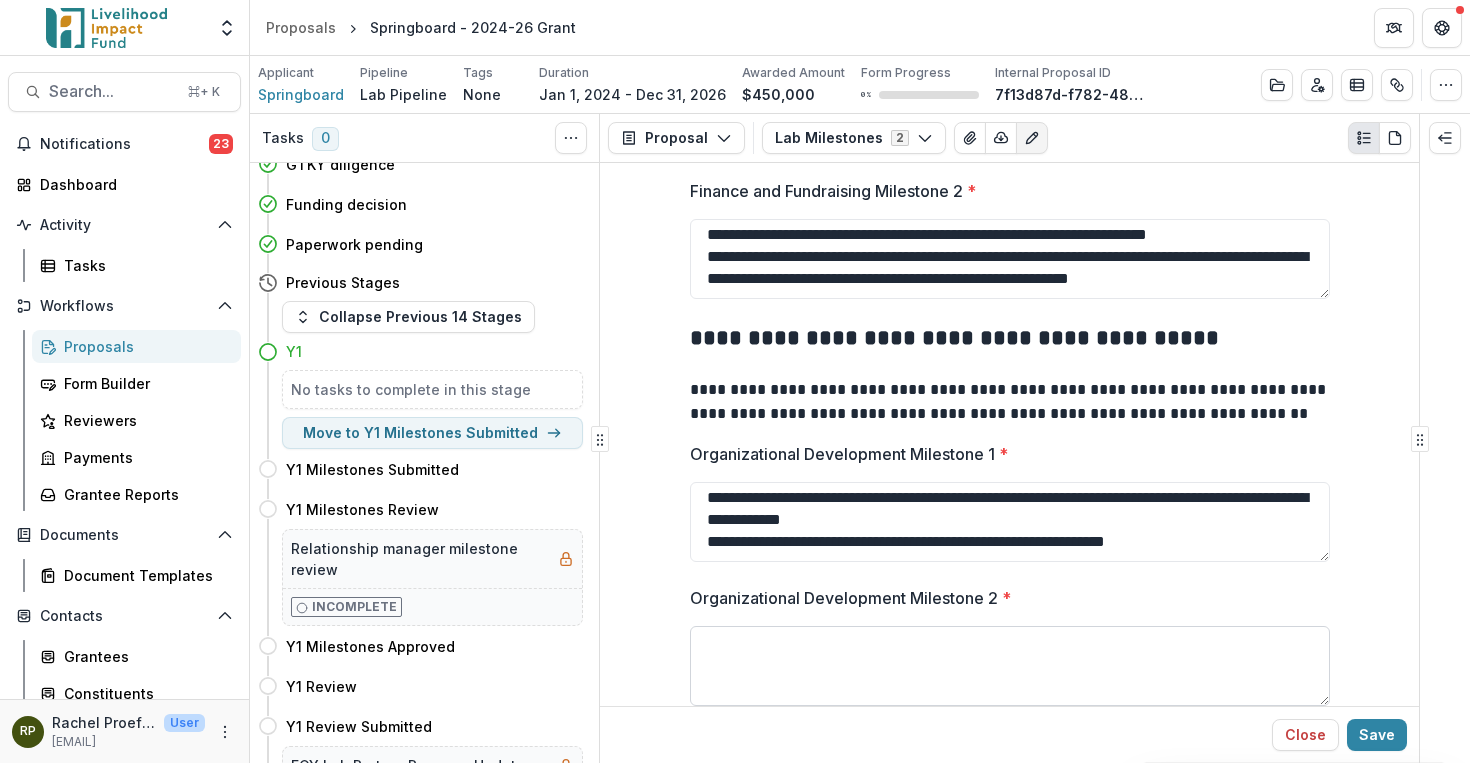 click on "Organizational Development Milestone 2  *" at bounding box center (1010, 666) 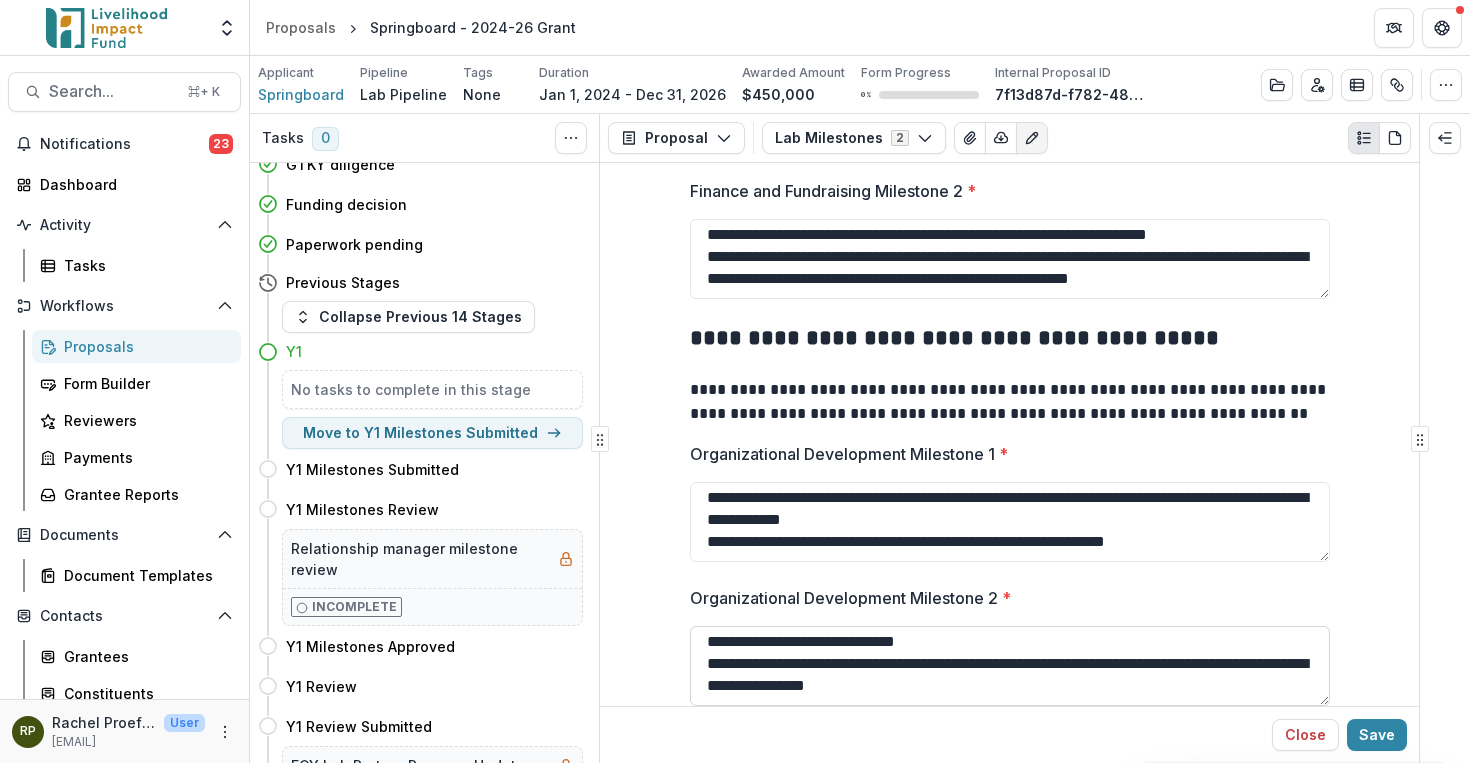 scroll, scrollTop: 48, scrollLeft: 0, axis: vertical 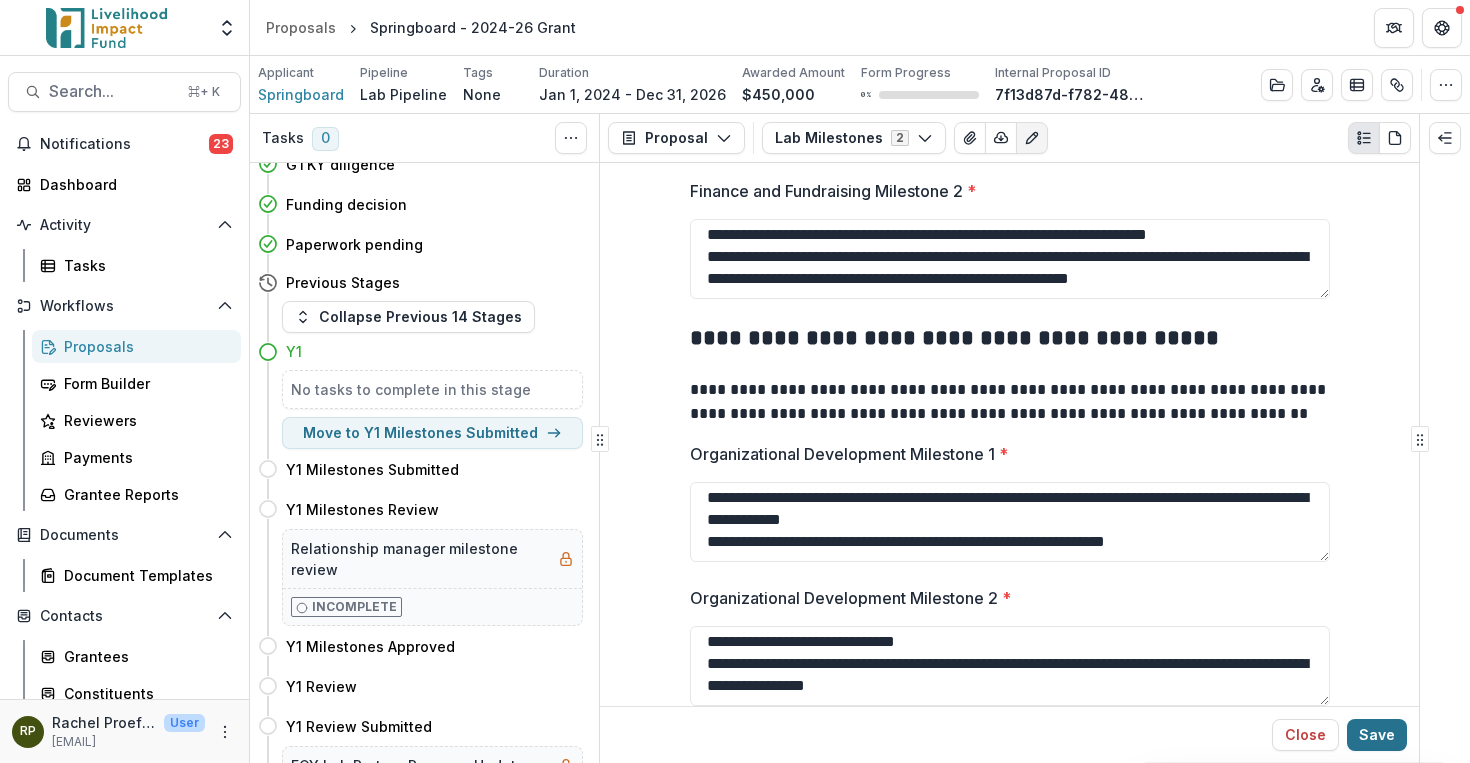 type on "**********" 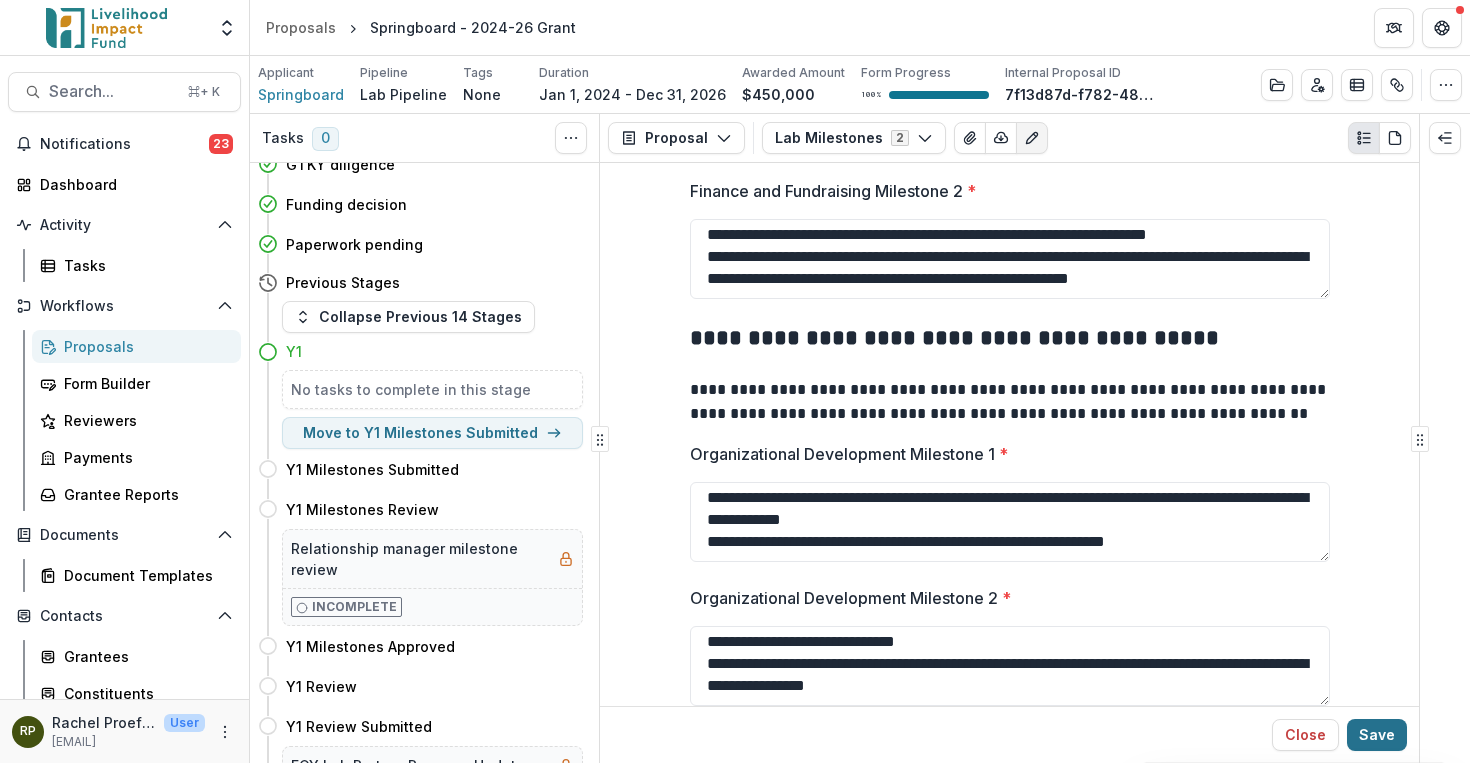 click on "Save" at bounding box center [1377, 735] 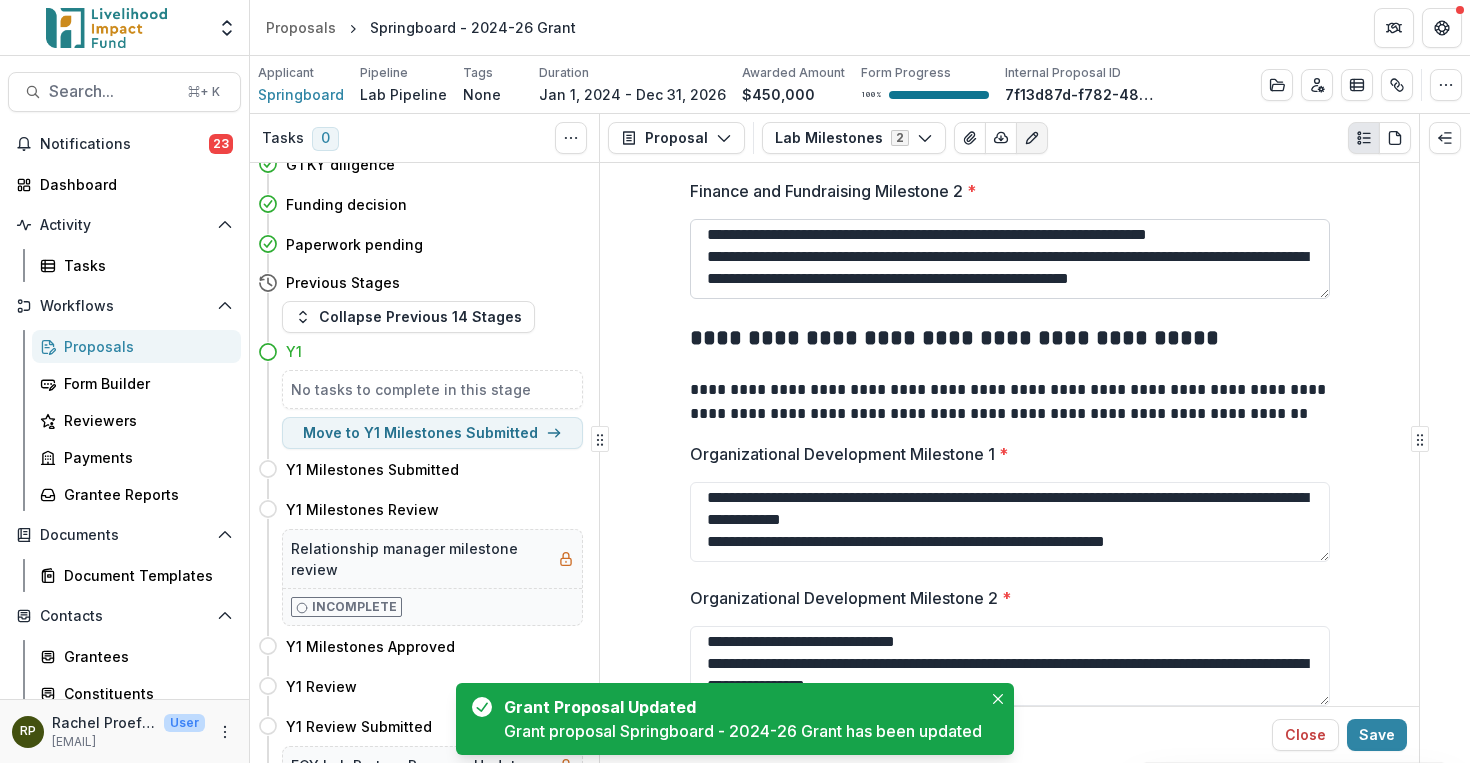 scroll, scrollTop: 0, scrollLeft: 0, axis: both 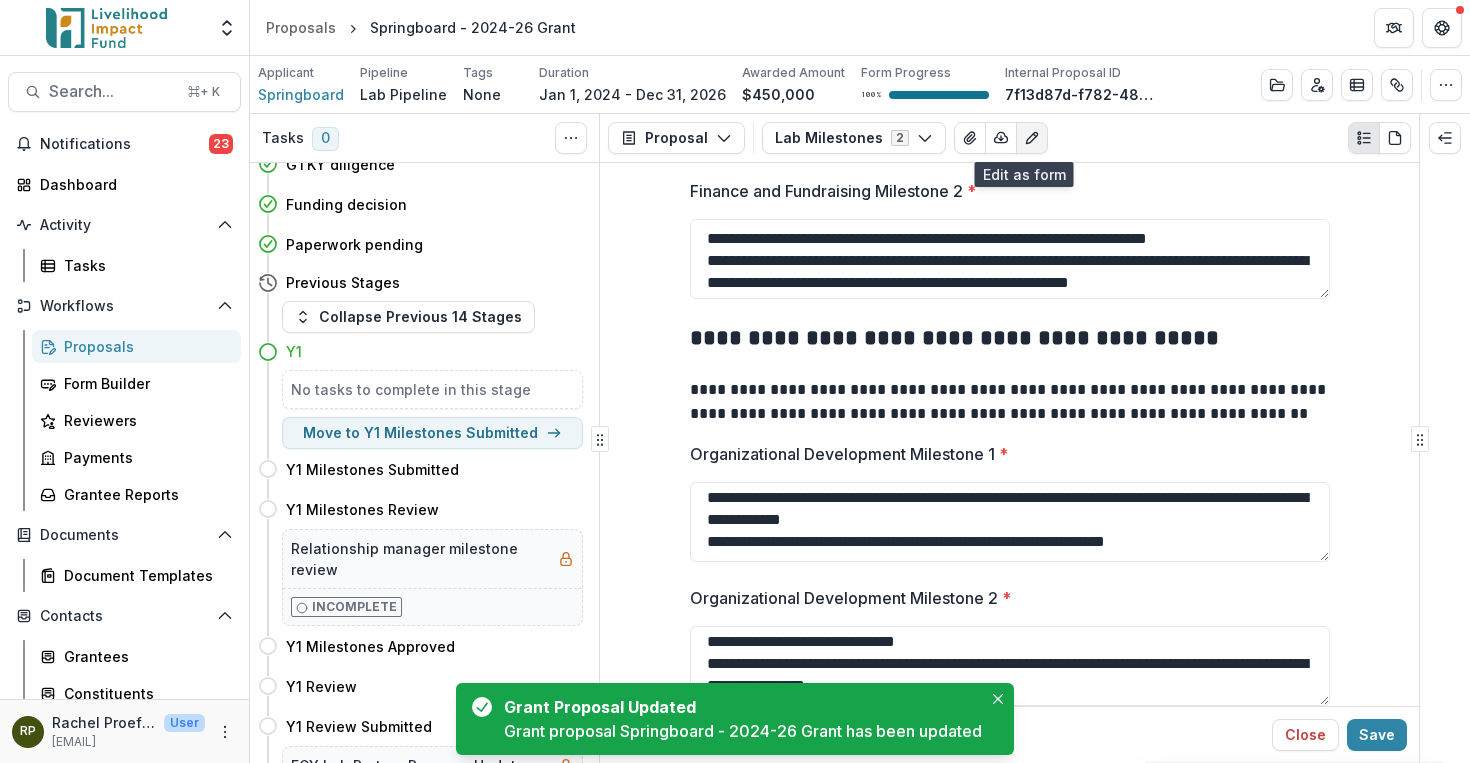 click 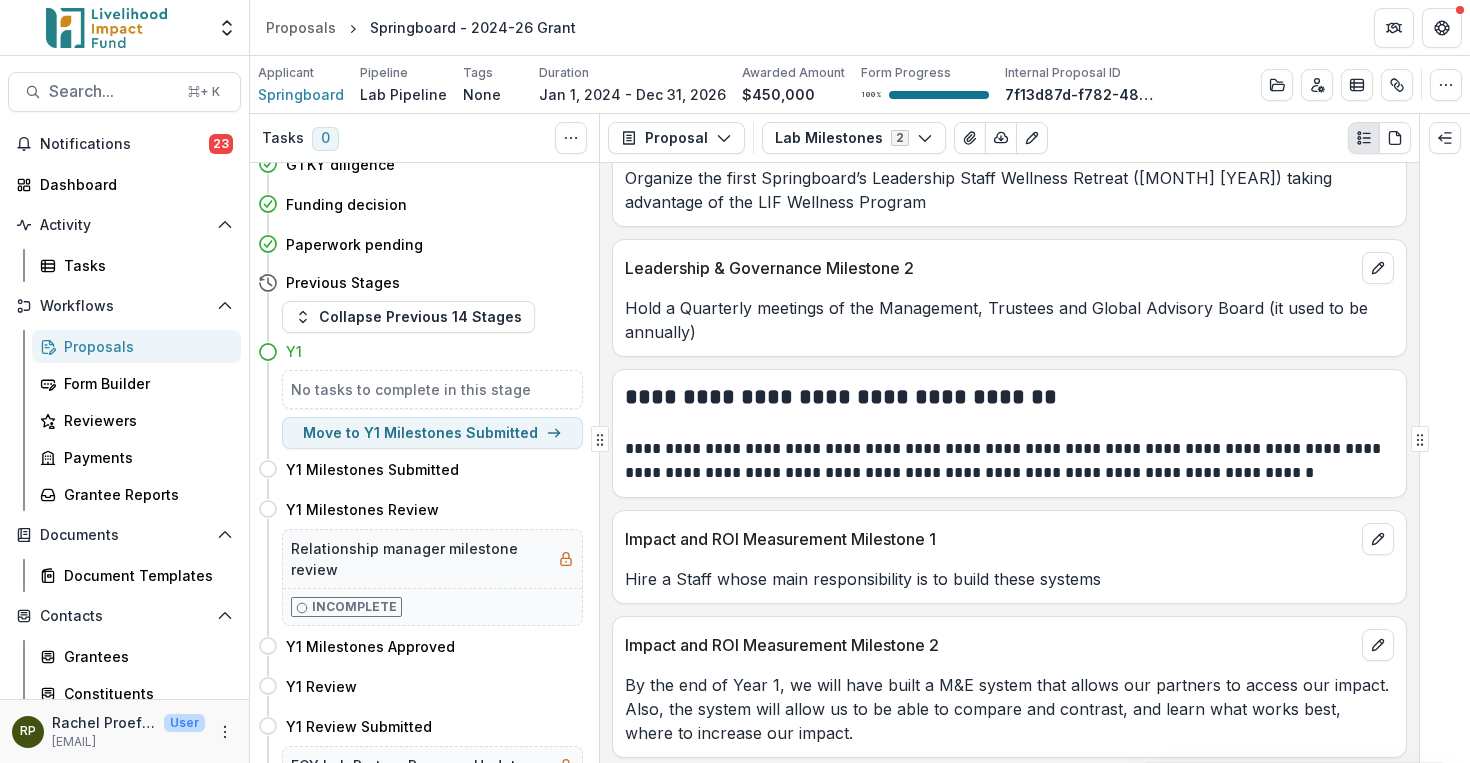 scroll, scrollTop: 454, scrollLeft: 0, axis: vertical 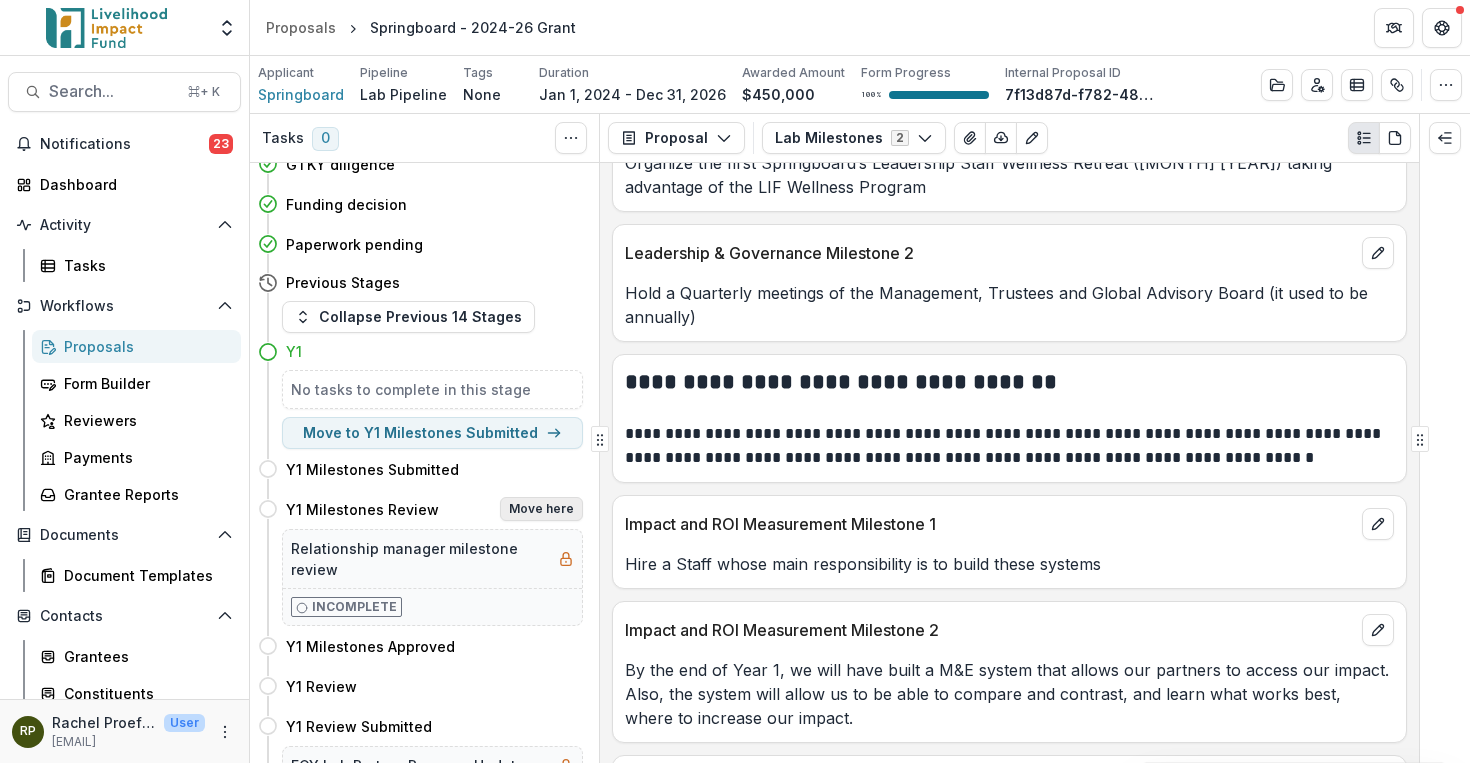 click on "Move here" at bounding box center [541, 509] 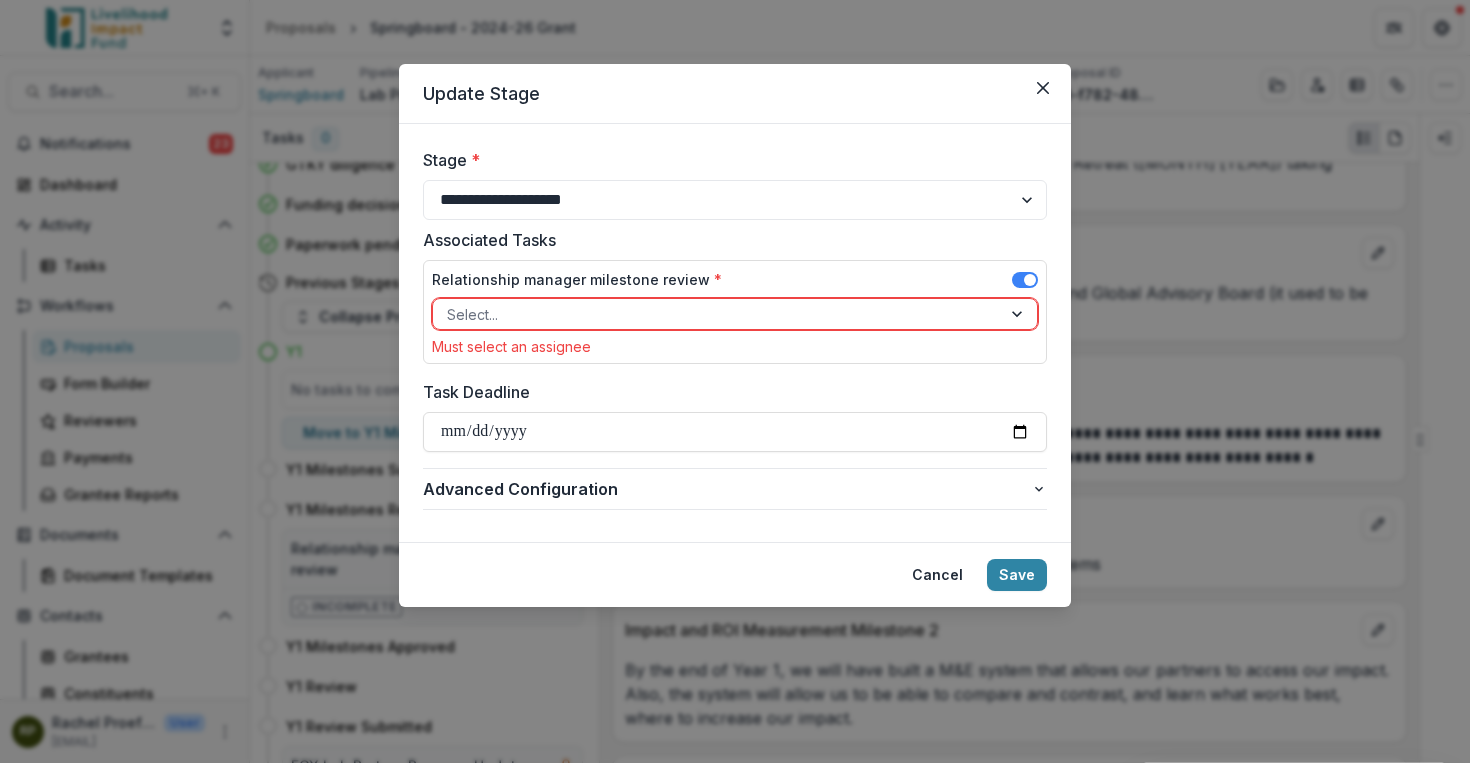 click at bounding box center (717, 314) 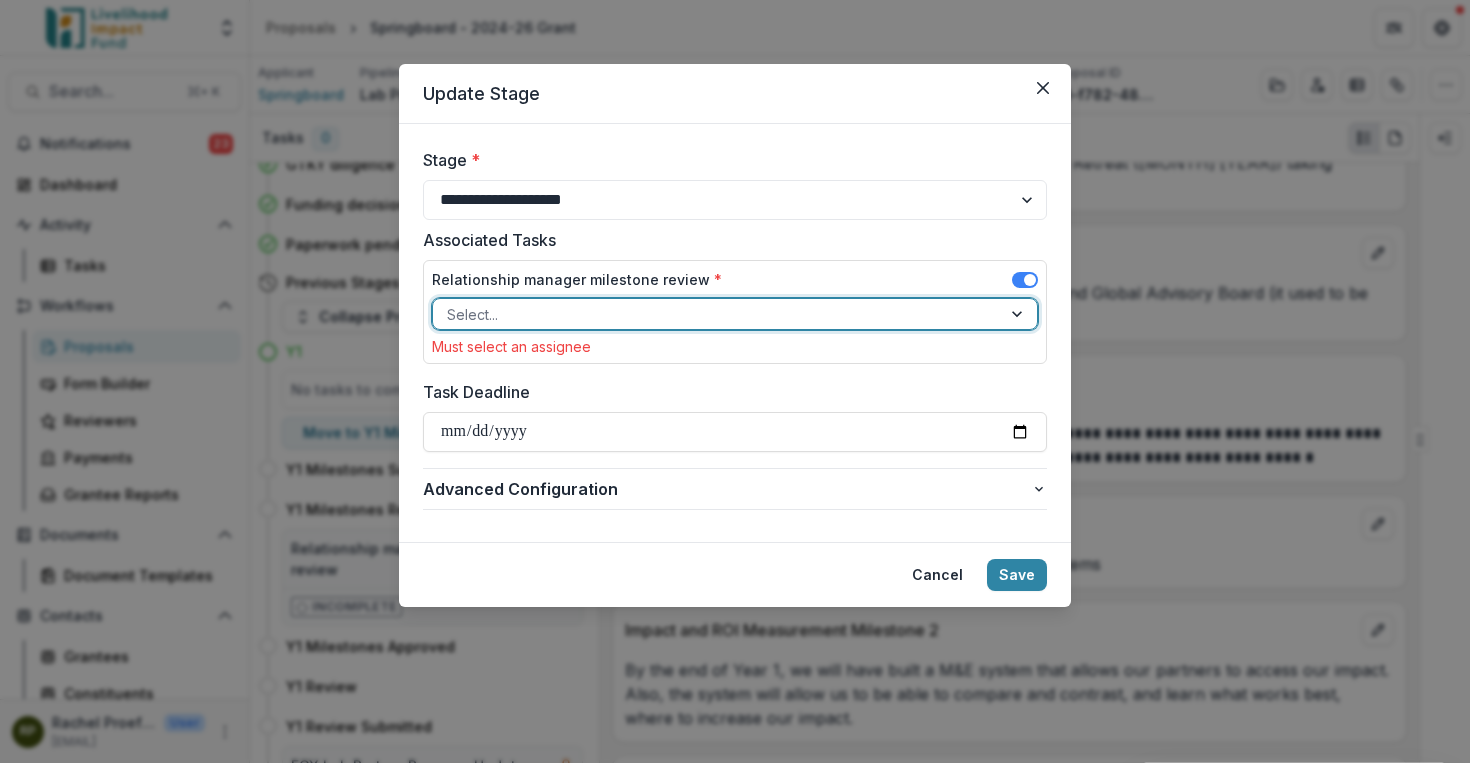 click at bounding box center (717, 314) 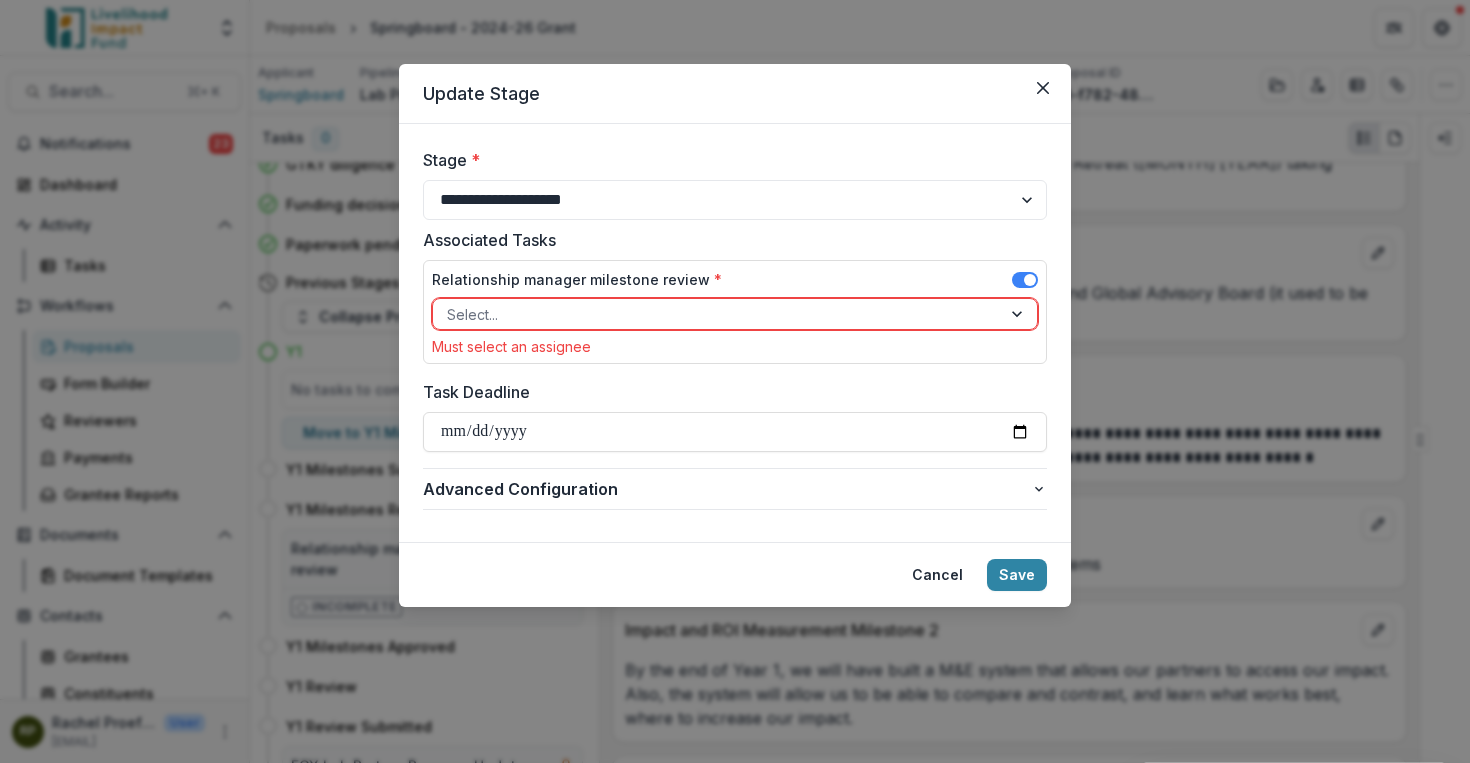 click on "**********" at bounding box center (735, 333) 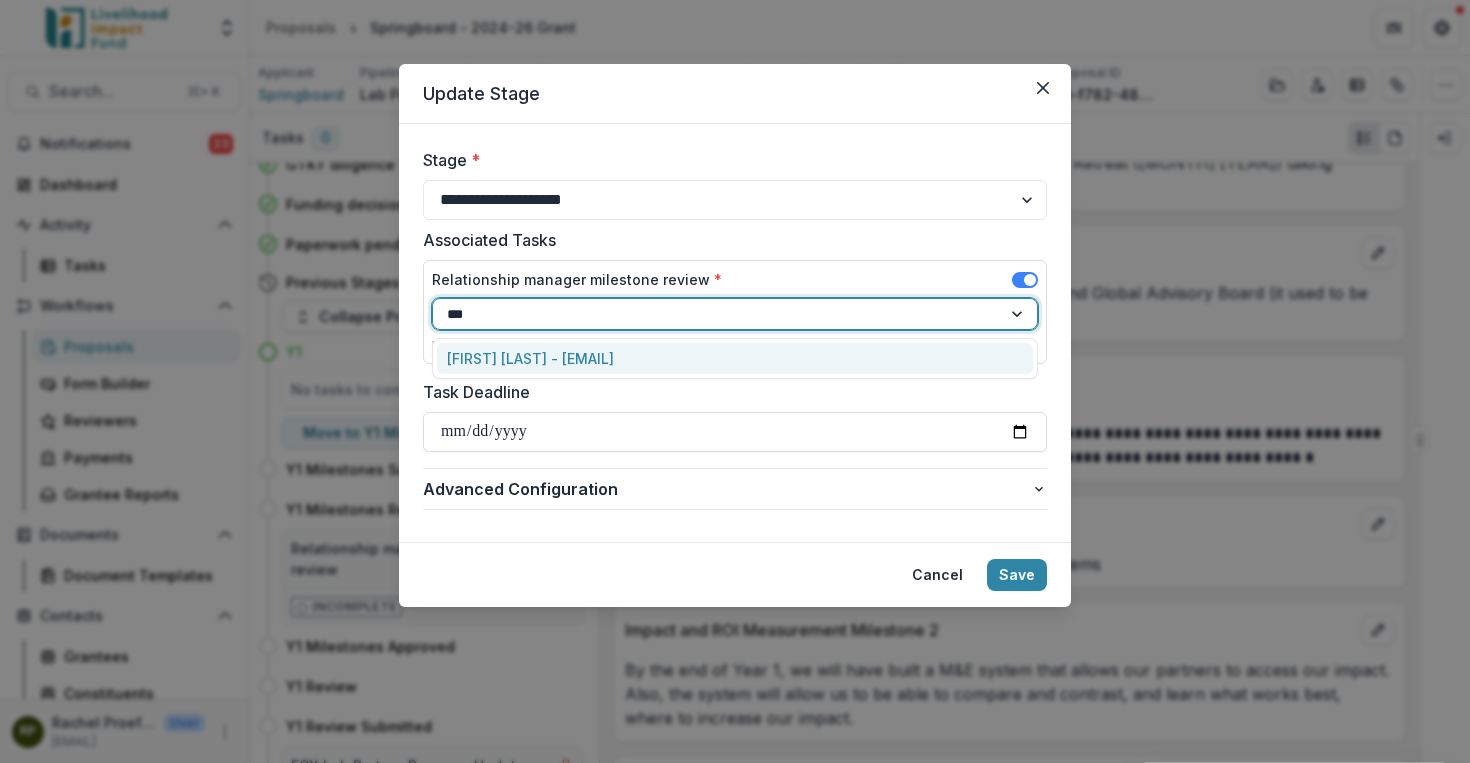 type on "****" 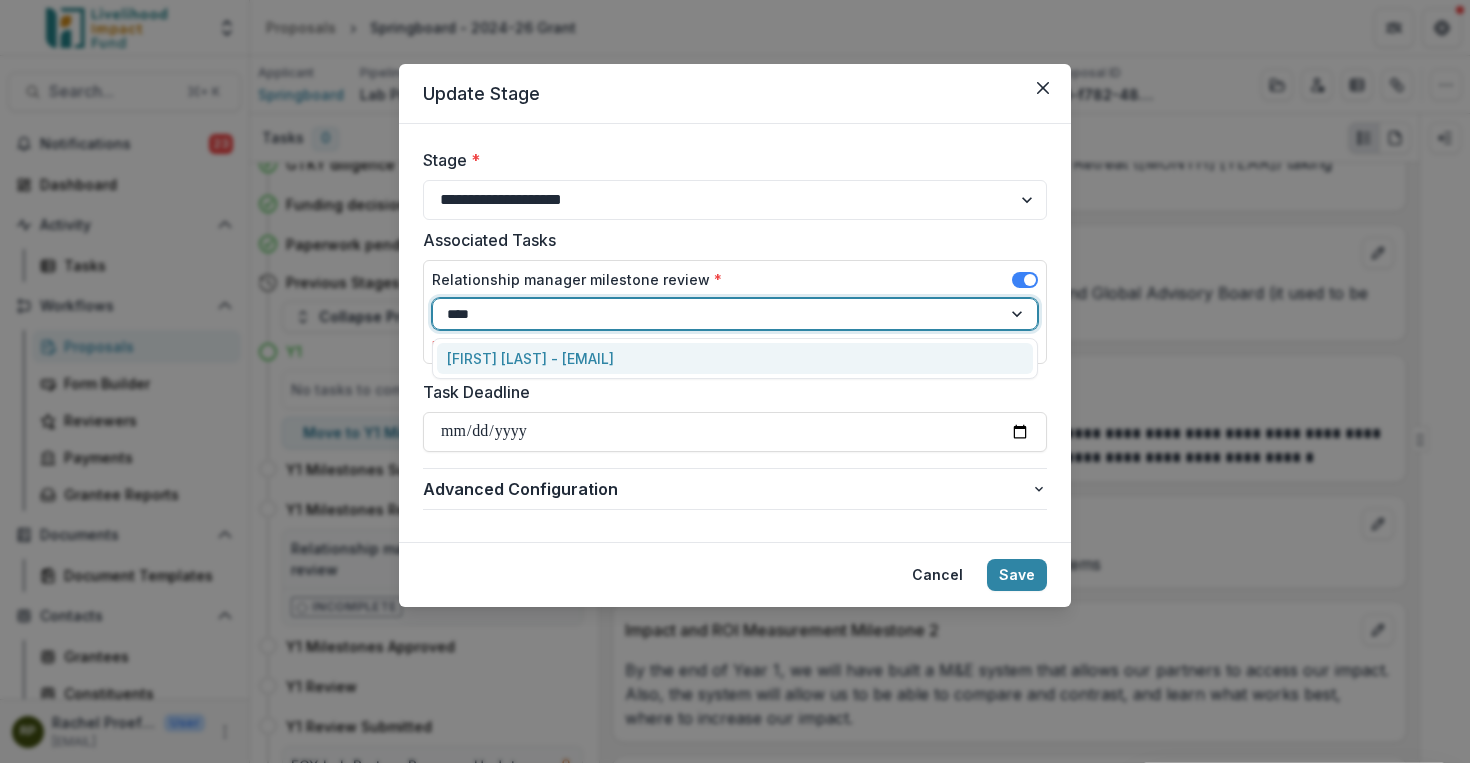 click on "[FIRST] [LAST] - [EMAIL]" at bounding box center [735, 358] 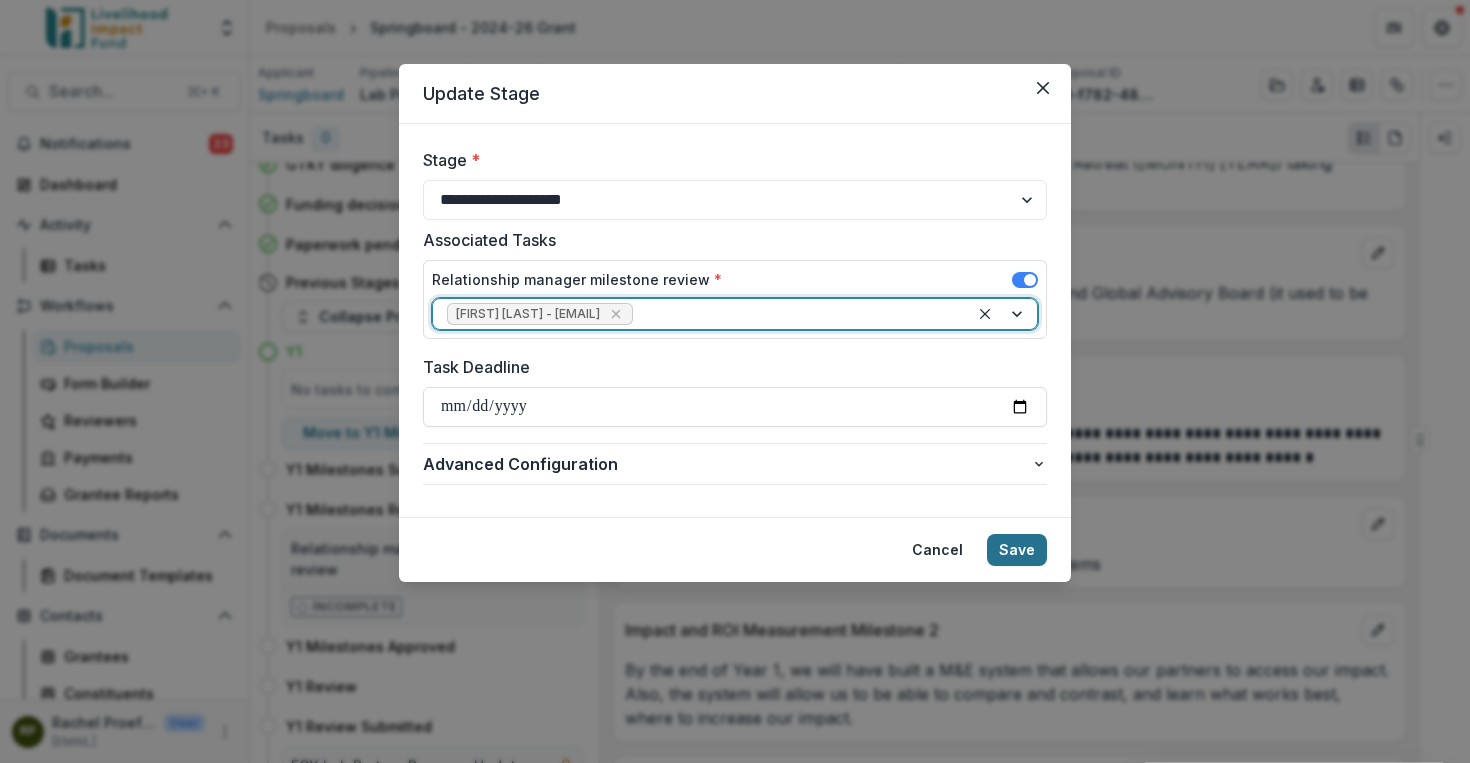 click on "Save" at bounding box center (1017, 550) 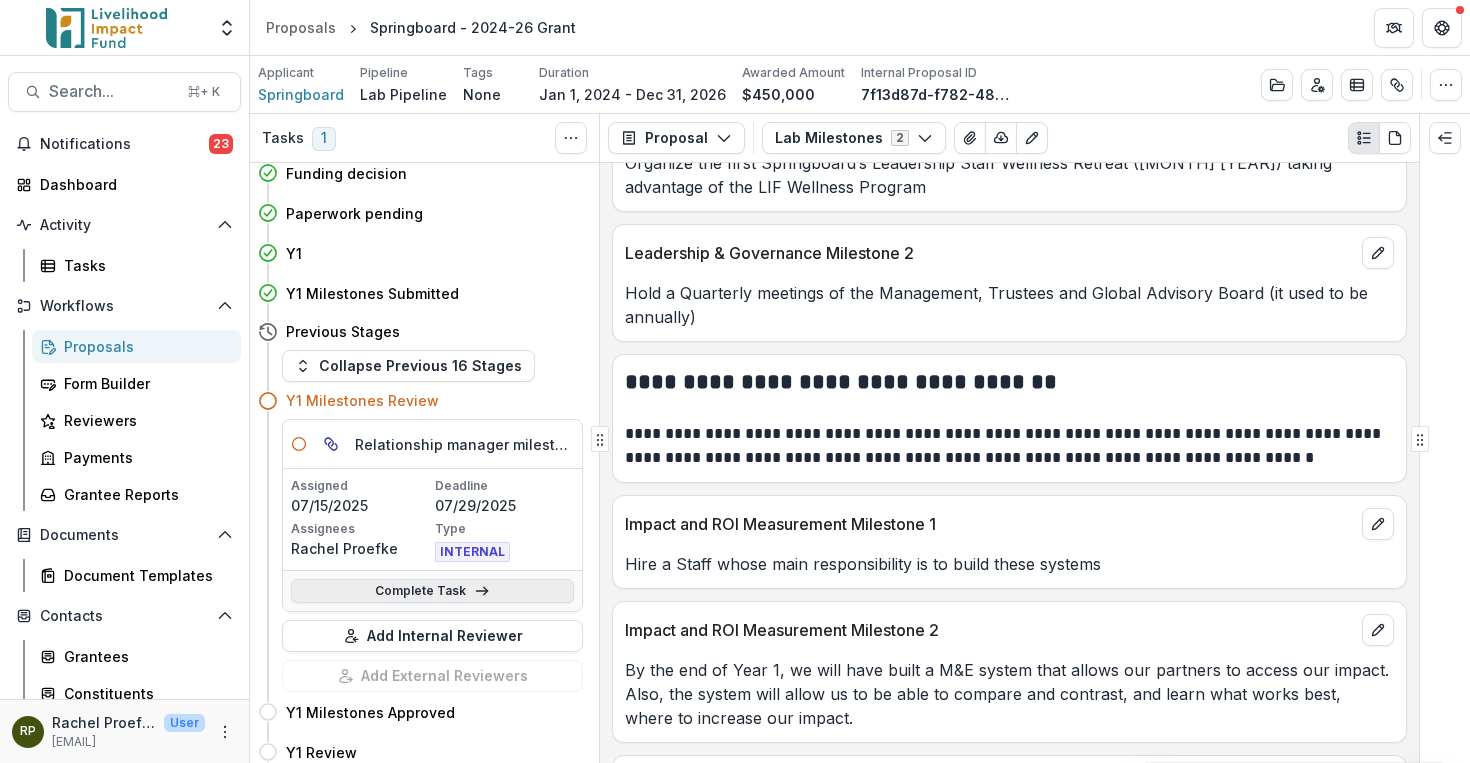 click on "Complete Task" at bounding box center (432, 591) 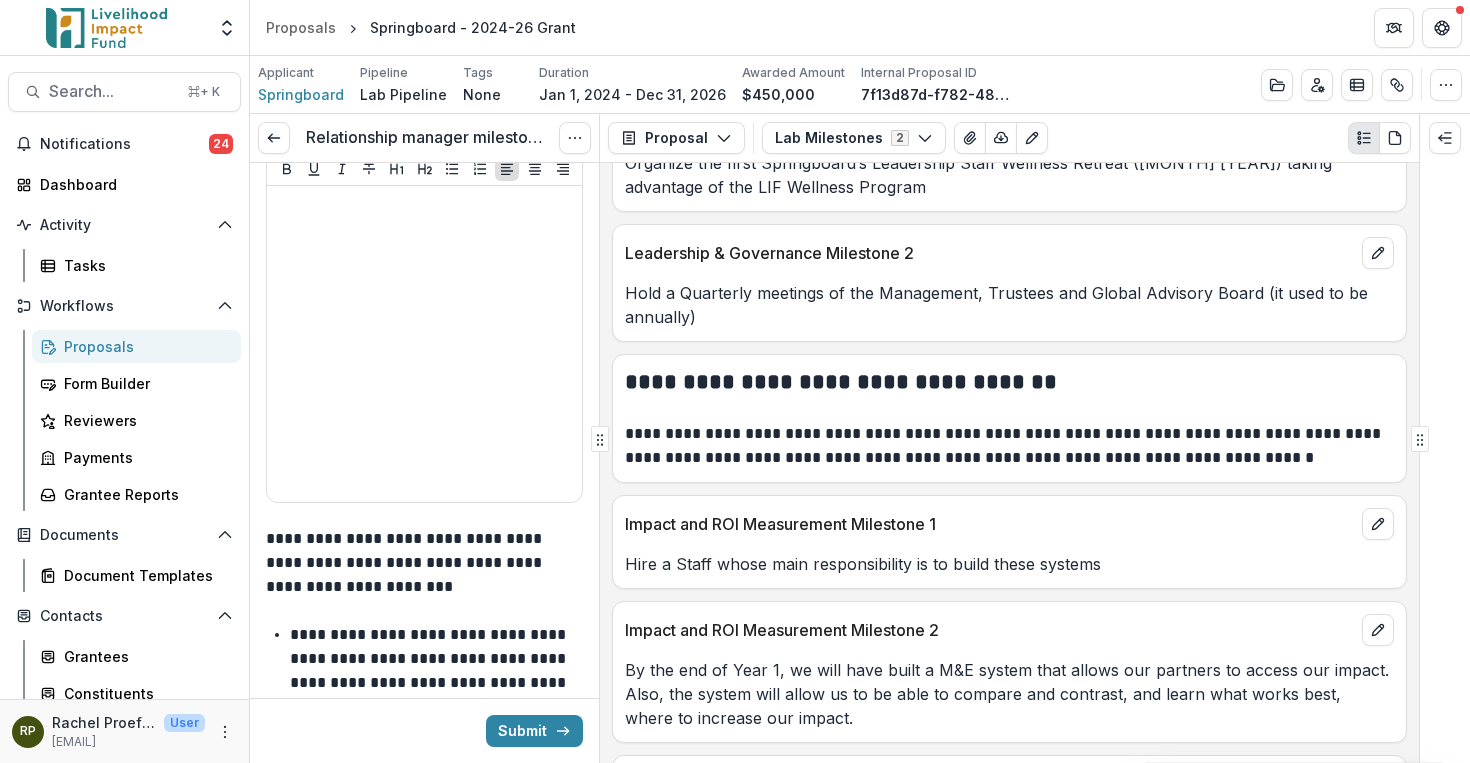 scroll, scrollTop: 286, scrollLeft: 0, axis: vertical 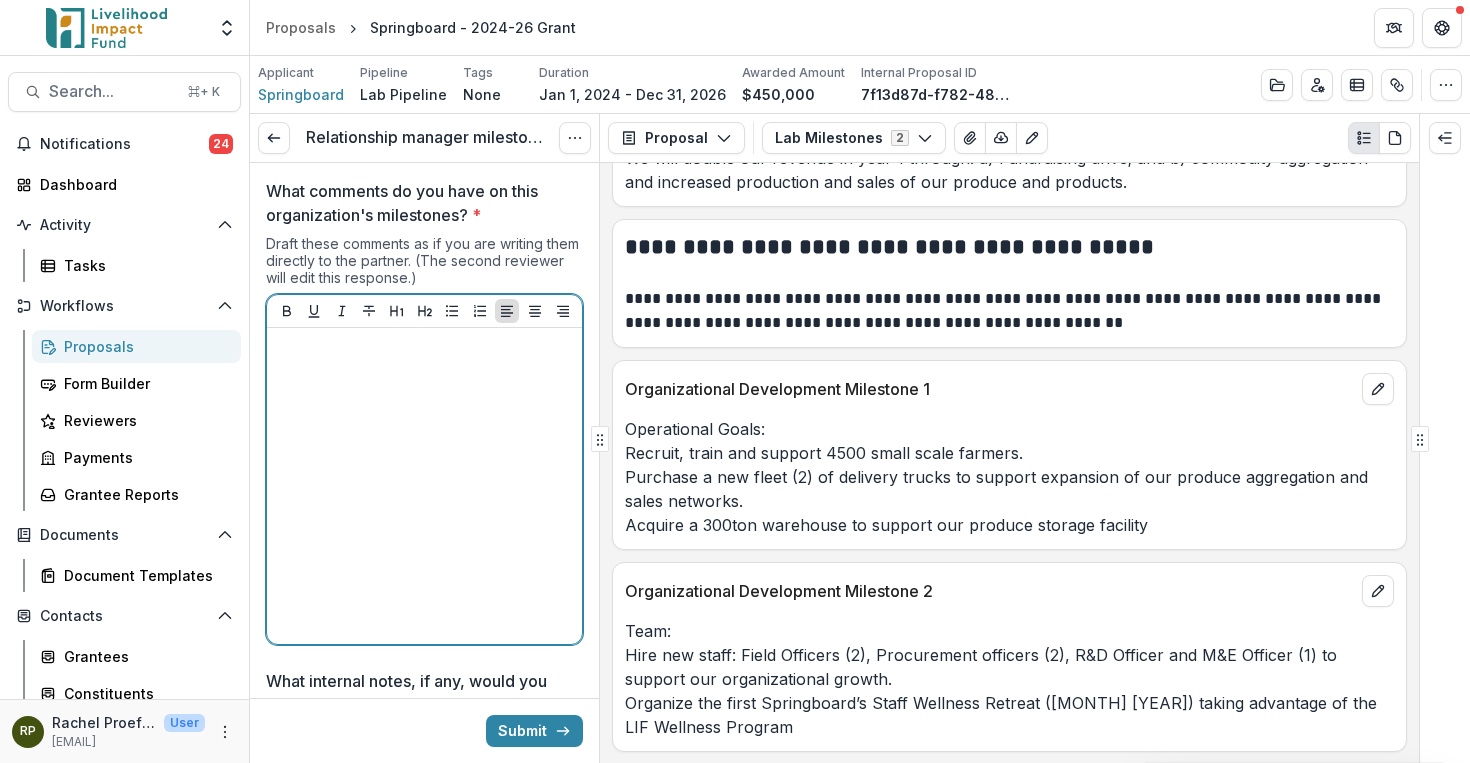 drag, startPoint x: 367, startPoint y: 467, endPoint x: 315, endPoint y: 134, distance: 337.0356 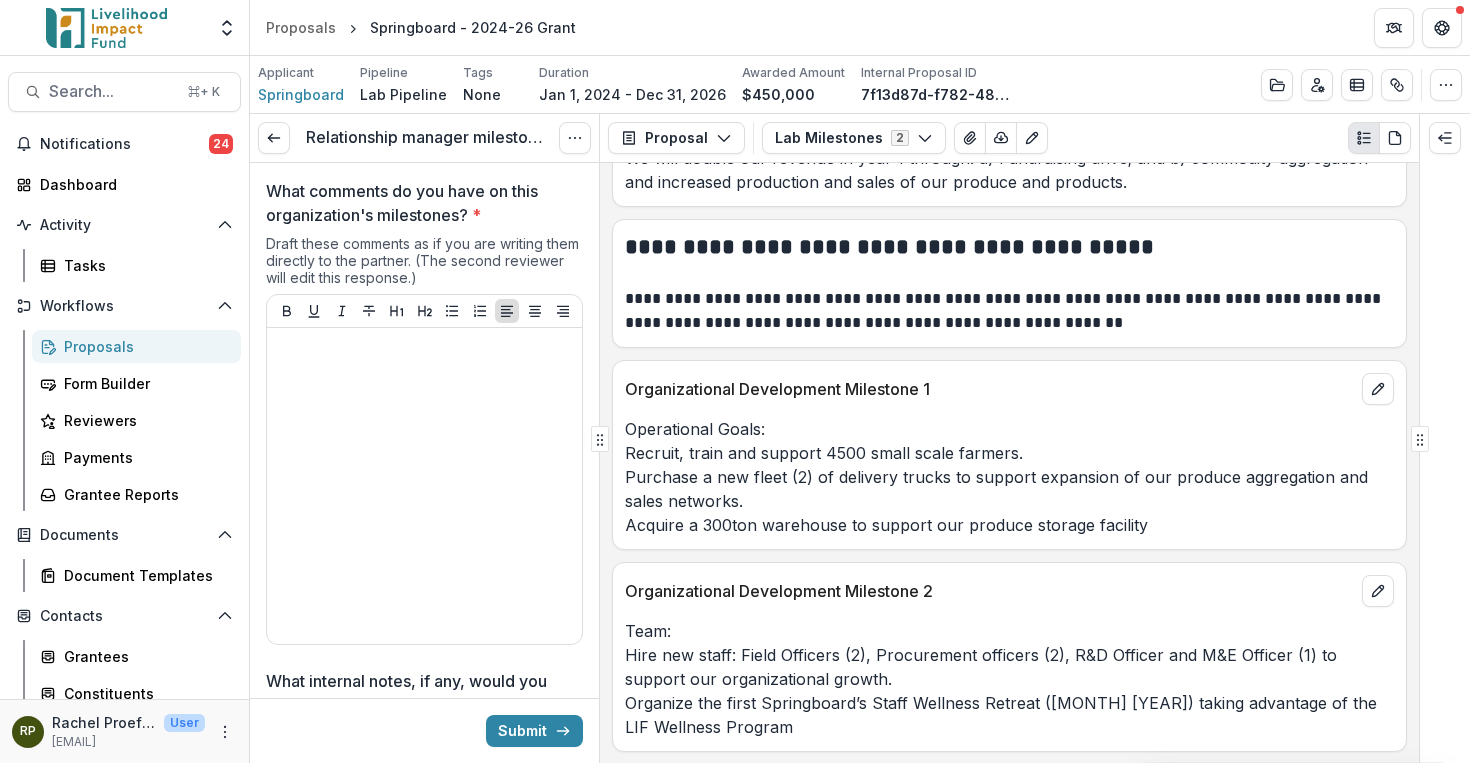 click on "What comments do you have on this organization's milestones? * Draft these comments as if you are writing them directly to the partner. (The second reviewer will edit this response.)" at bounding box center (424, 416) 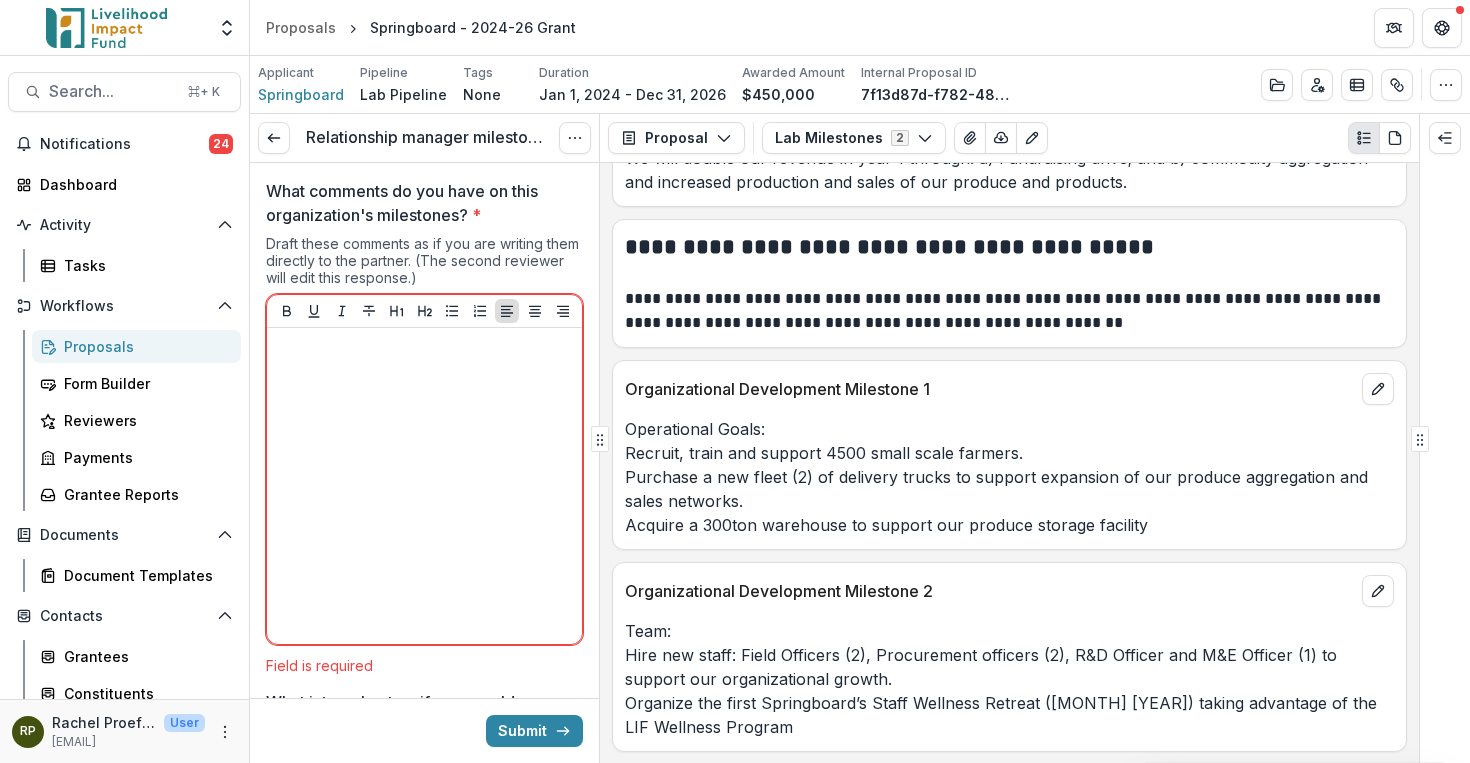 click on "What comments do you have on this organization's milestones? *" at bounding box center [418, 203] 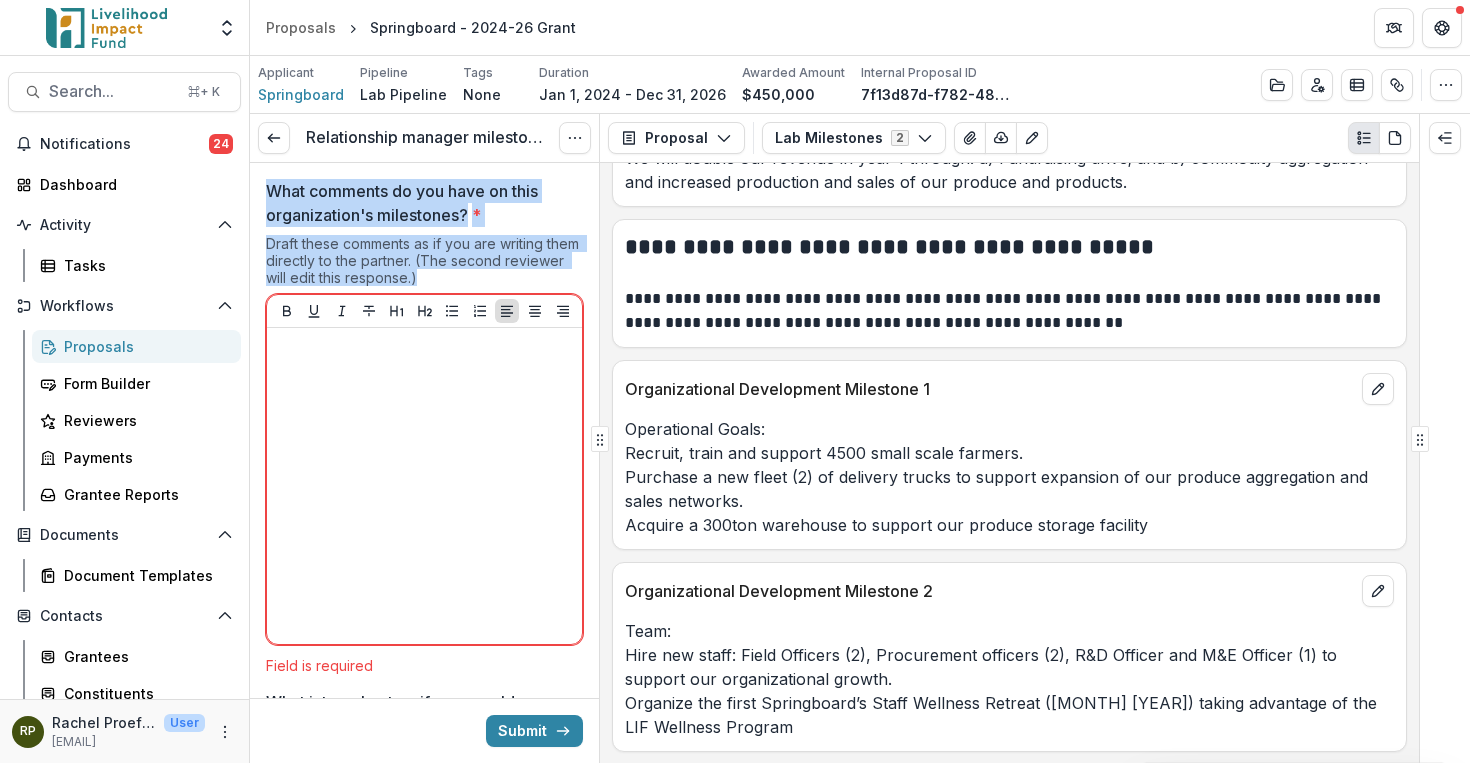 drag, startPoint x: 497, startPoint y: 279, endPoint x: 260, endPoint y: 194, distance: 251.78165 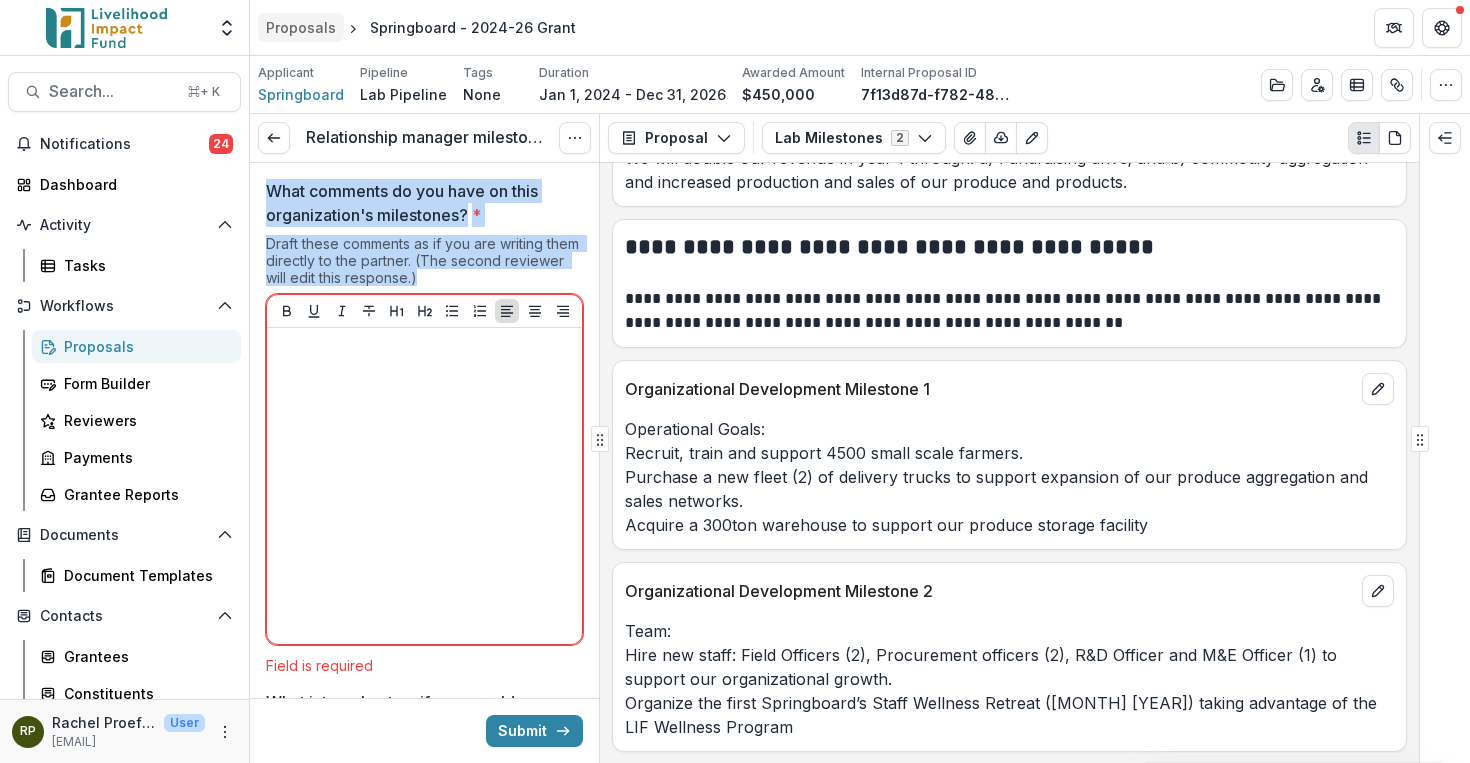 copy on "What comments do you have on this organization's milestones? * Draft these comments as if you are writing them directly to the partner. (The second reviewer will edit this response.)" 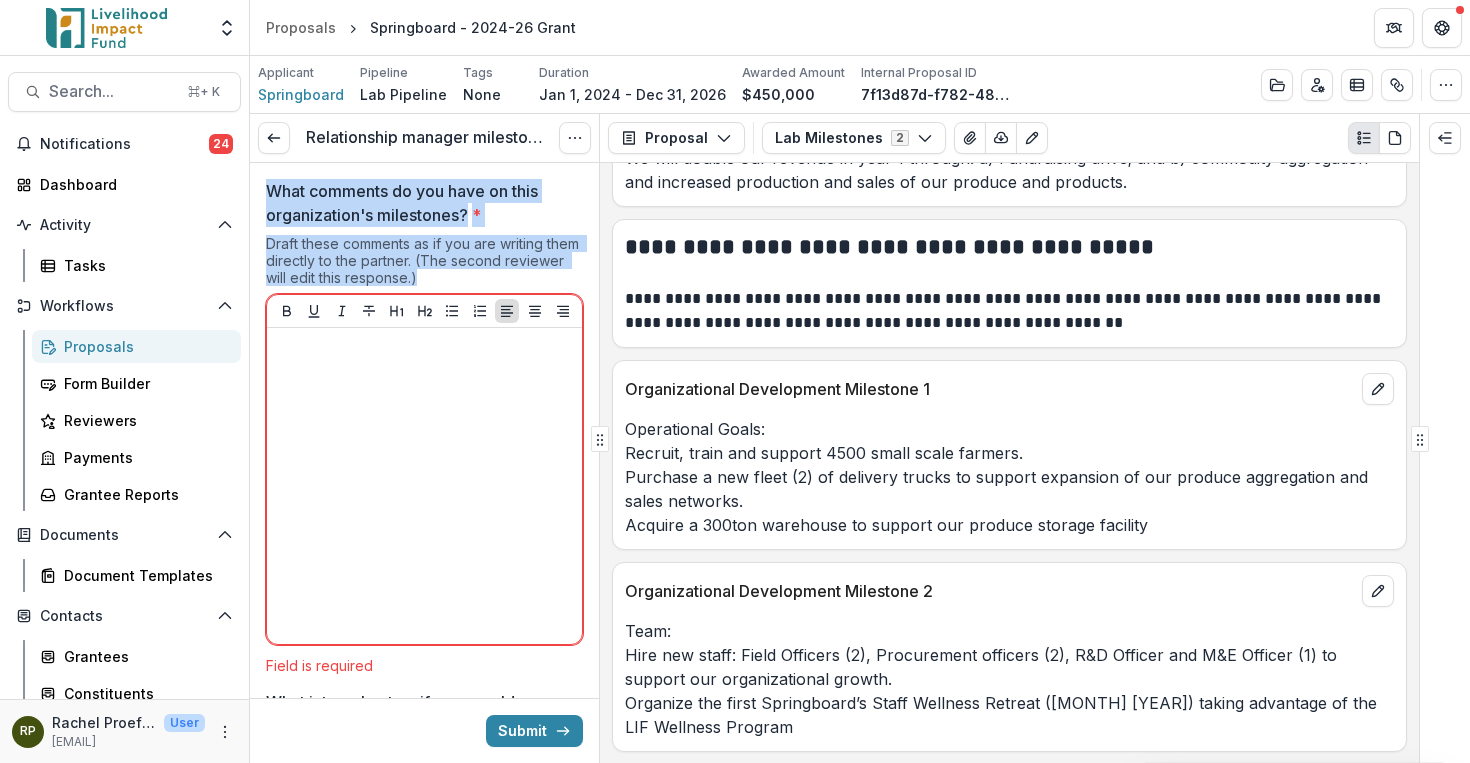 copy on "What comments do you have on this organization's milestones? * Draft these comments as if you are writing them directly to the partner. (The second reviewer will edit this response.)" 